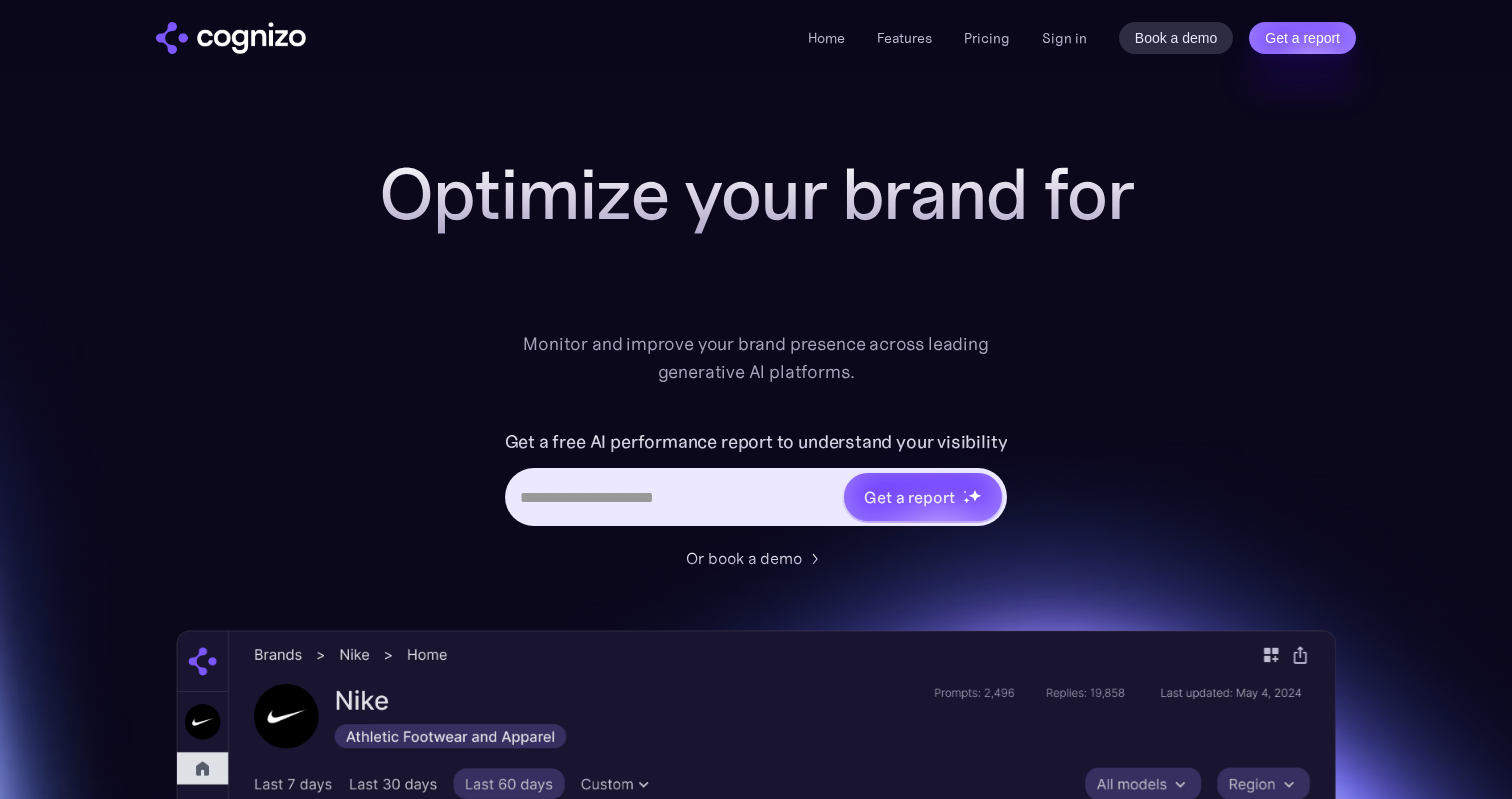 scroll, scrollTop: 0, scrollLeft: 0, axis: both 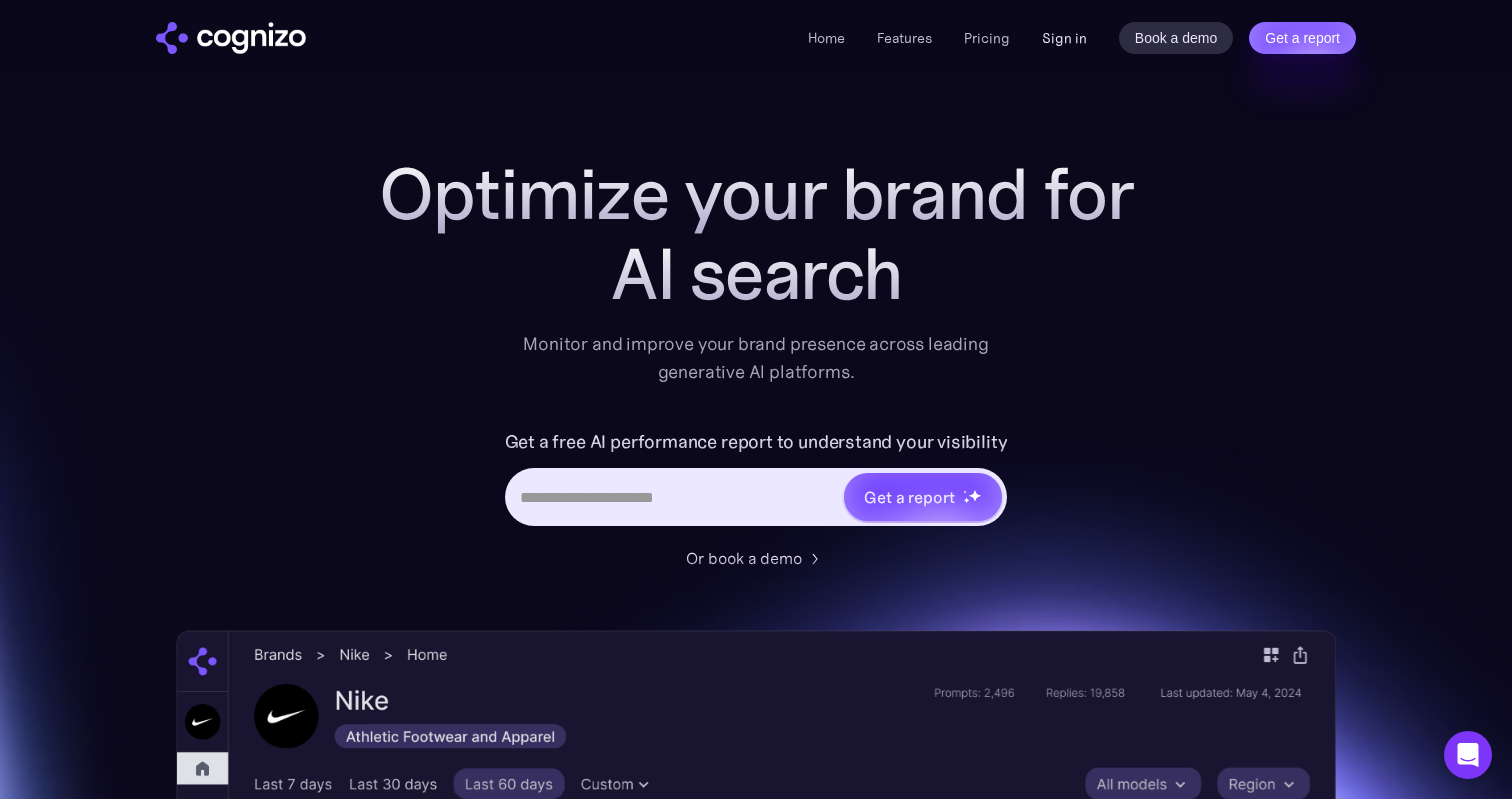 click on "Sign in" at bounding box center [1064, 38] 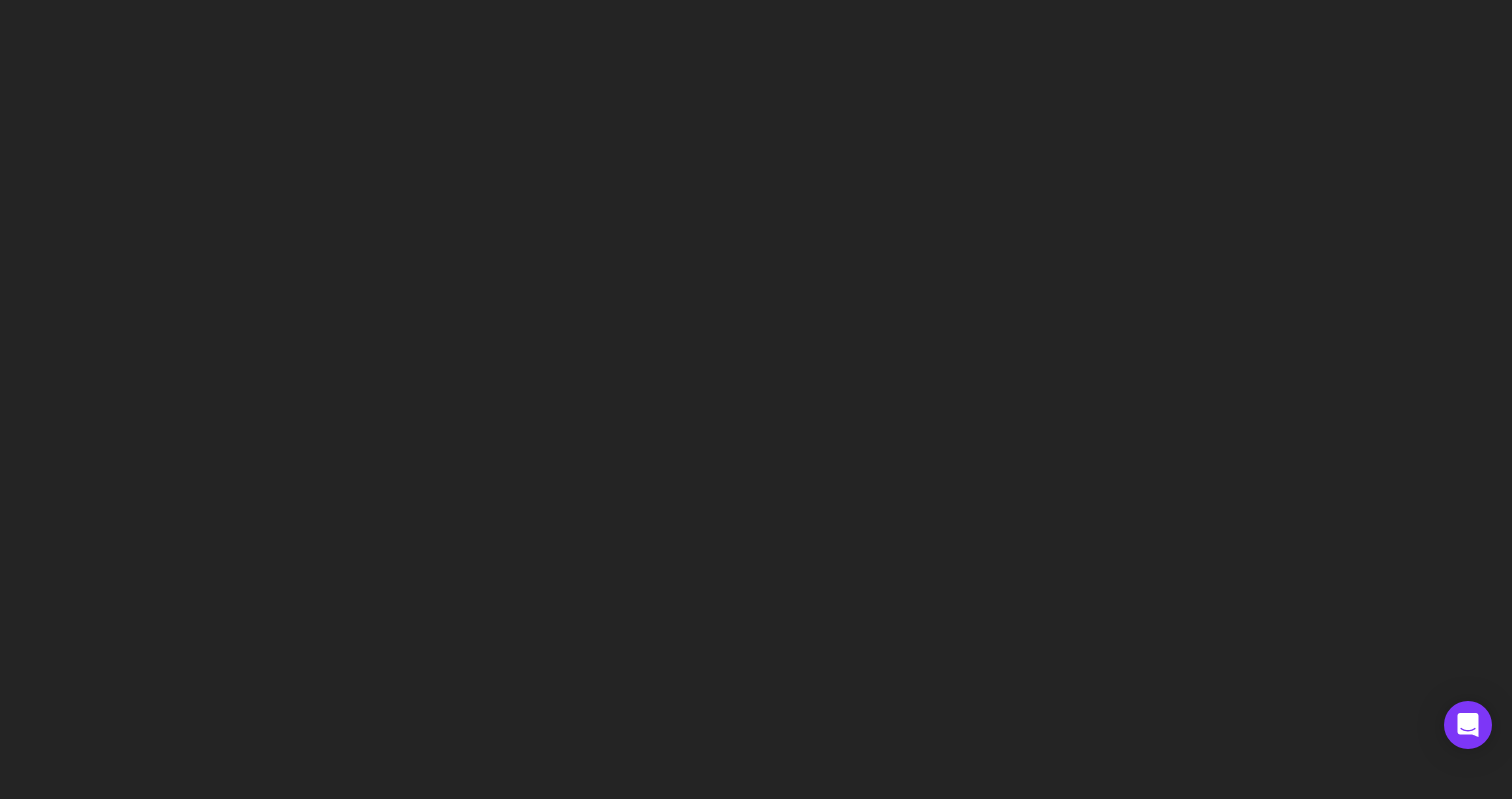 scroll, scrollTop: 0, scrollLeft: 0, axis: both 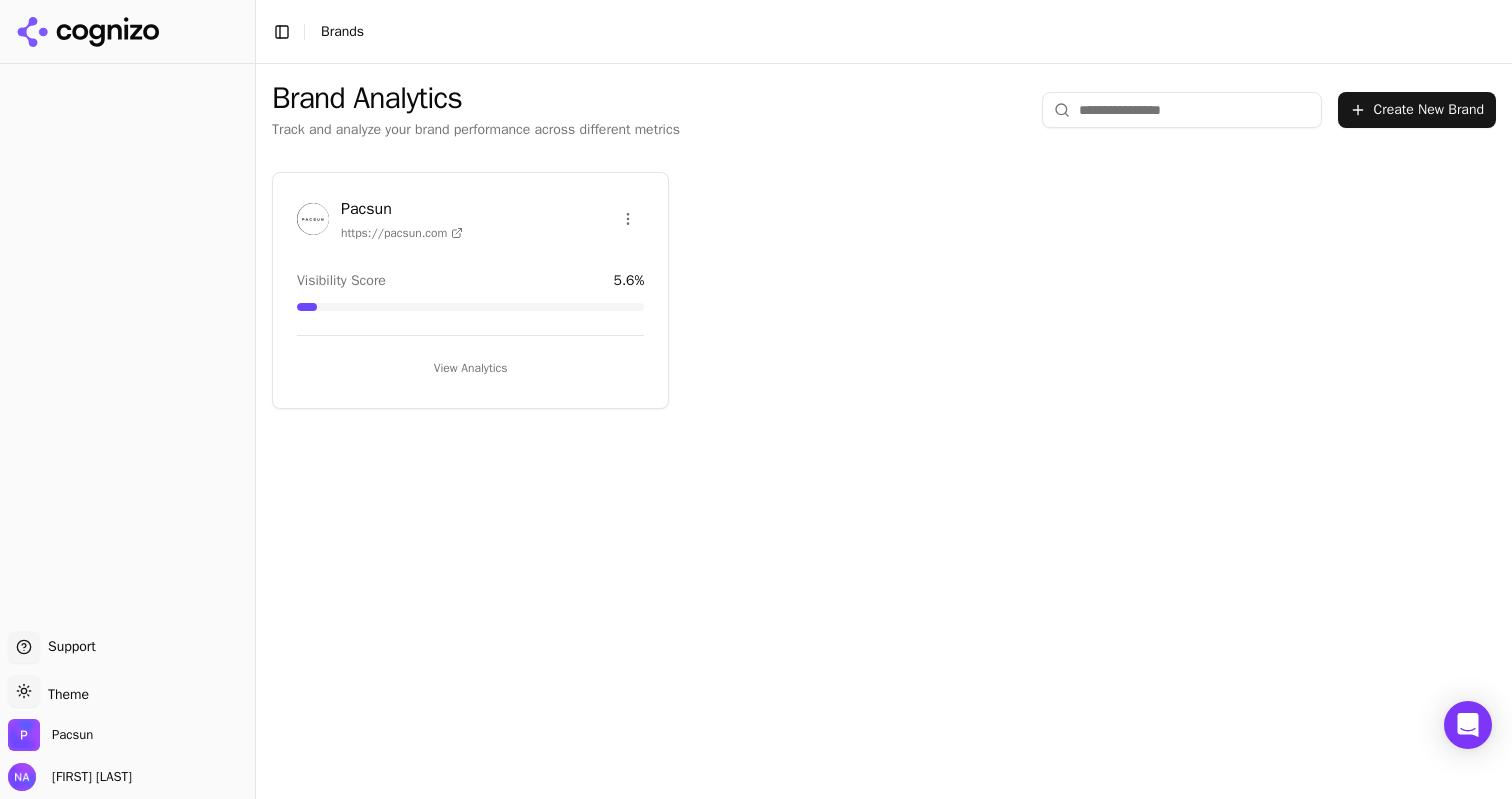 click on "Pacsun https://pacsun.com Visibility Score 5.6 % View Analytics" at bounding box center (470, 290) 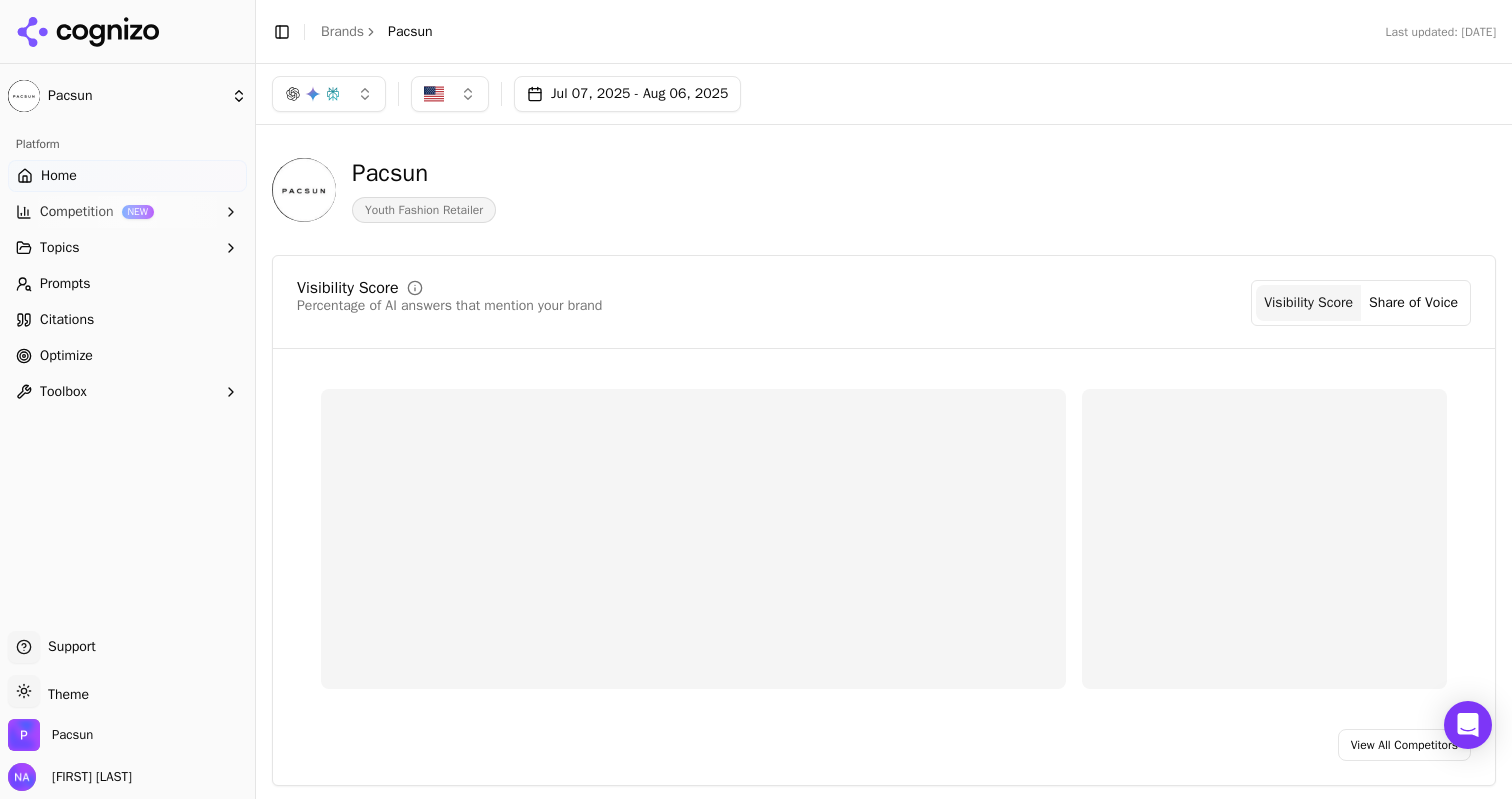click on "Prompts" at bounding box center [127, 284] 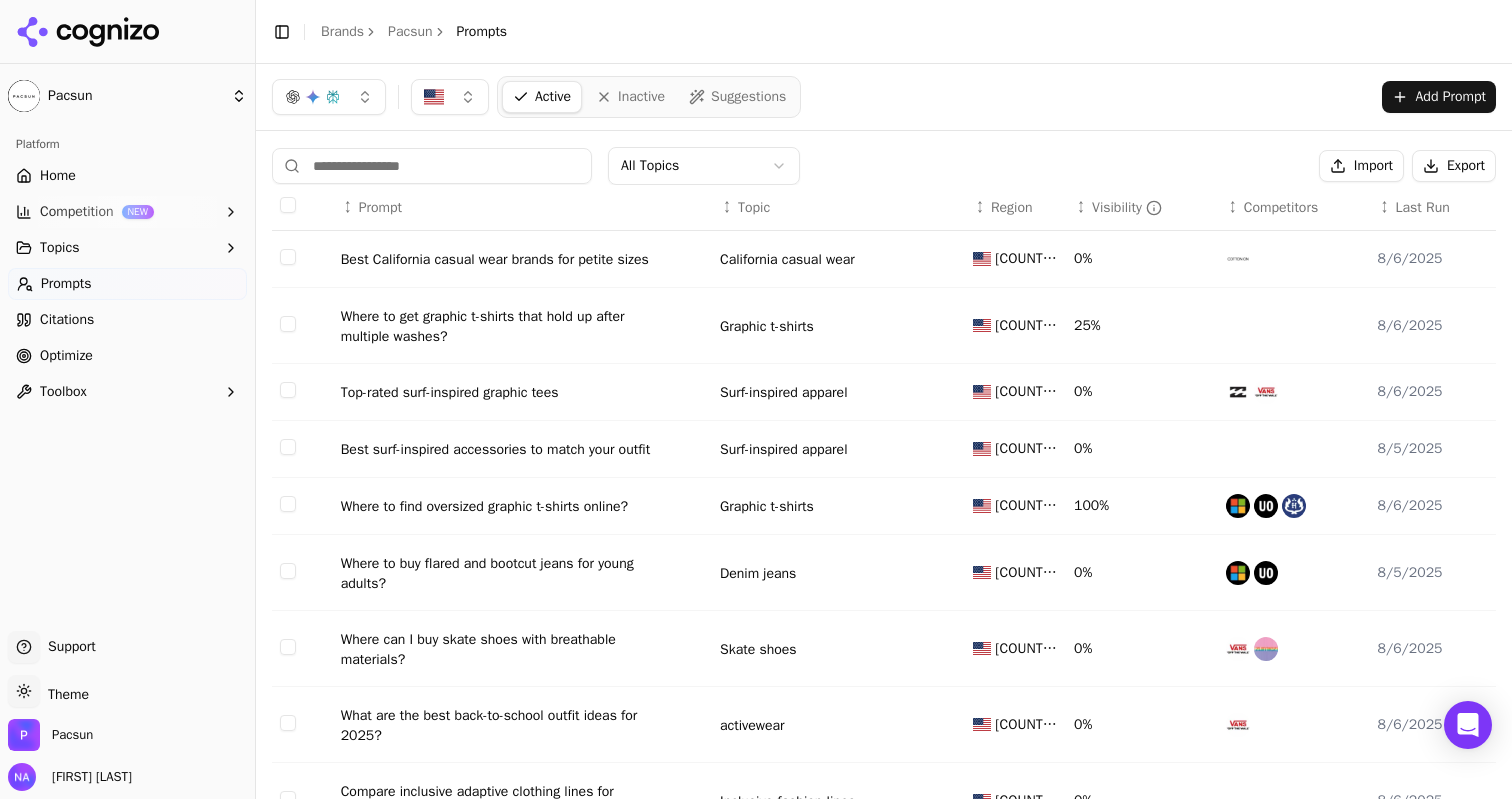 scroll, scrollTop: 198, scrollLeft: 0, axis: vertical 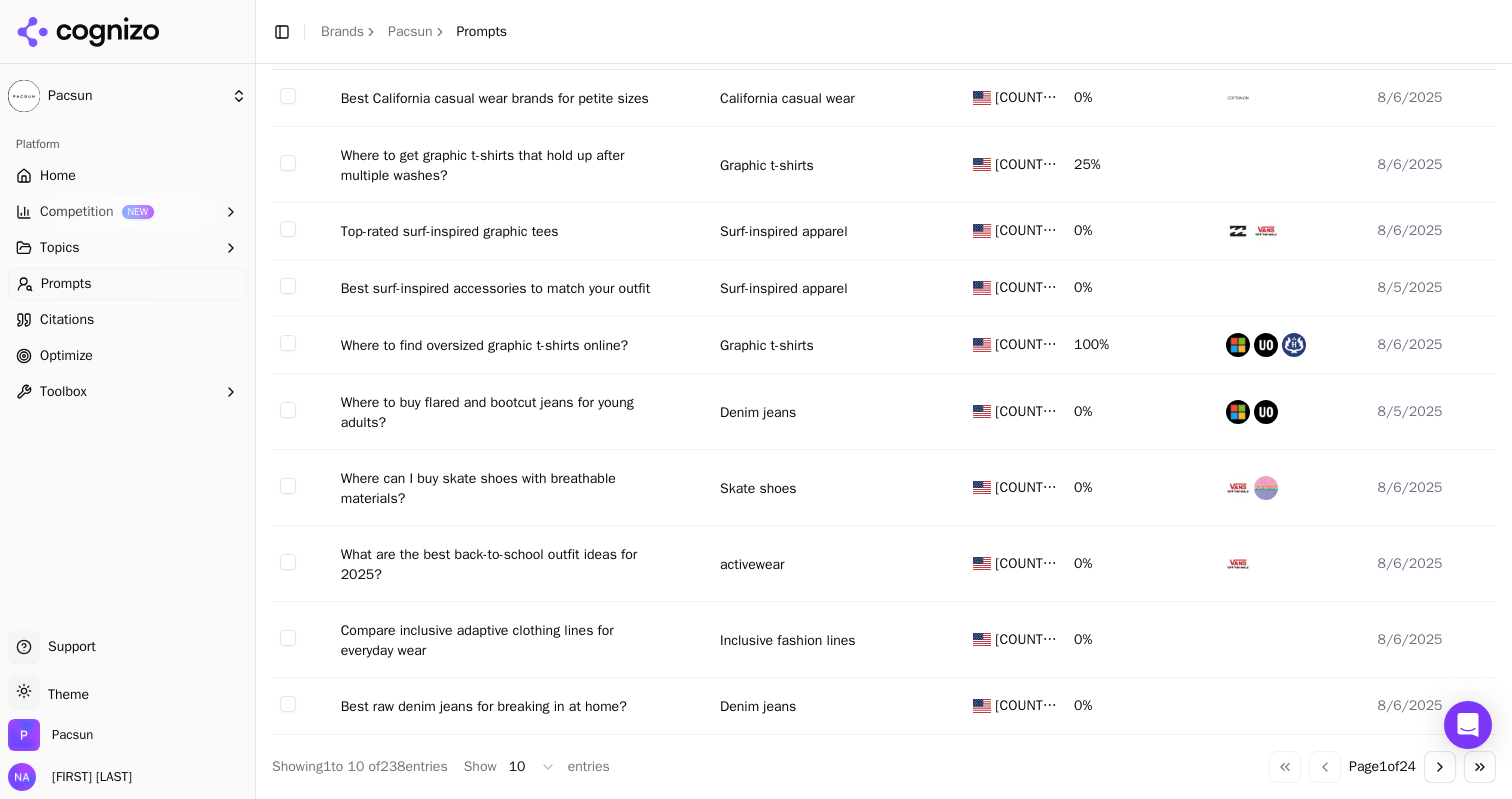 click on "Go to next page" at bounding box center (1440, 767) 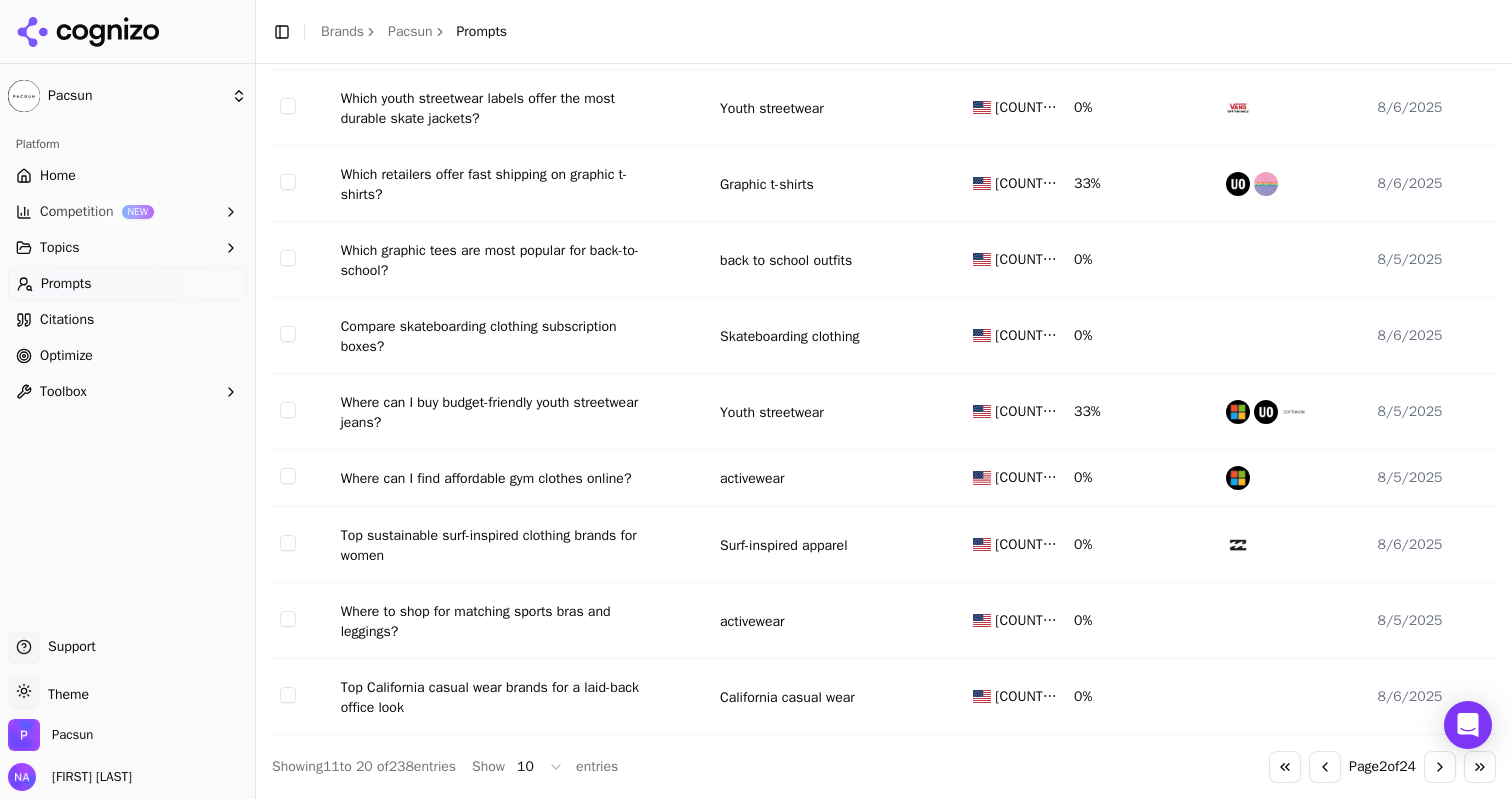 scroll, scrollTop: 236, scrollLeft: 0, axis: vertical 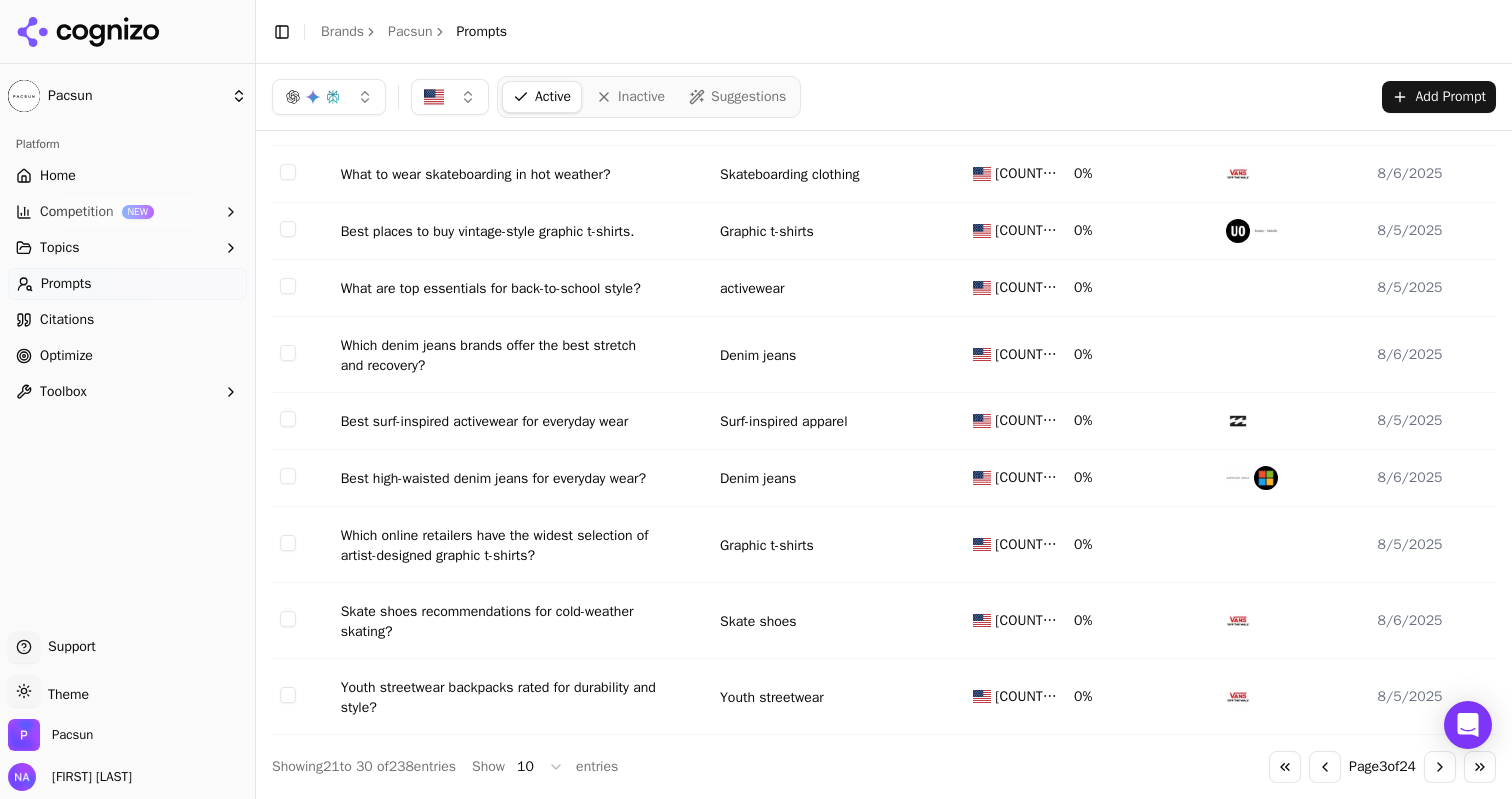 click on "Go to next page" at bounding box center (1440, 767) 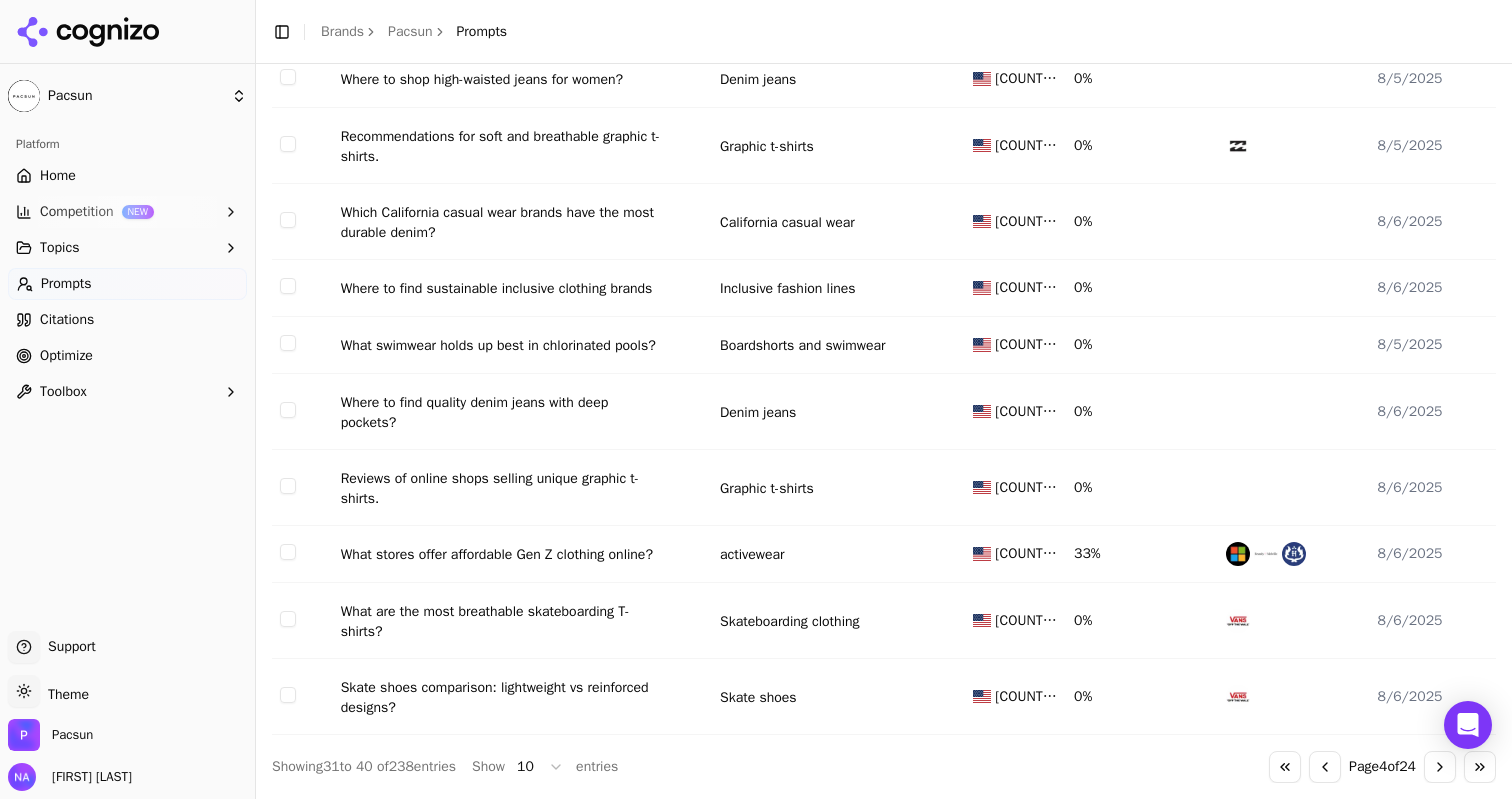 click on "Go to next page" at bounding box center [1440, 767] 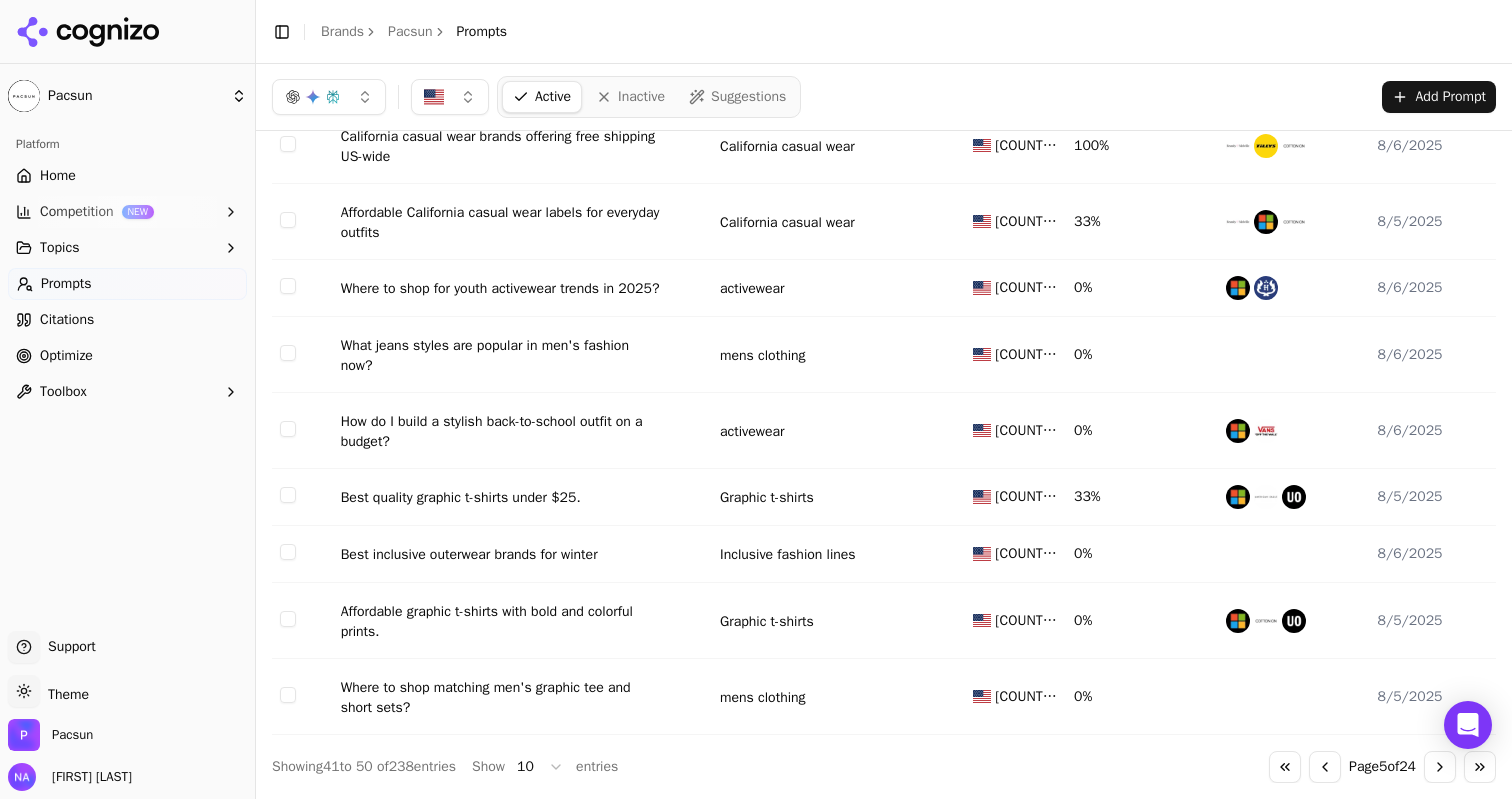 click on "Go to next page" at bounding box center (1440, 767) 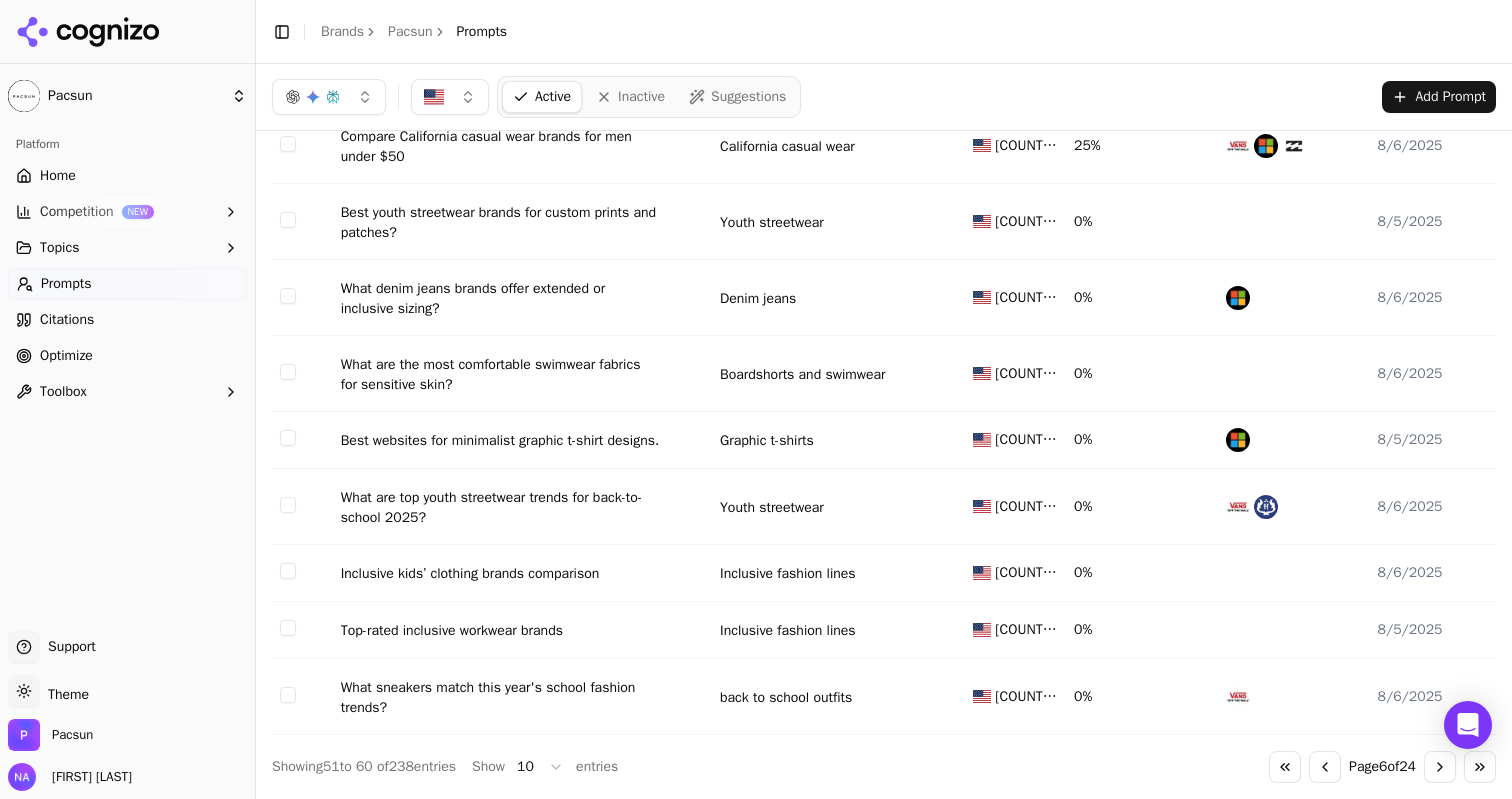 click on "Go to next page" at bounding box center [1440, 767] 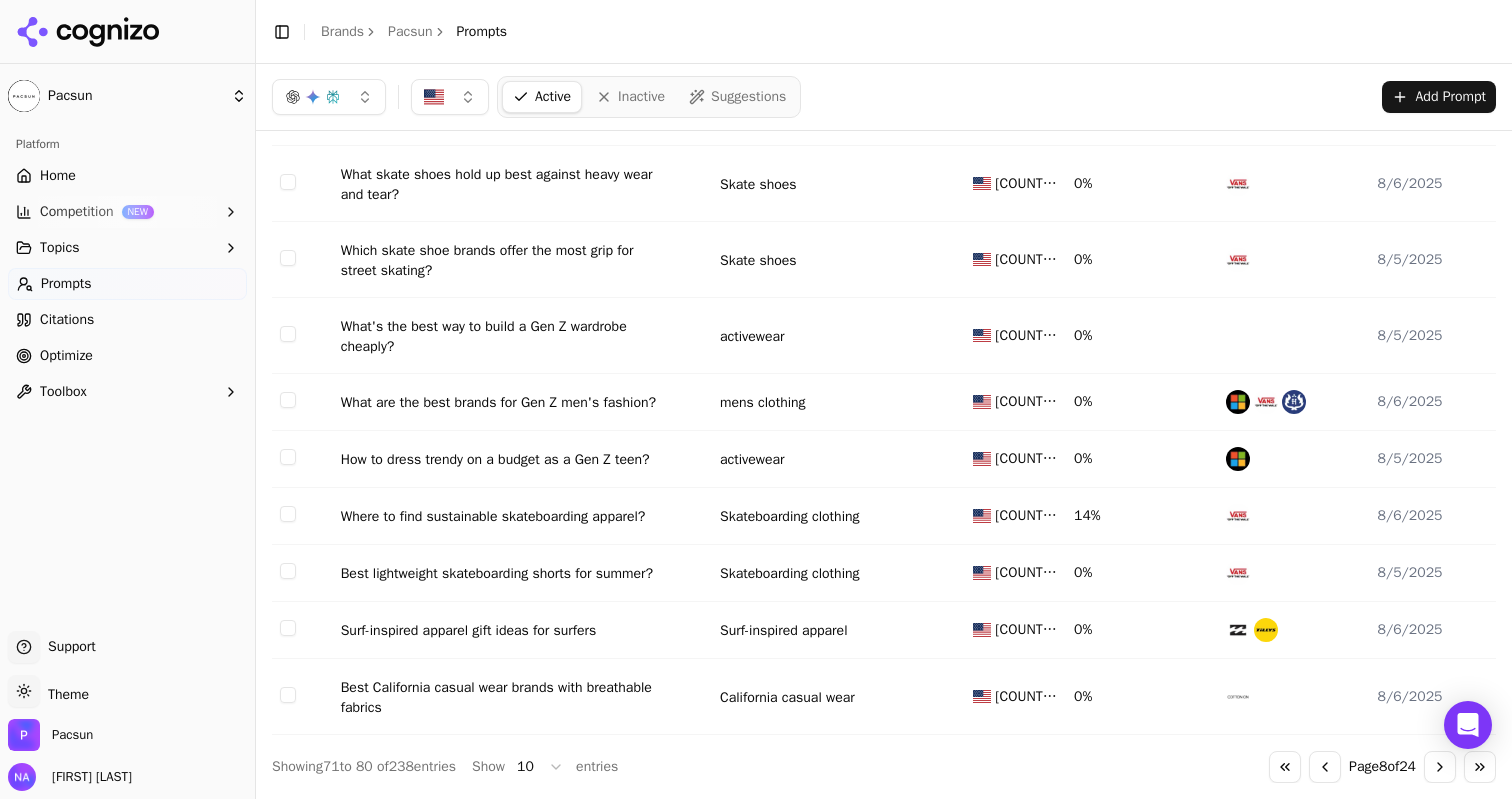 click on "Go to next page" at bounding box center (1440, 767) 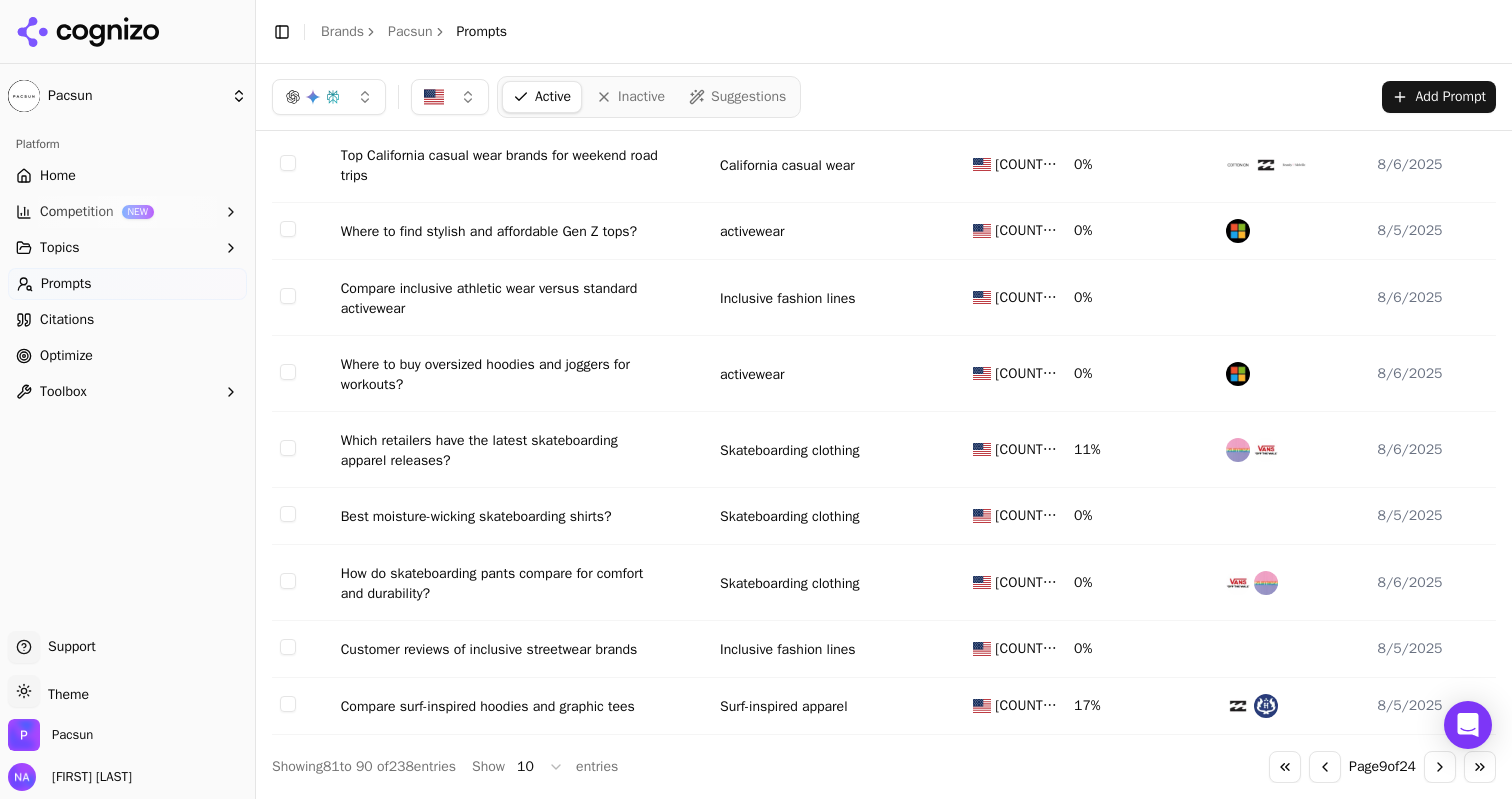 click on "Go to next page" at bounding box center [1440, 767] 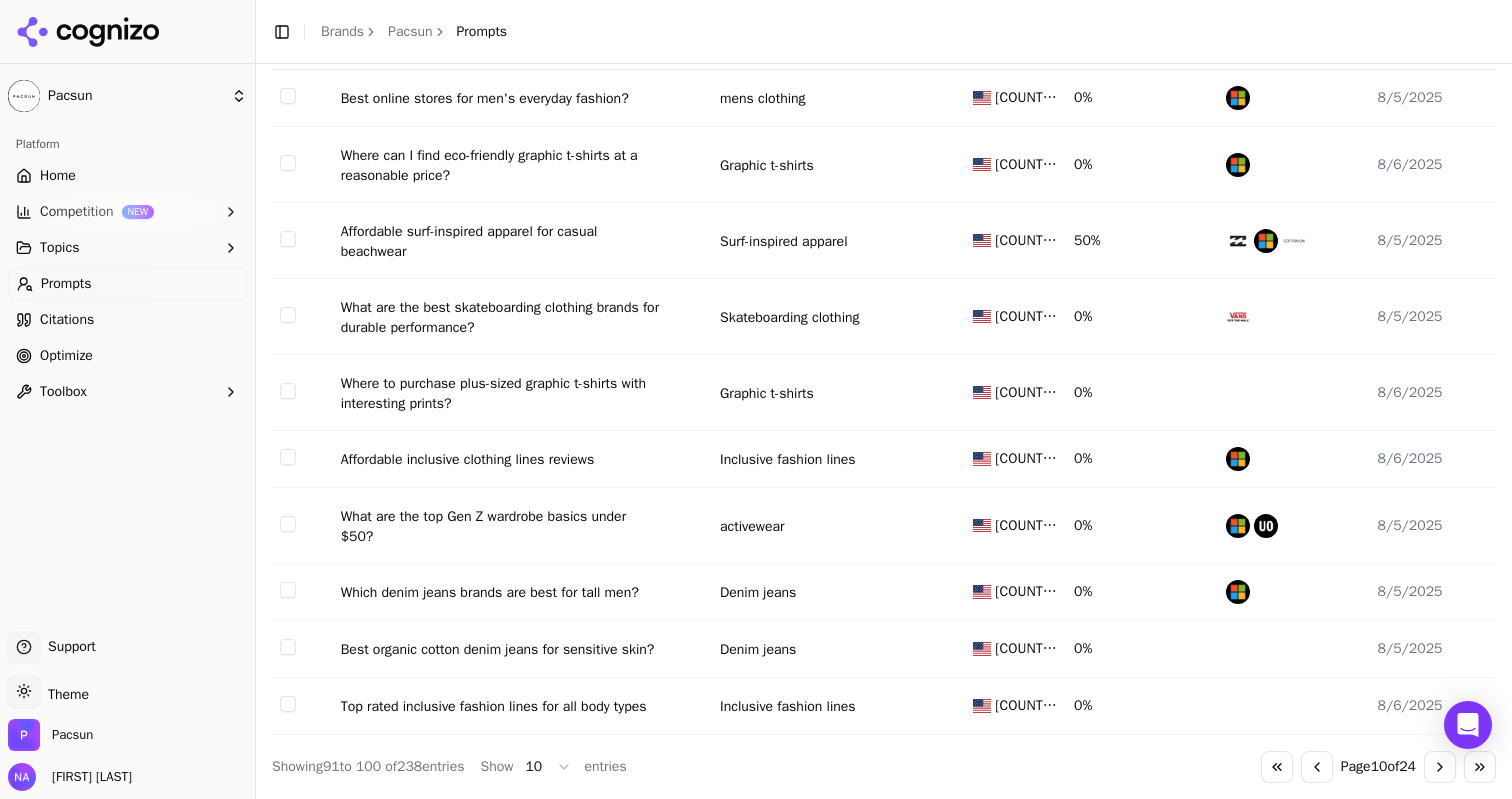 click on "Go to next page" at bounding box center [1440, 767] 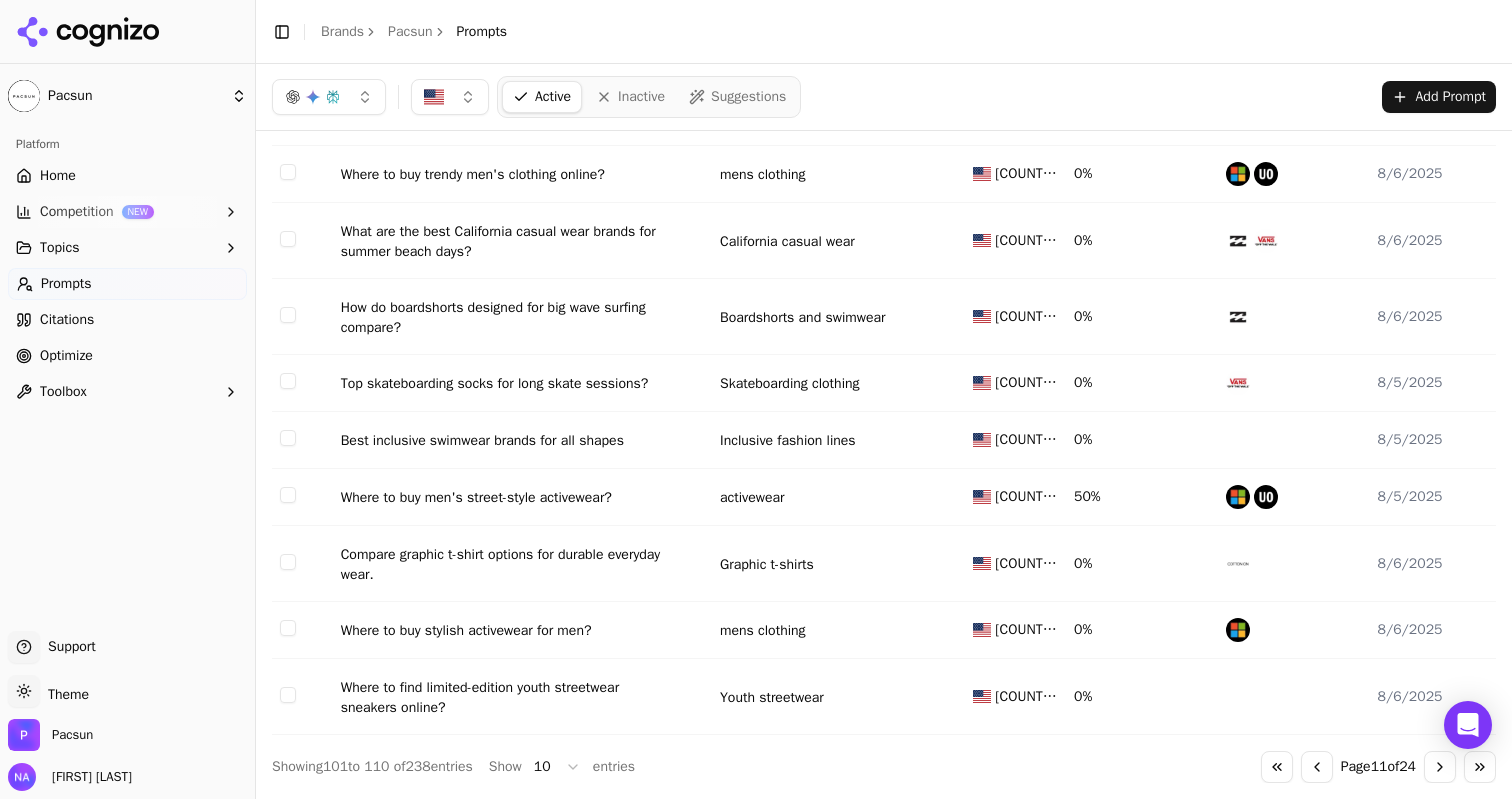 click on "Go to next page" at bounding box center (1440, 767) 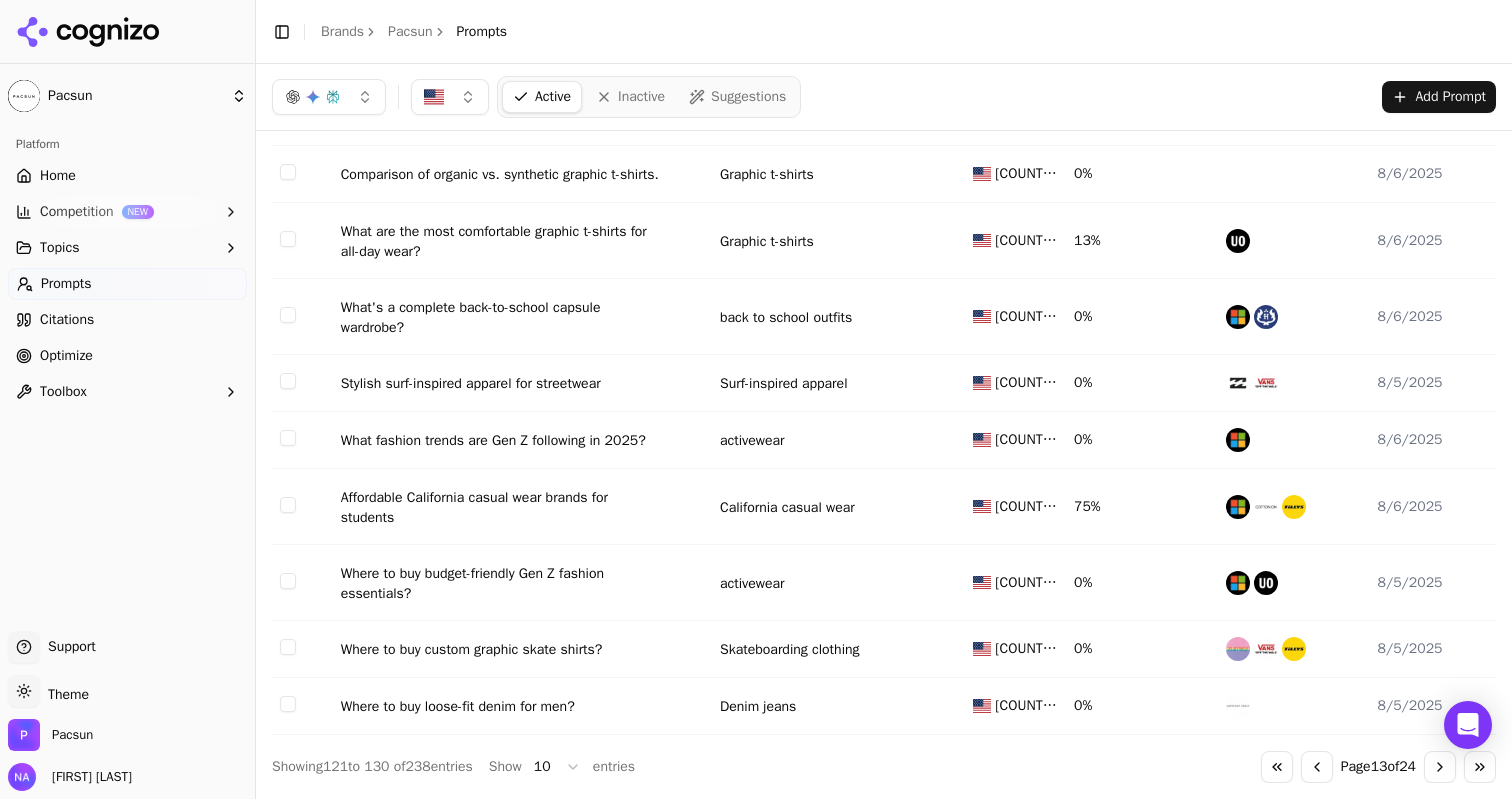 click on "Go to next page" at bounding box center [1440, 767] 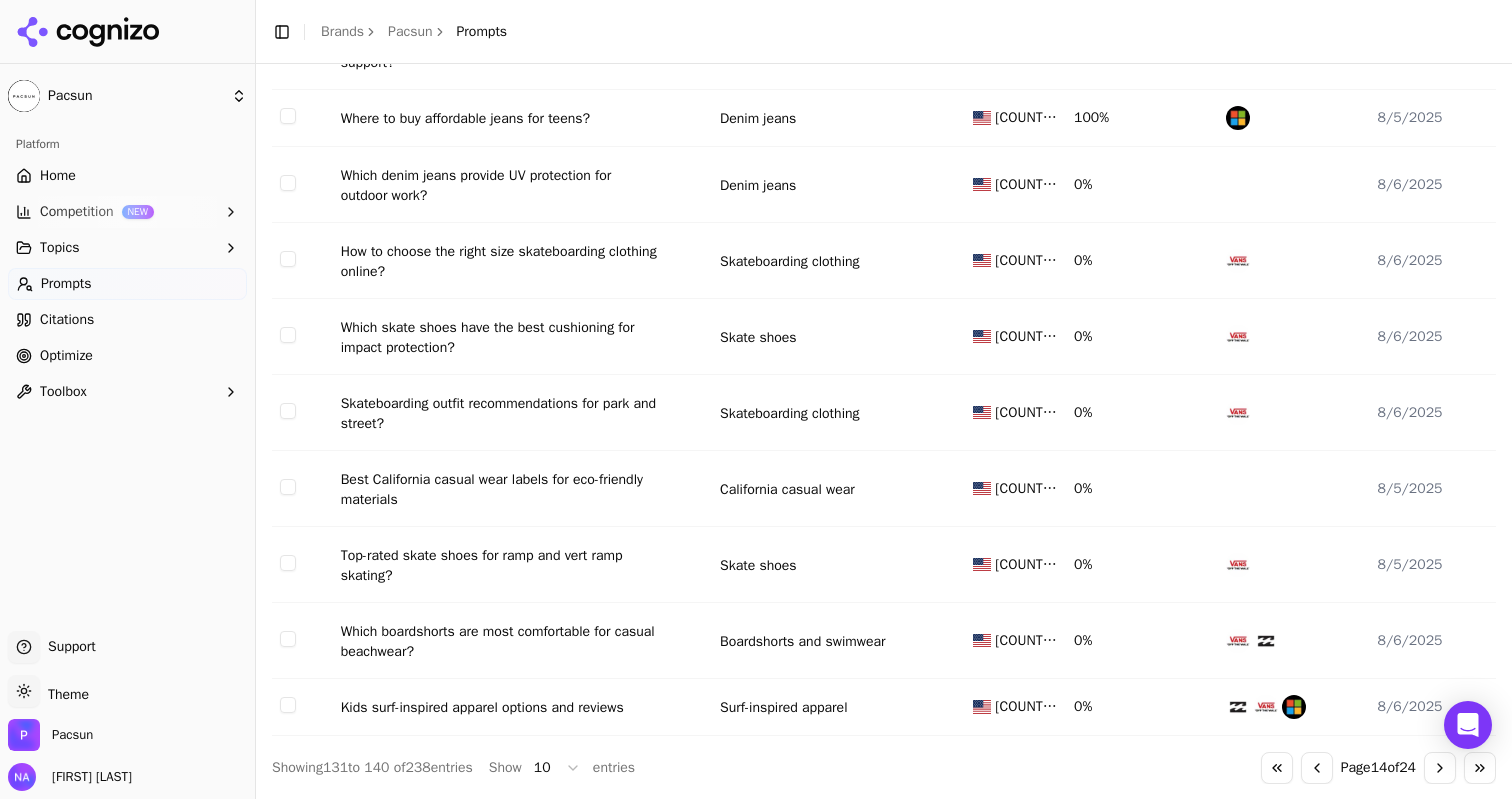 click on "Go to next page" at bounding box center [1440, 768] 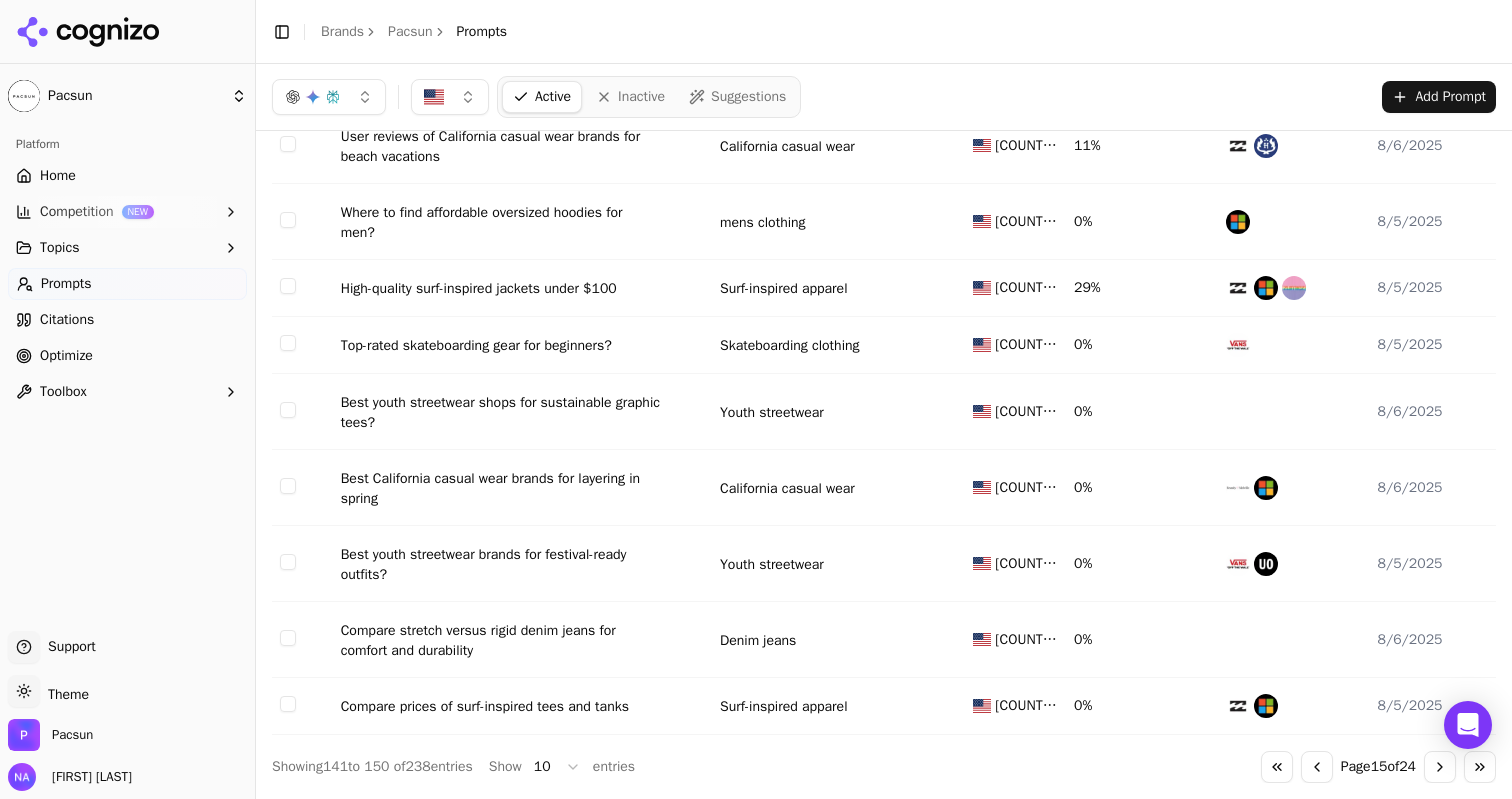 click on "Go to next page" at bounding box center [1440, 767] 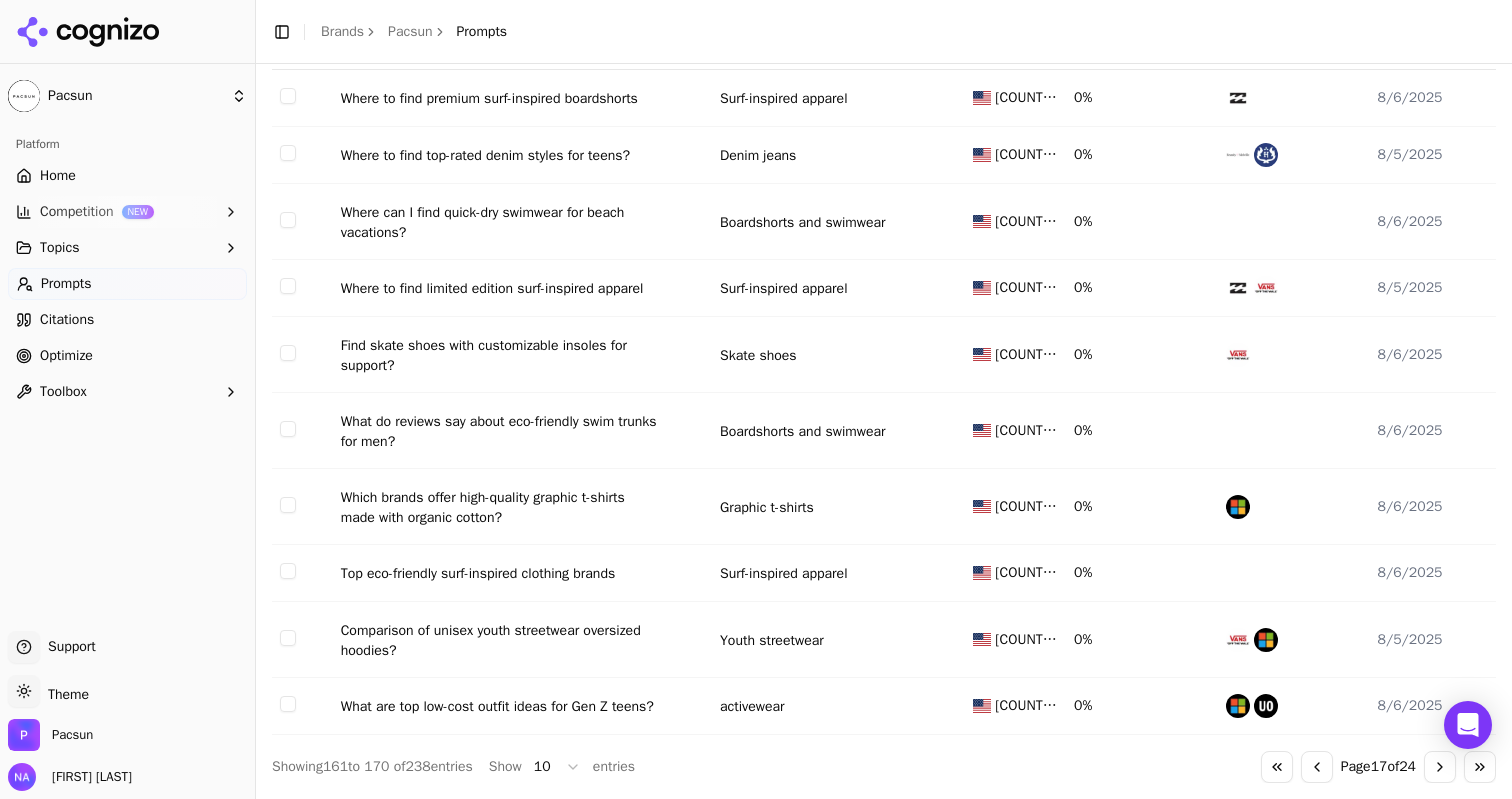 click on "Go to next page" at bounding box center [1440, 767] 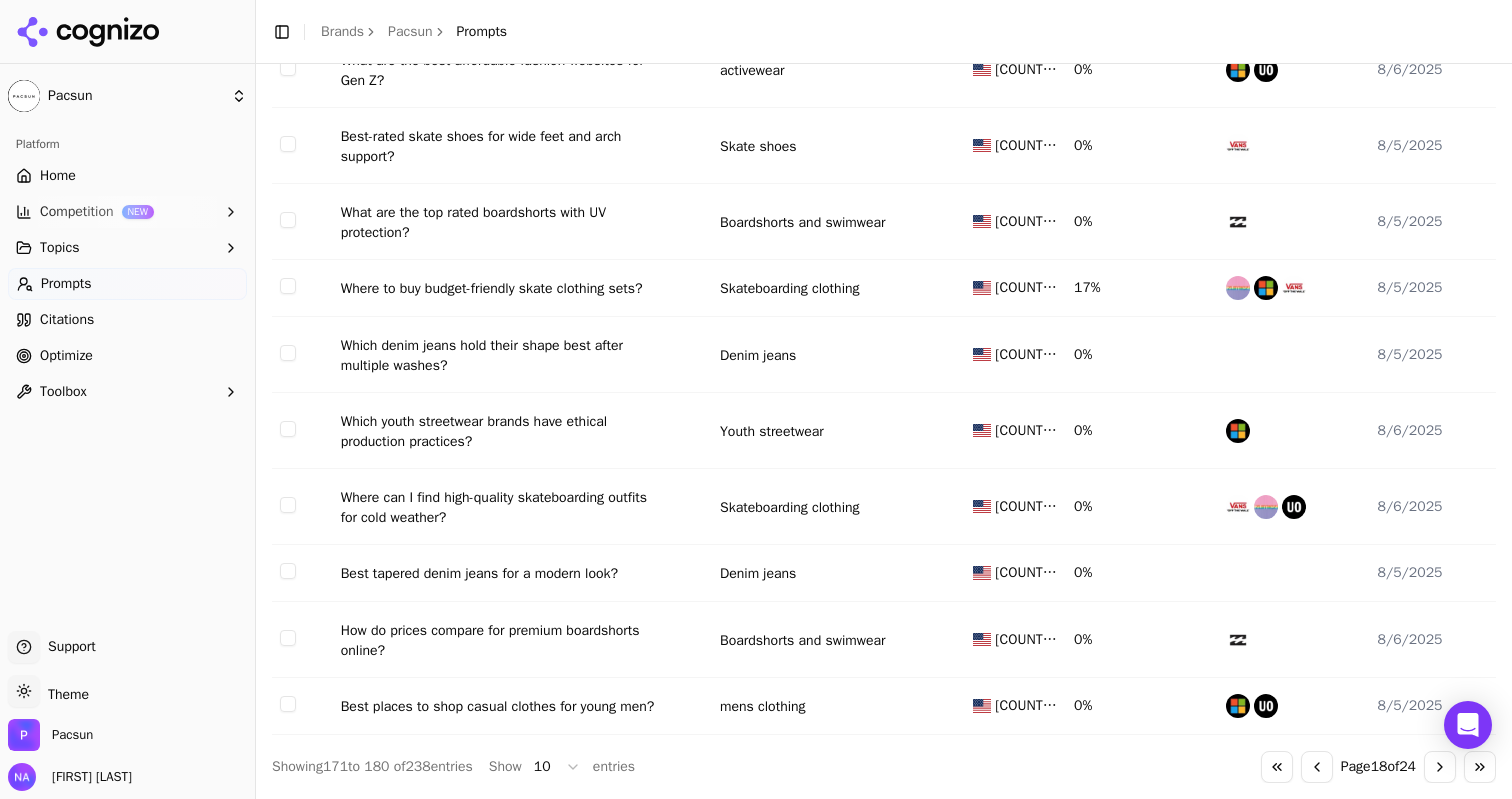 click on "Go to next page" at bounding box center [1440, 767] 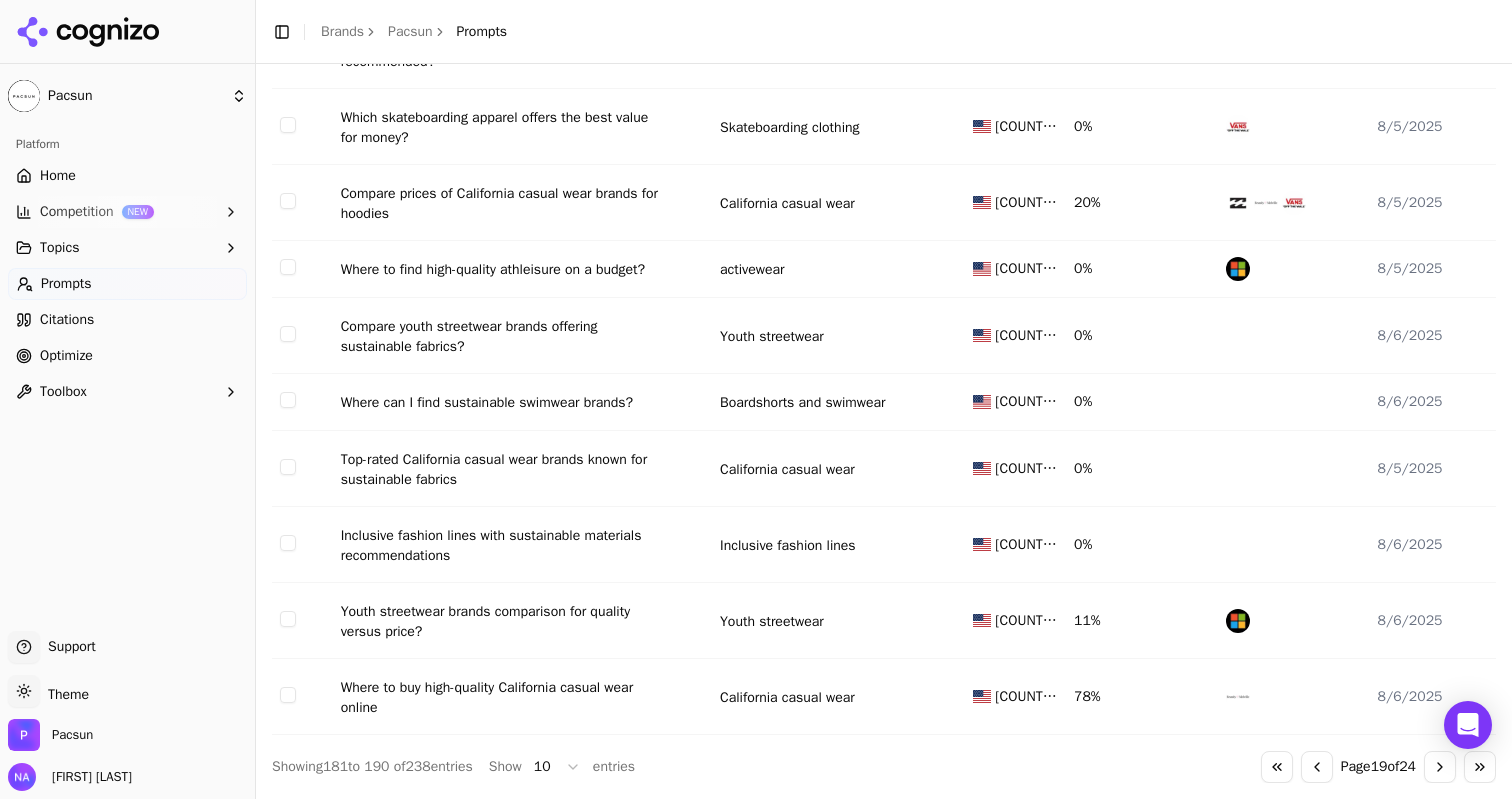 click on "Go to next page" at bounding box center [1440, 767] 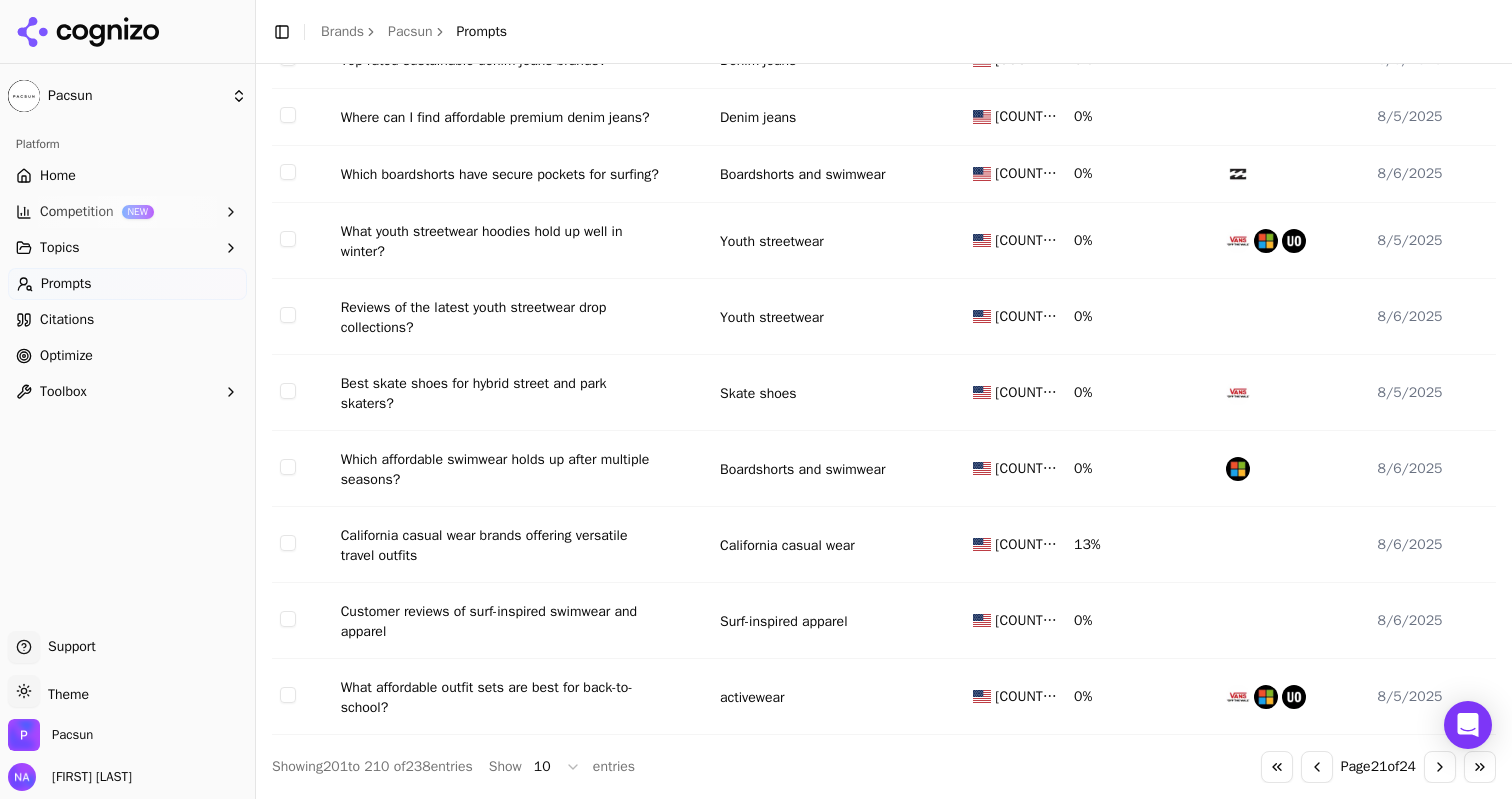 click on "Go to next page" at bounding box center [1440, 767] 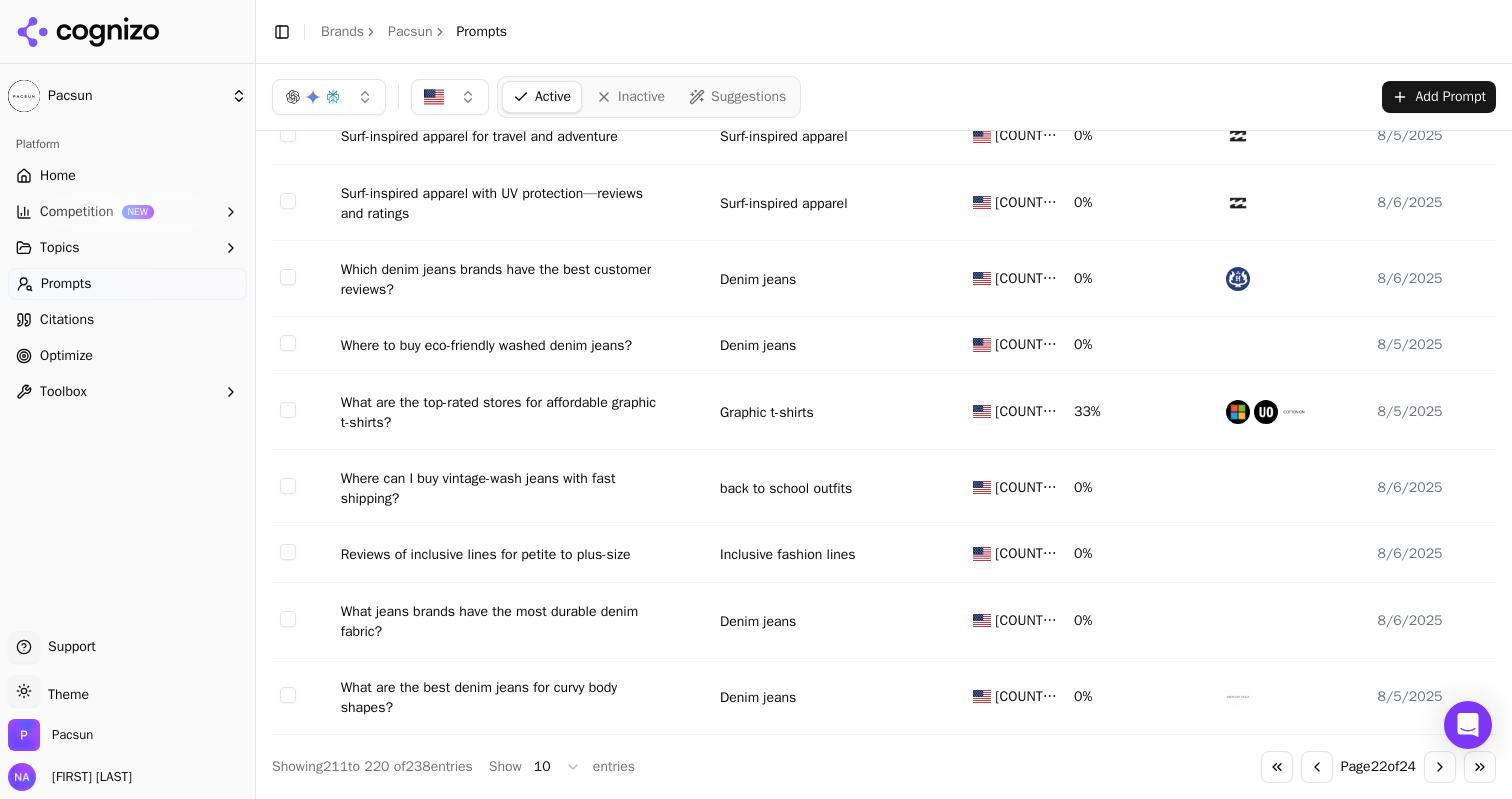 click on "Go to next page" at bounding box center (1440, 767) 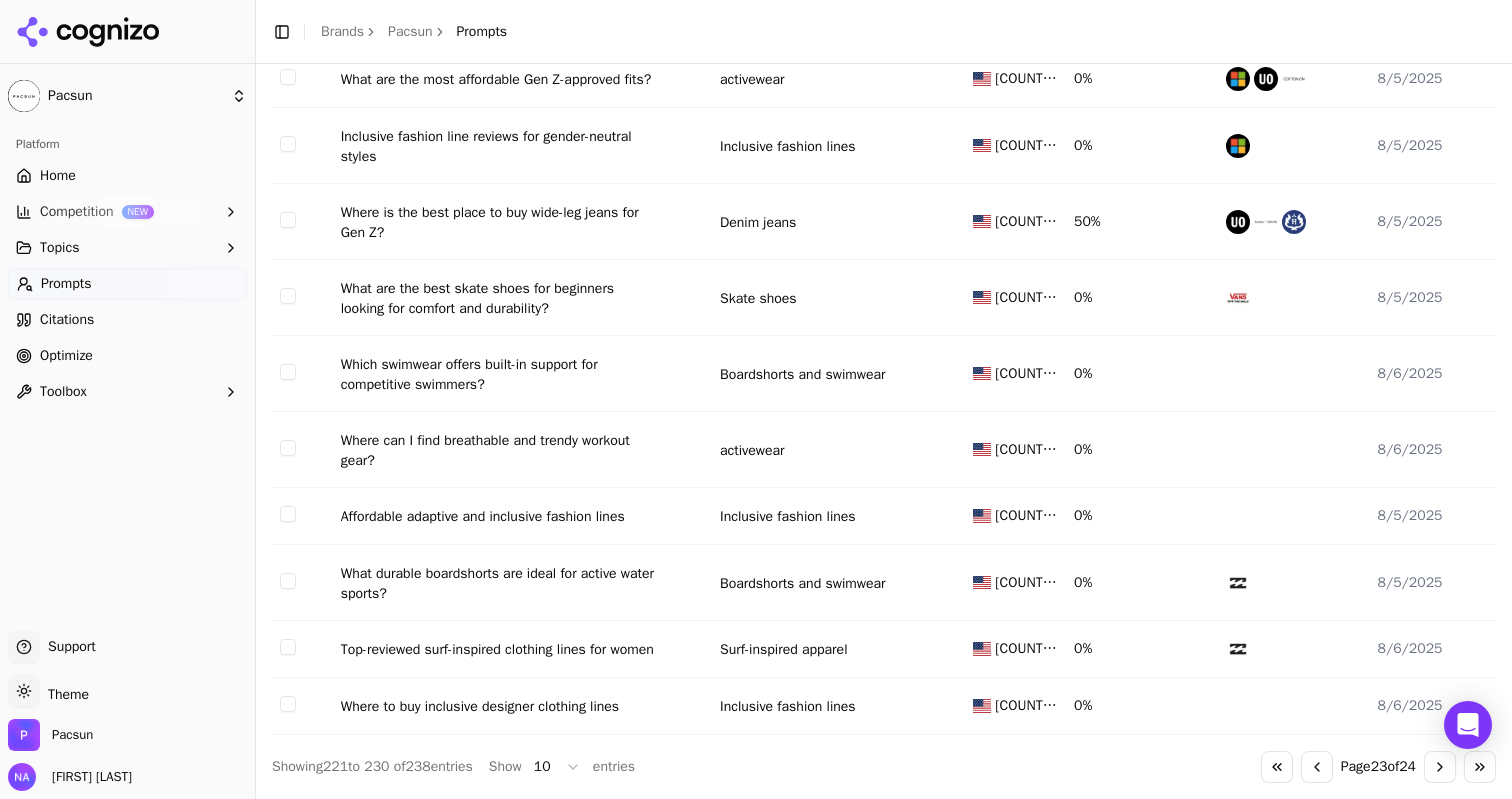 click on "Go to next page" at bounding box center (1440, 767) 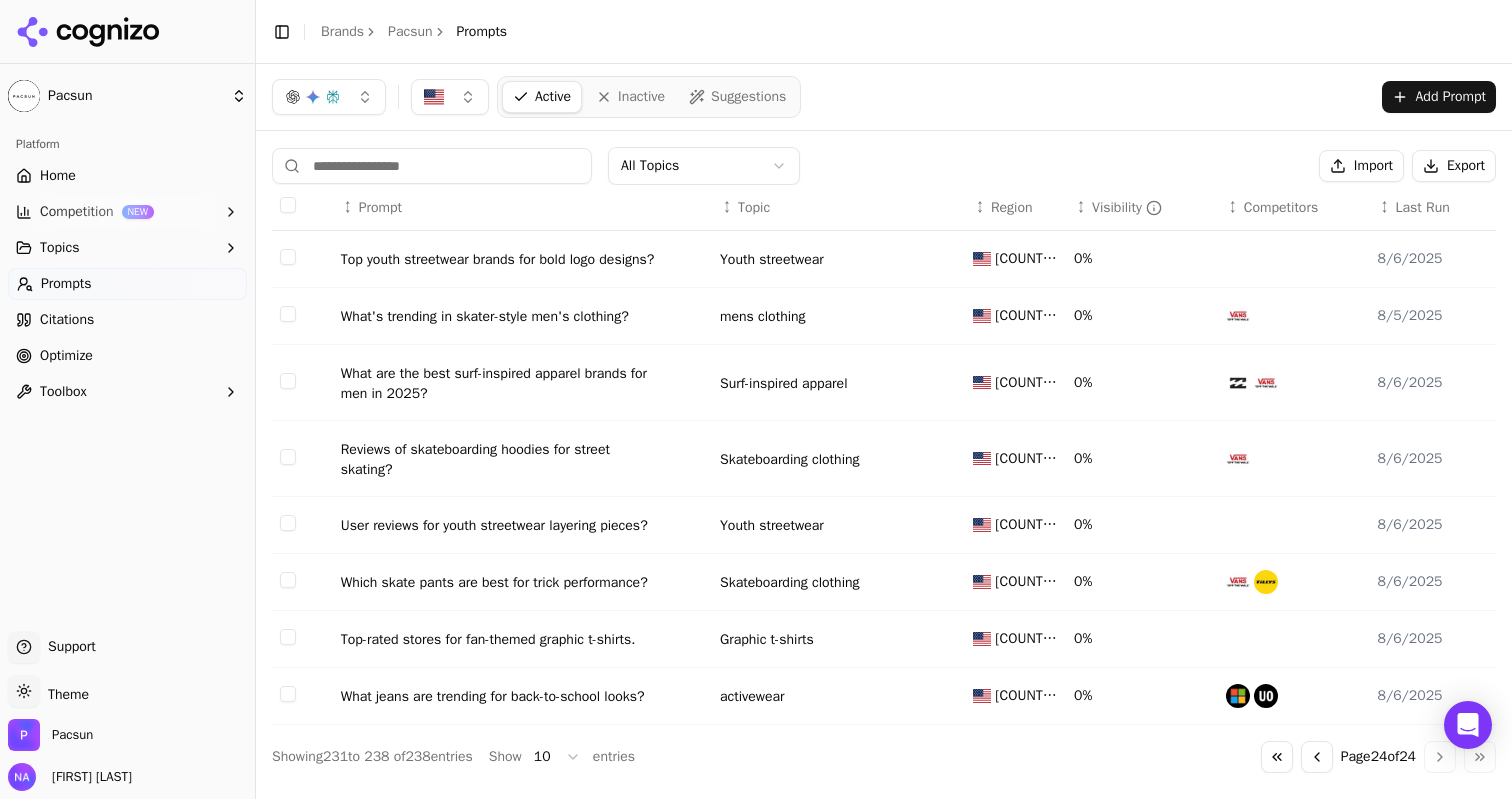 click on "Go to first page Go to previous page Page  24  of  24 Go to next page Go to last page" at bounding box center [1378, 757] 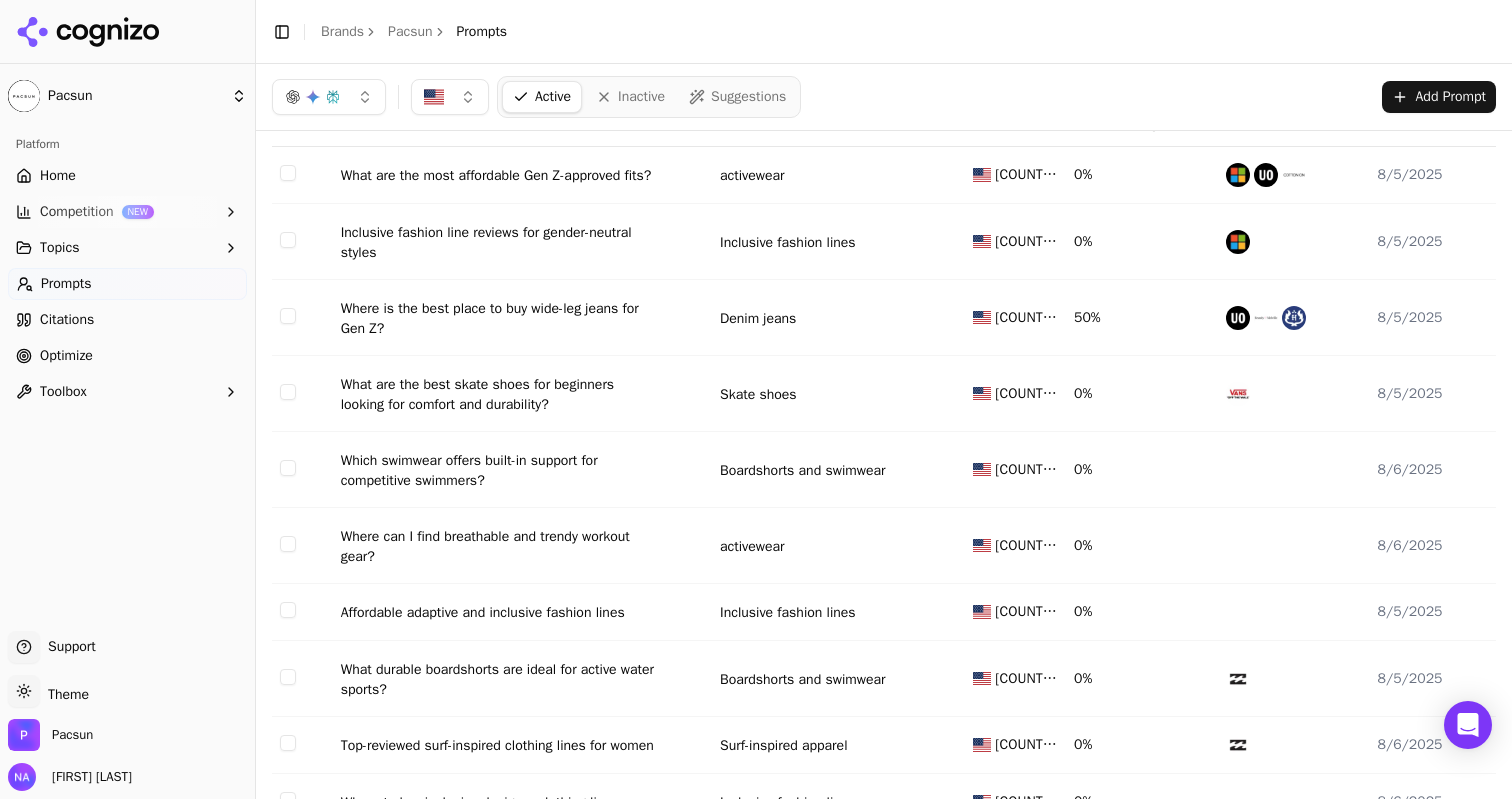 click at bounding box center (1294, 745) 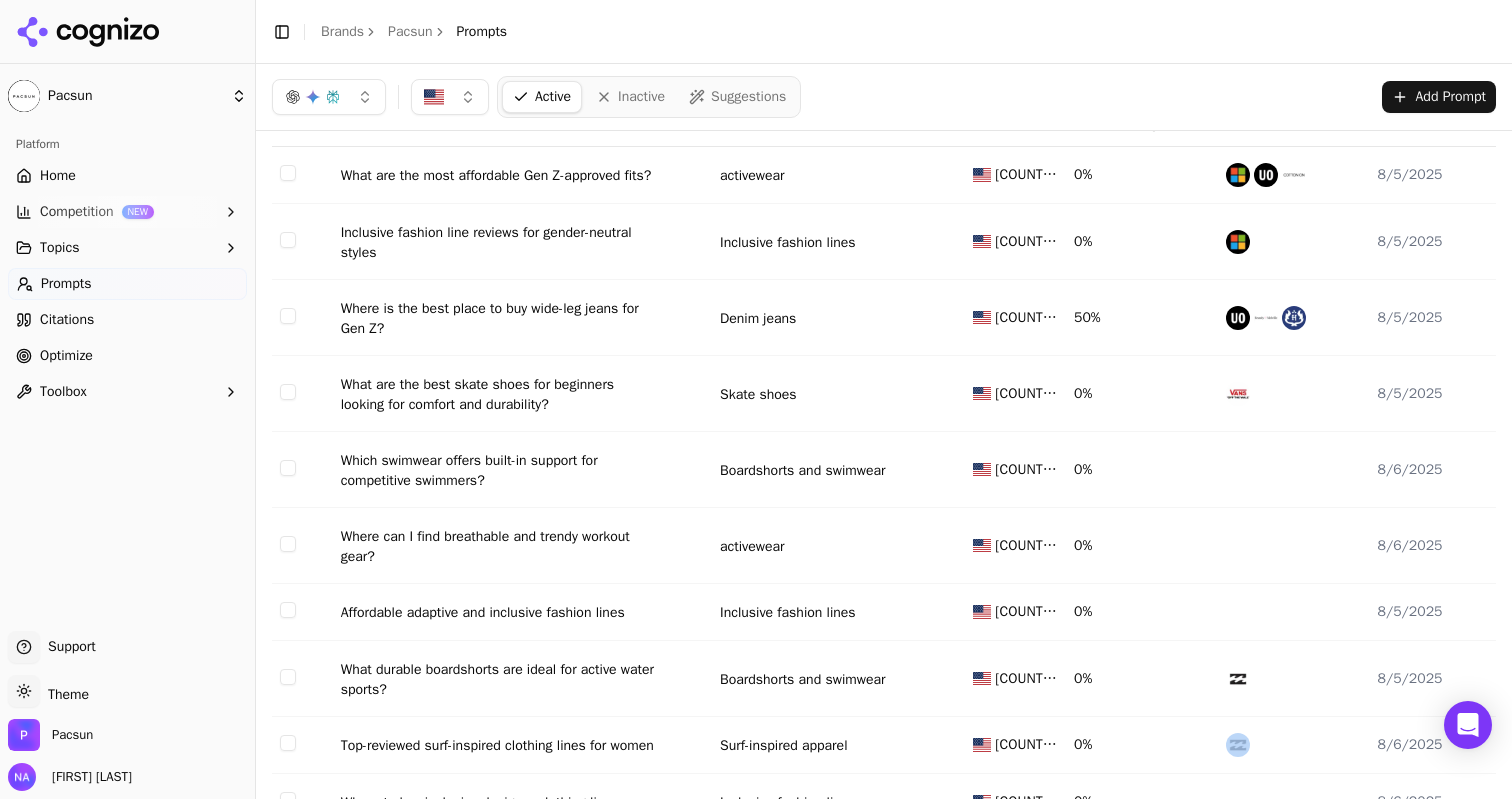 click at bounding box center (1294, 745) 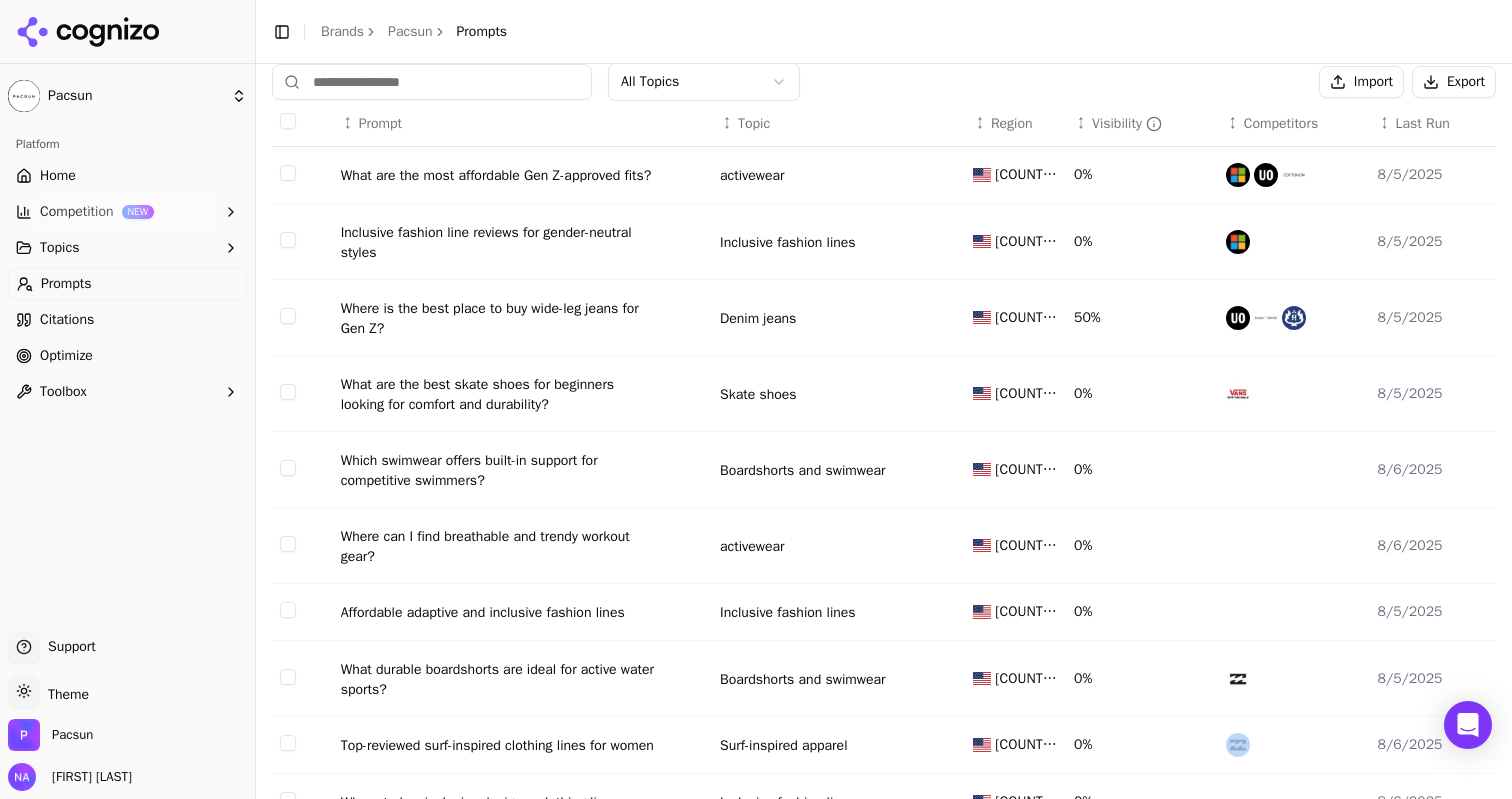 scroll, scrollTop: 217, scrollLeft: 0, axis: vertical 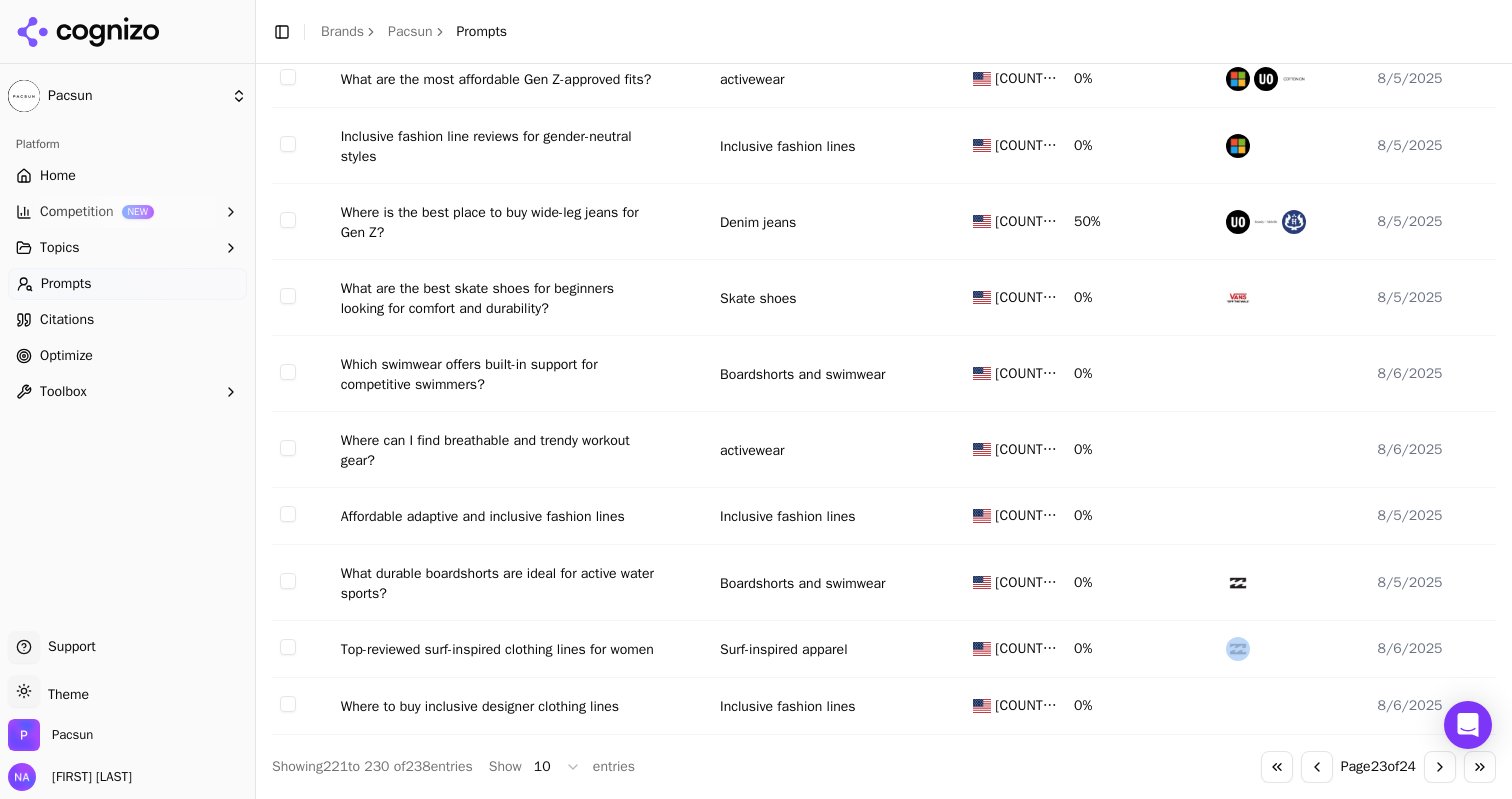 click on "Go to previous page" at bounding box center [1317, 767] 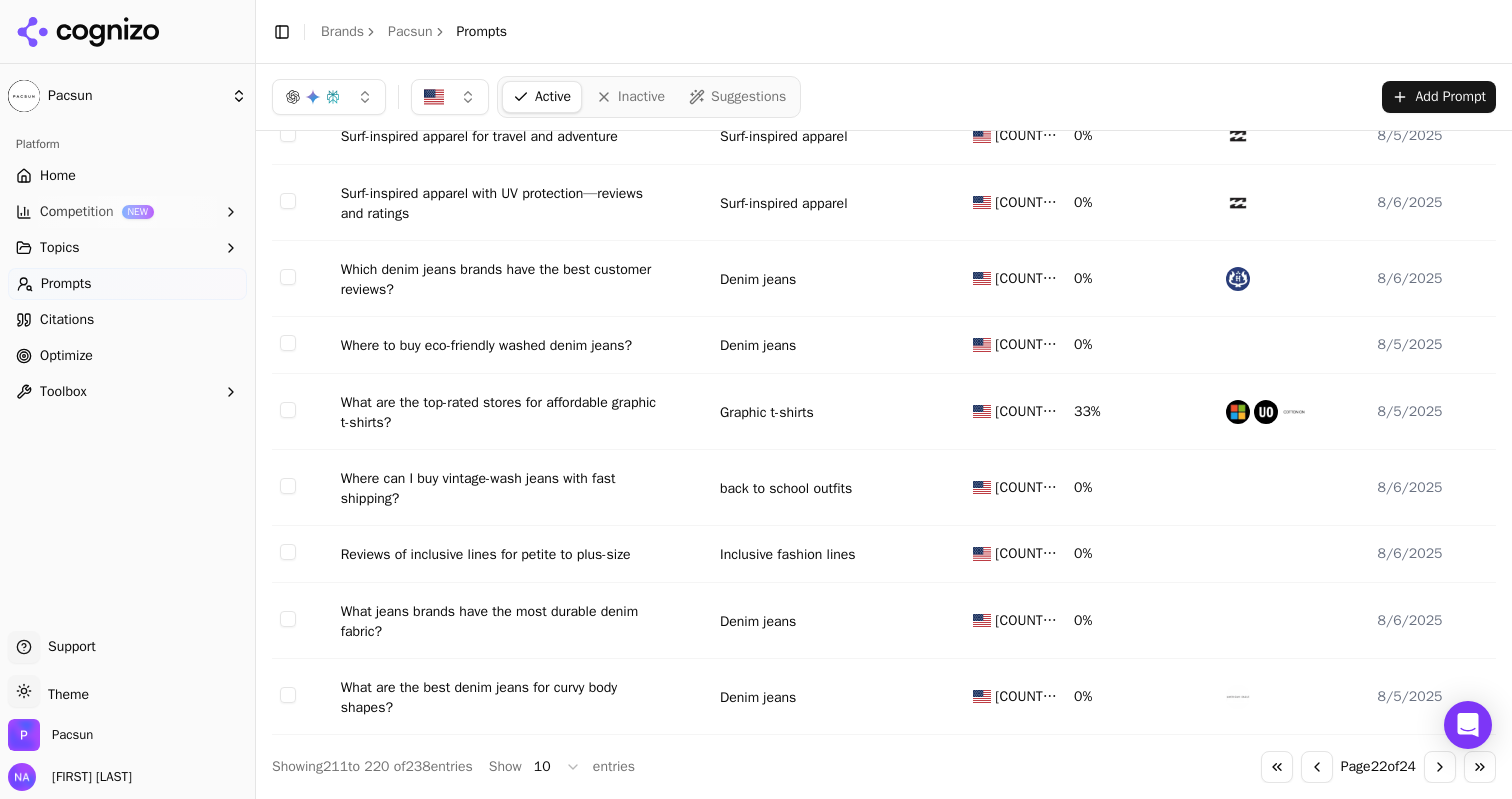 click on "Go to previous page" at bounding box center [1317, 767] 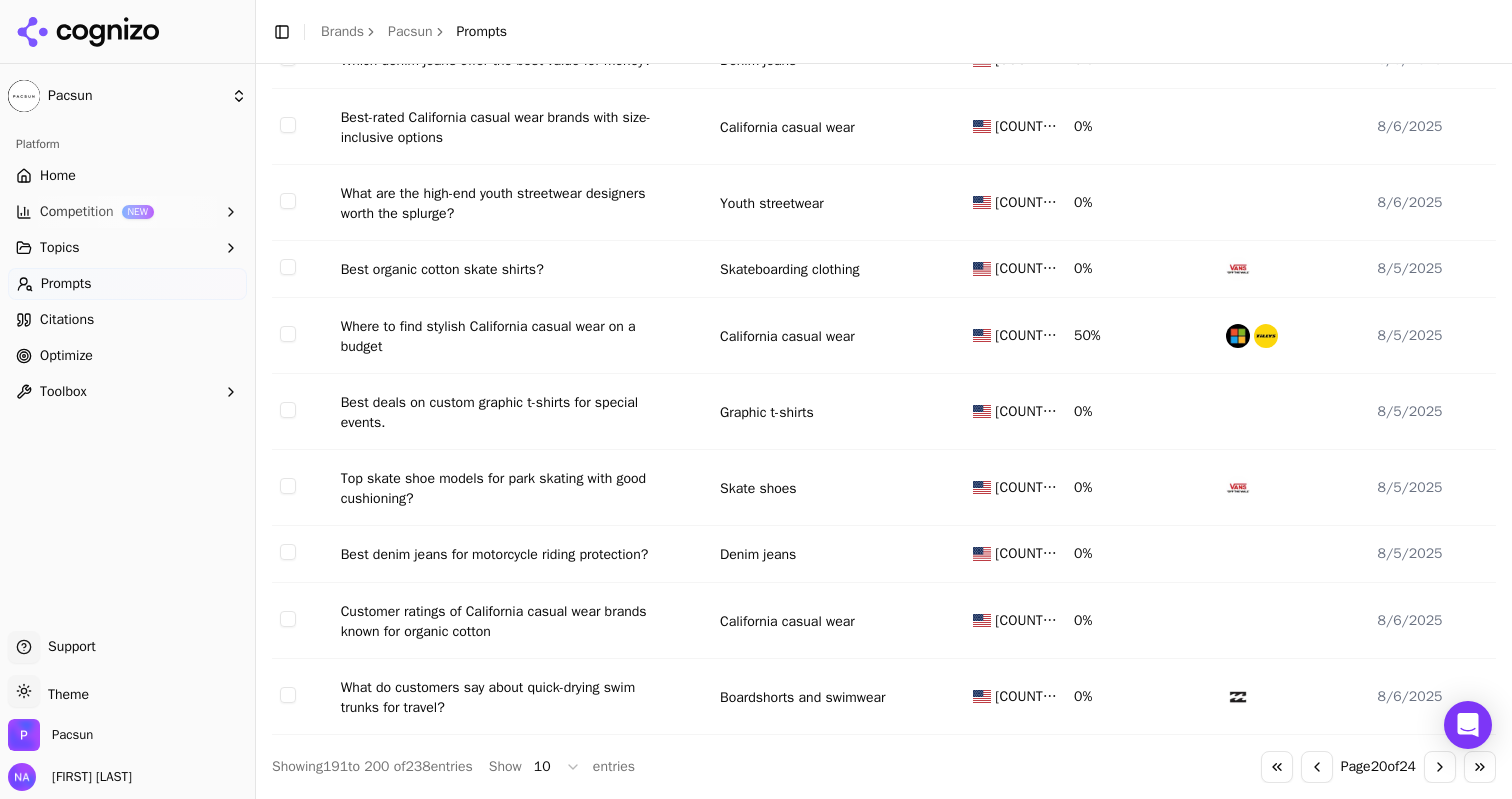 click on "Go to previous page" at bounding box center [1317, 767] 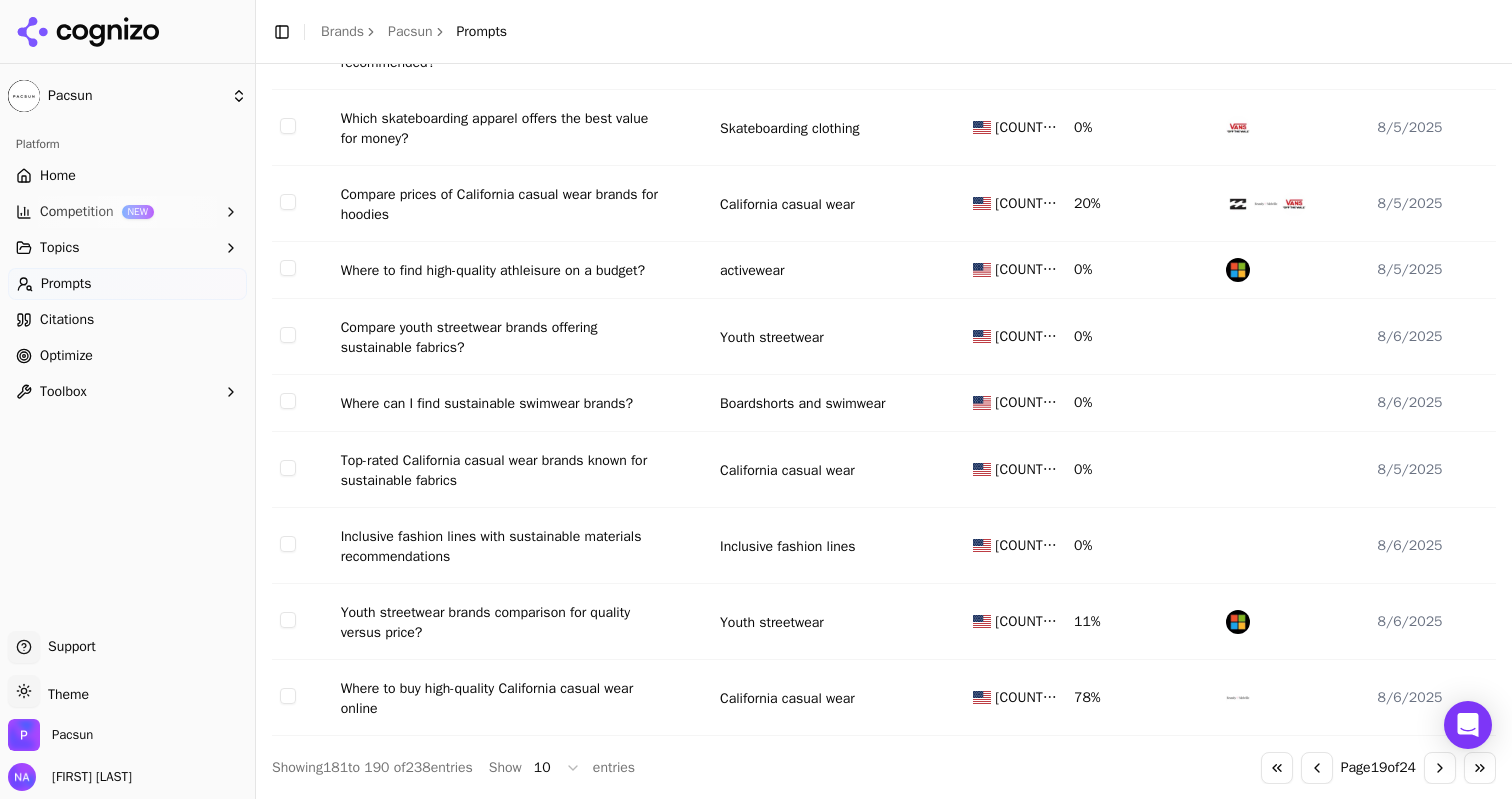 click on "Go to previous page" at bounding box center (1317, 768) 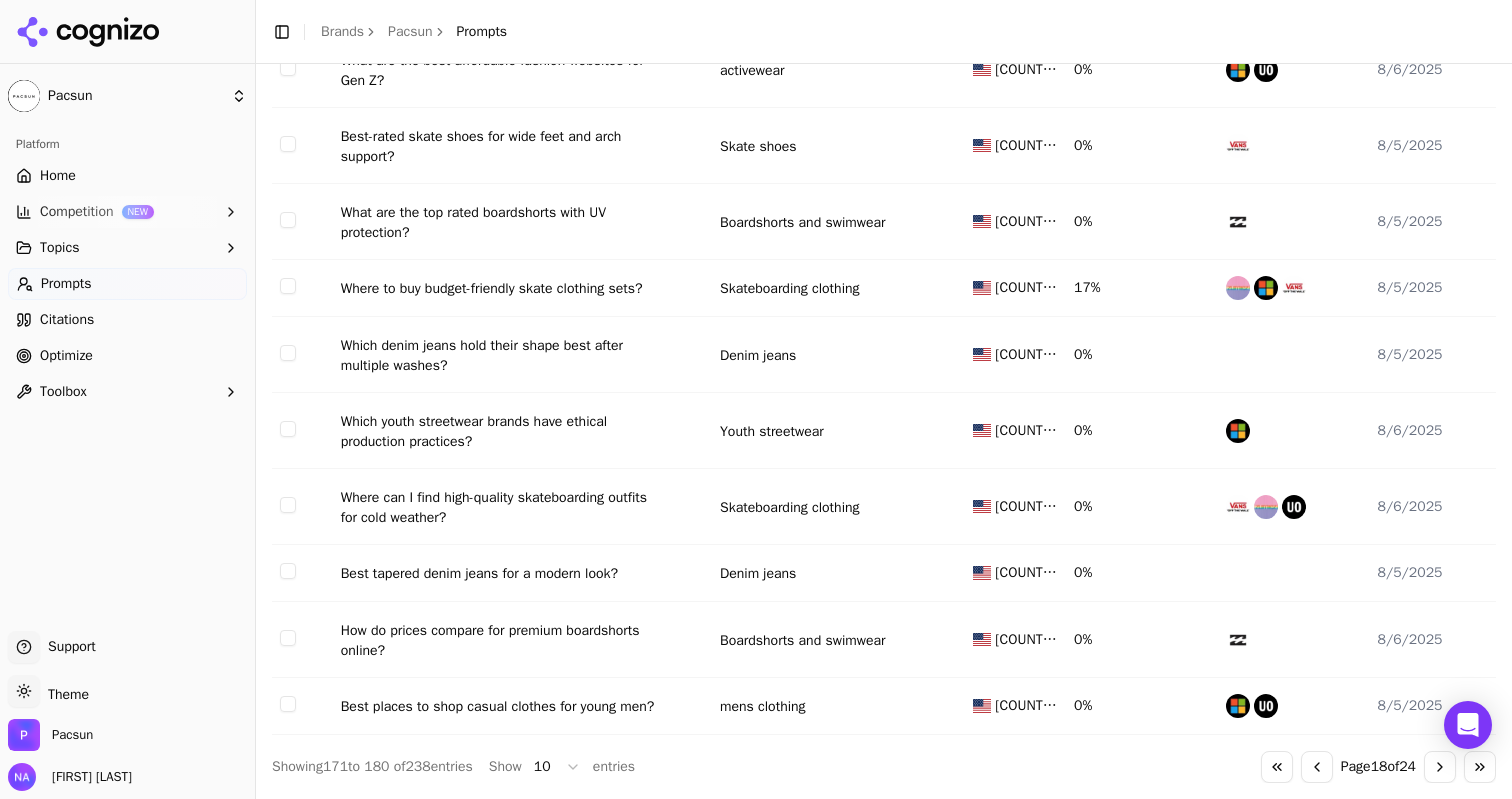 click on "Go to previous page" at bounding box center (1317, 767) 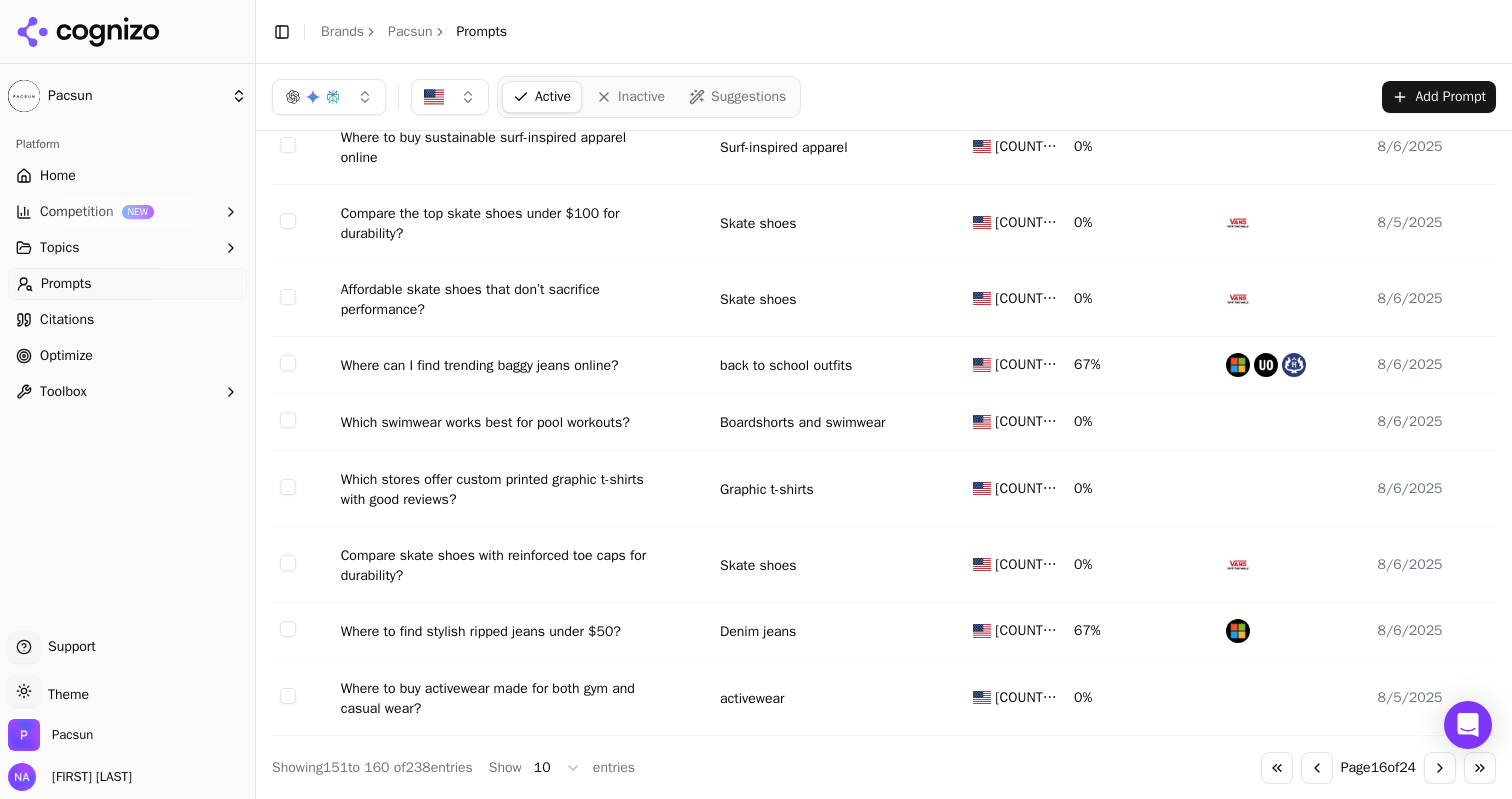 click on "Go to previous page" at bounding box center [1317, 768] 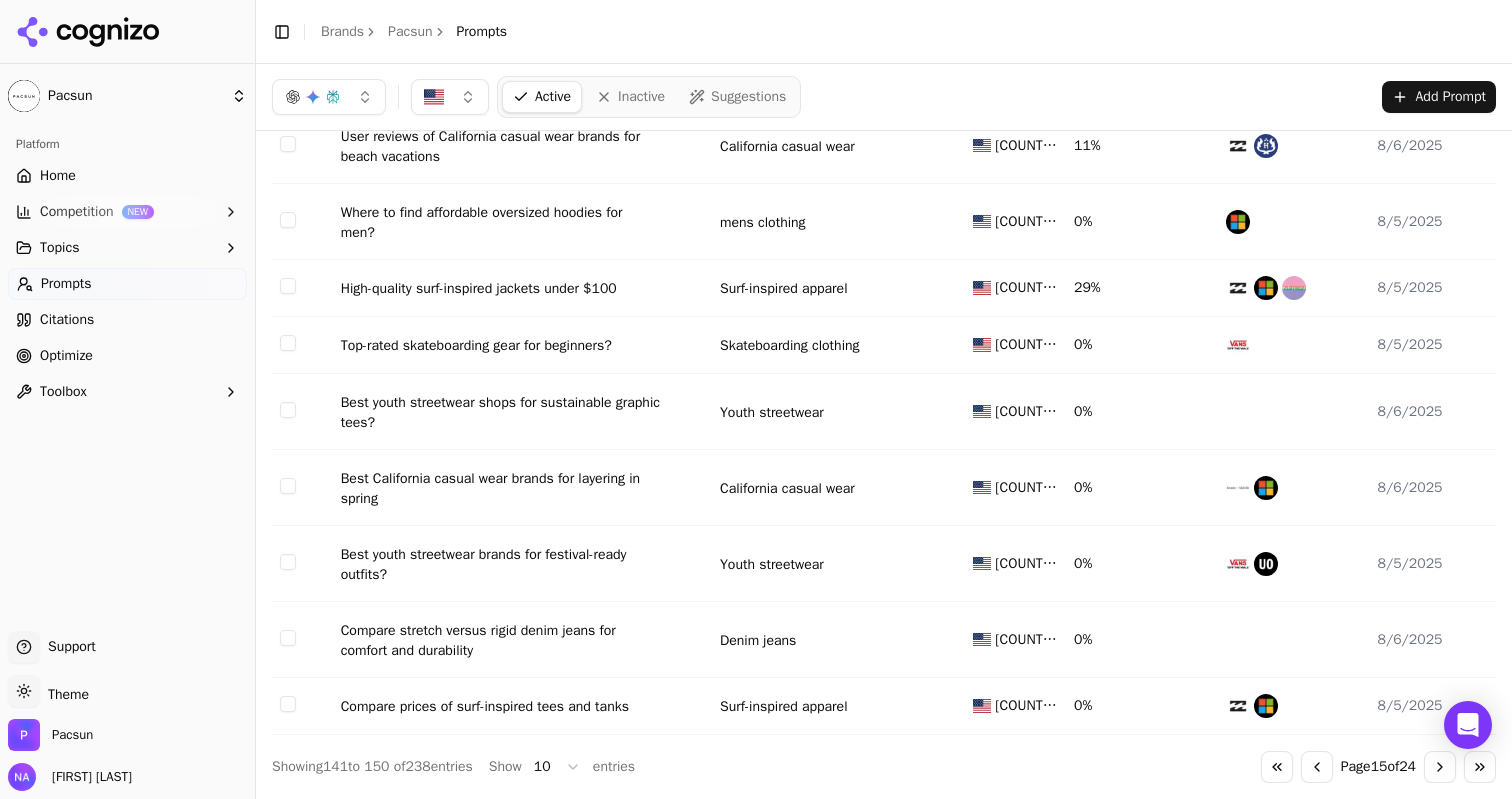 click on "Go to previous page" at bounding box center (1317, 767) 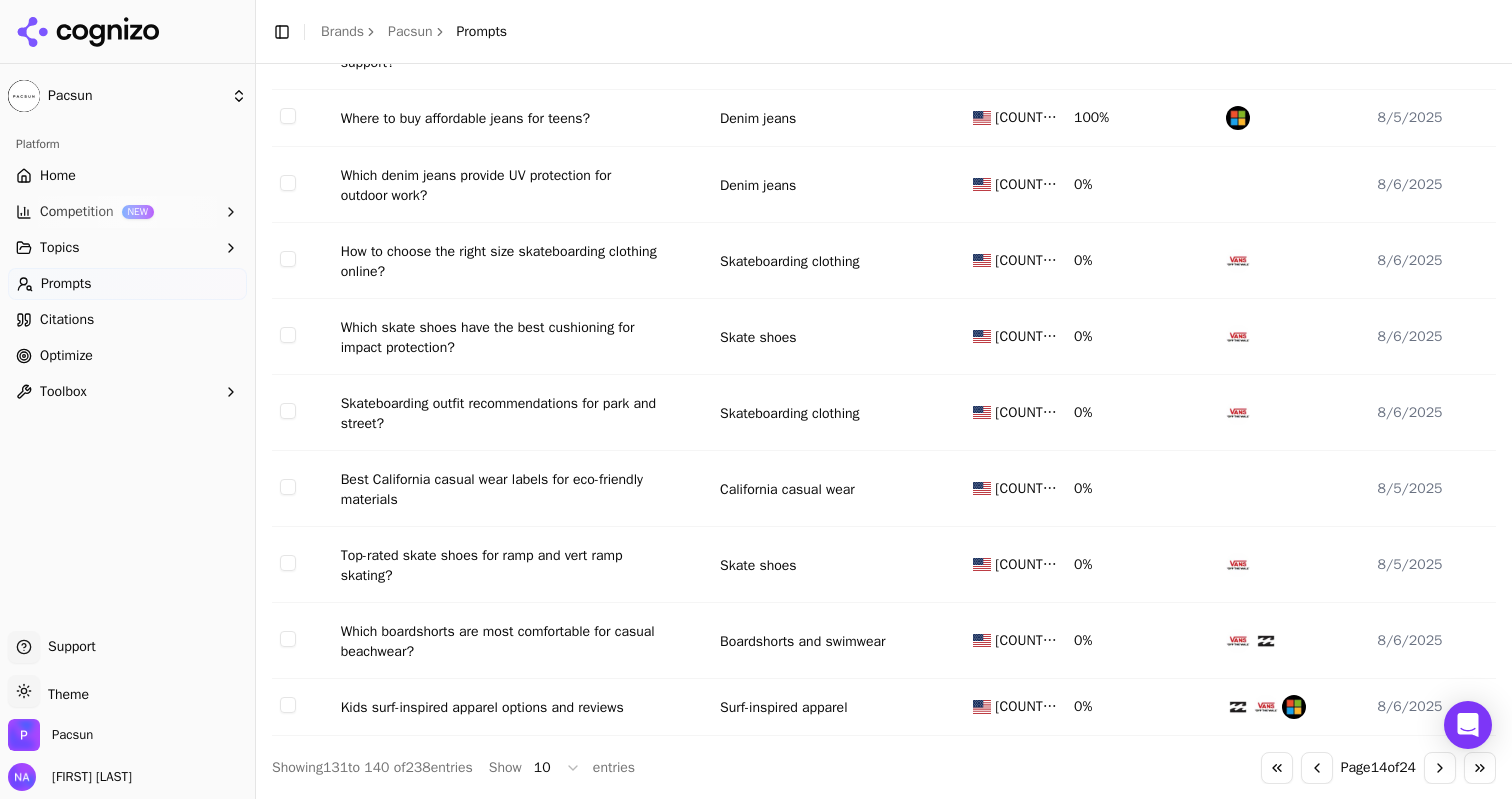 click on "Go to previous page" at bounding box center [1317, 768] 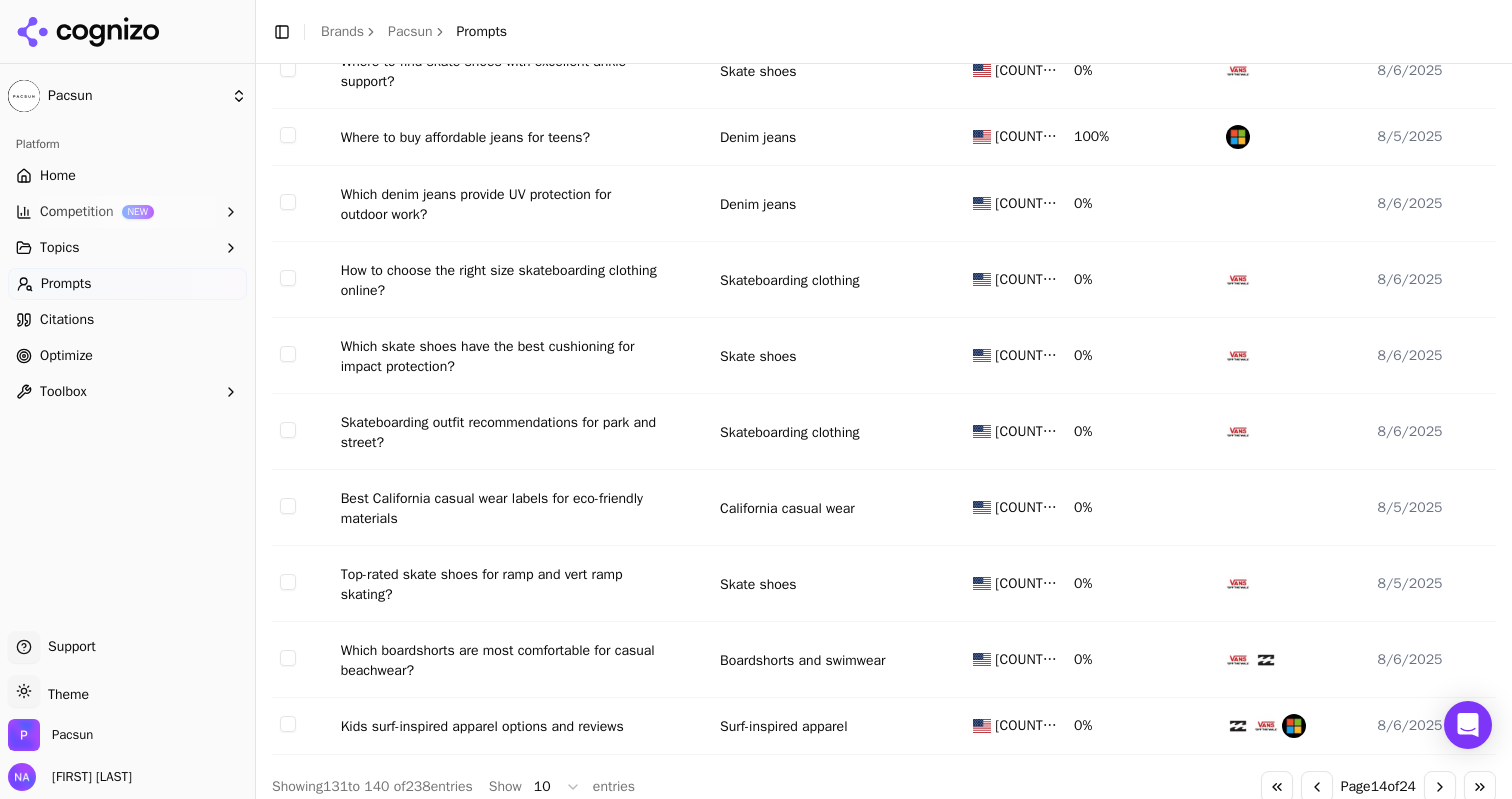 click on "Go to previous page" at bounding box center (1317, 787) 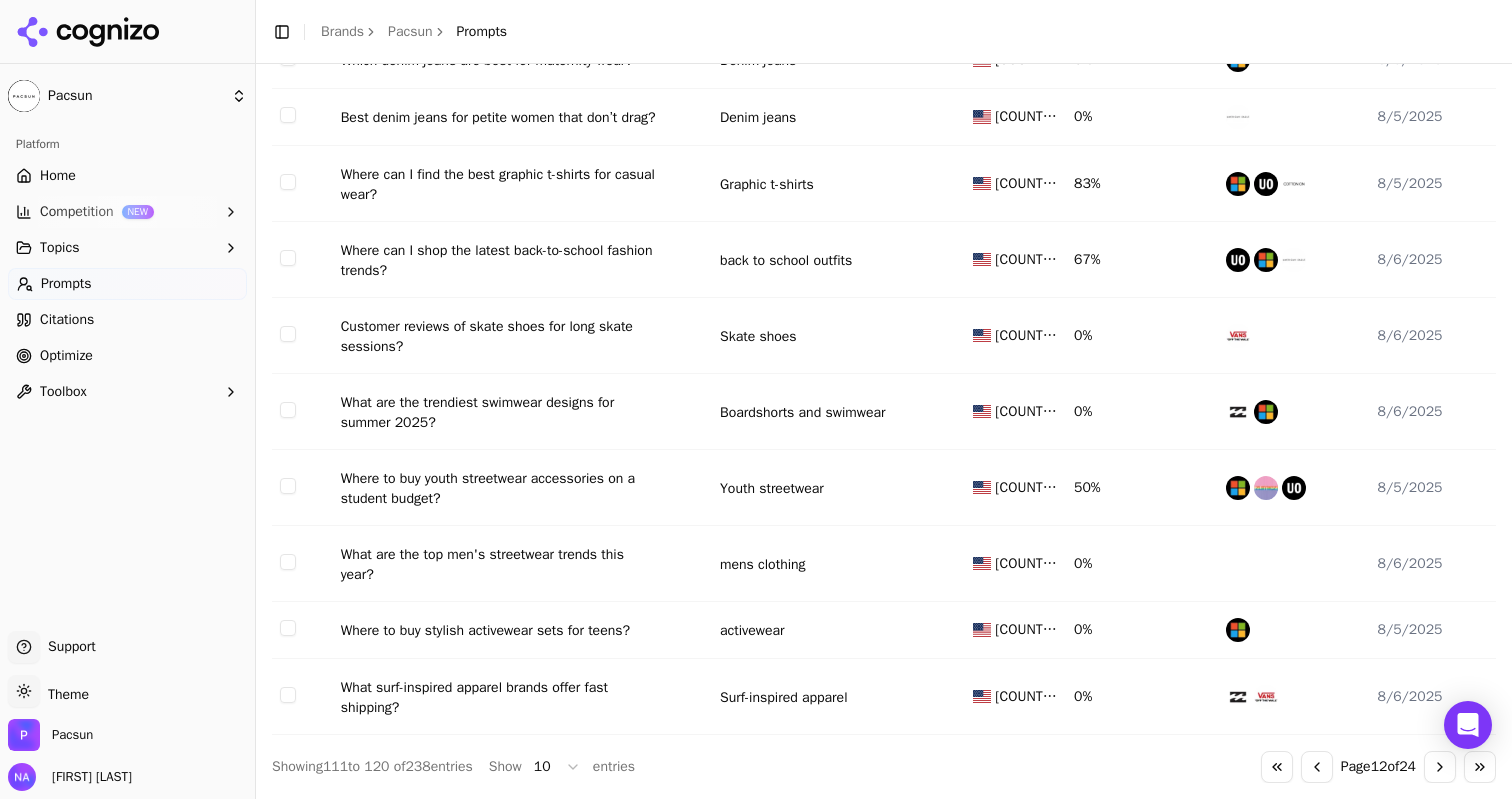 click on "Go to previous page" at bounding box center (1317, 767) 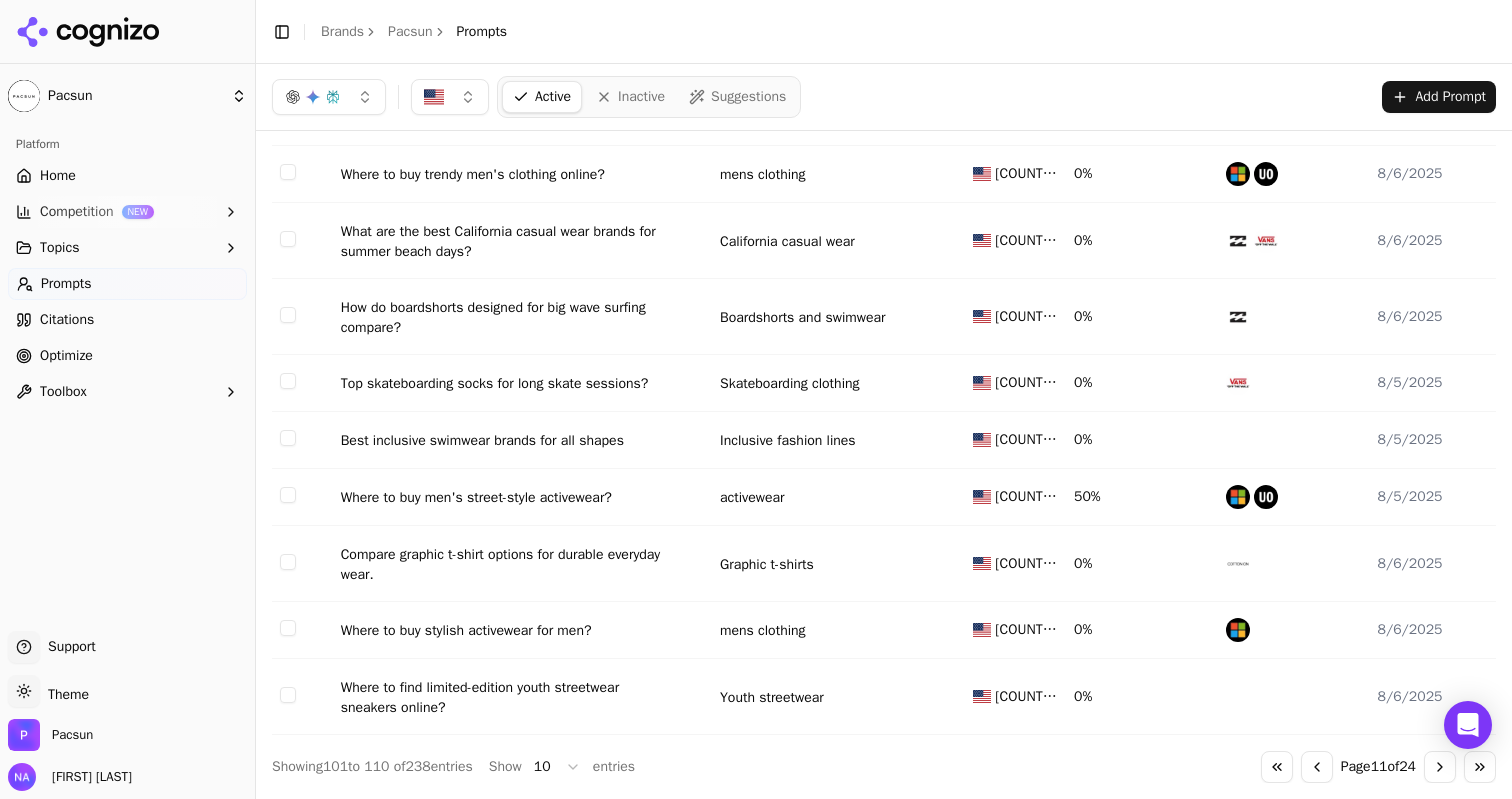 click on "Go to previous page" at bounding box center [1317, 767] 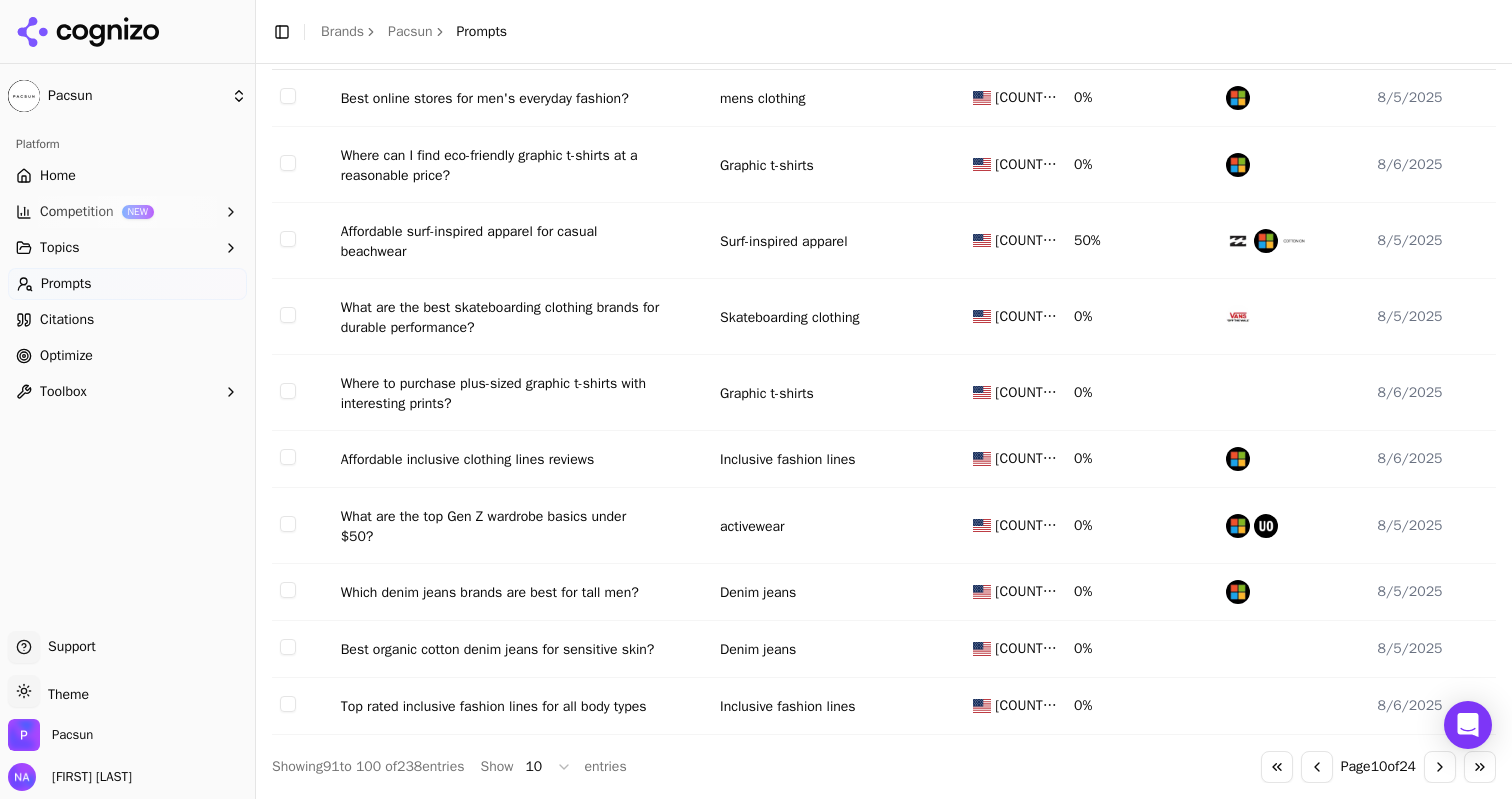 click on "Go to previous page" at bounding box center (1317, 767) 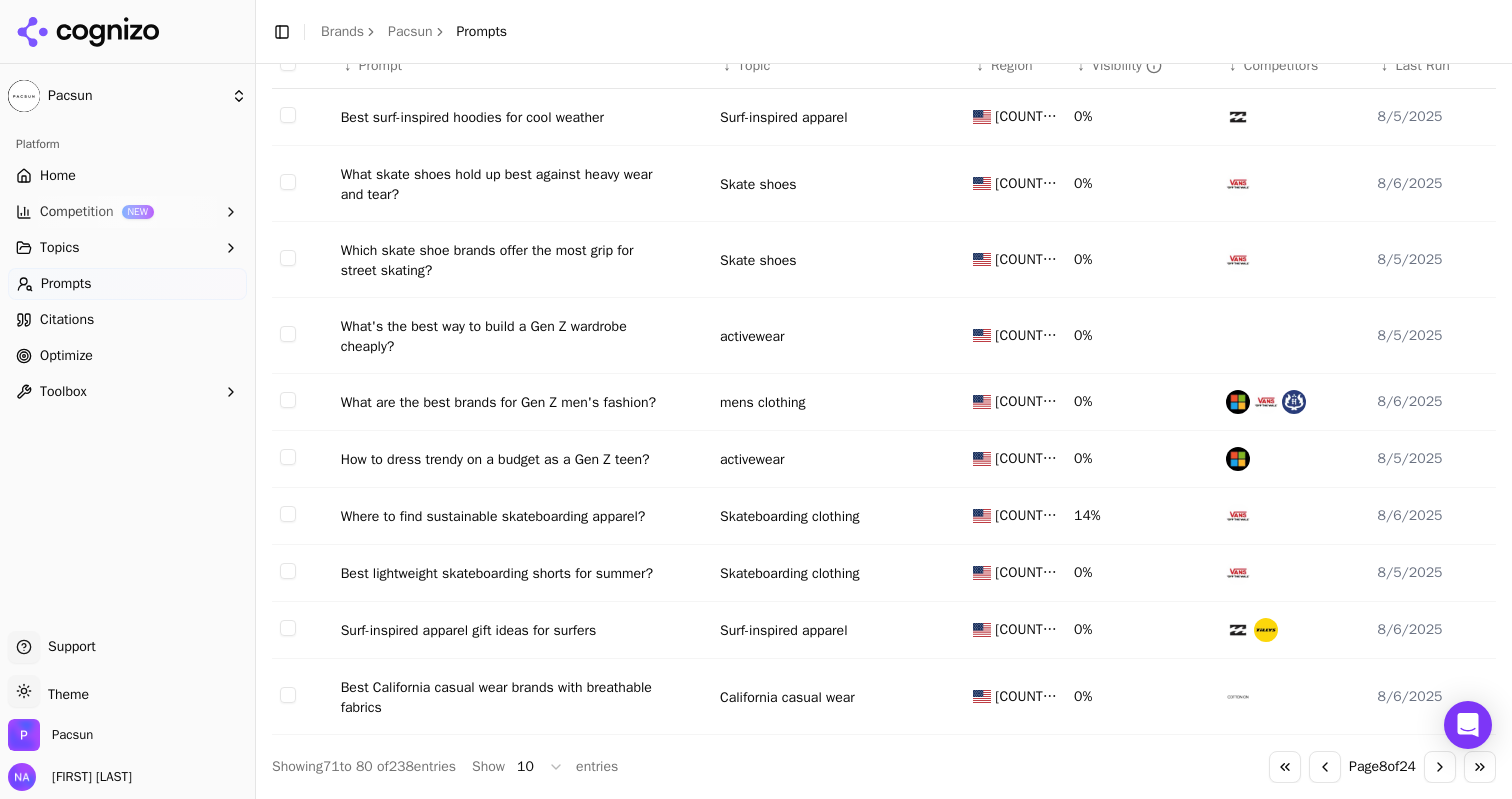 scroll, scrollTop: 217, scrollLeft: 0, axis: vertical 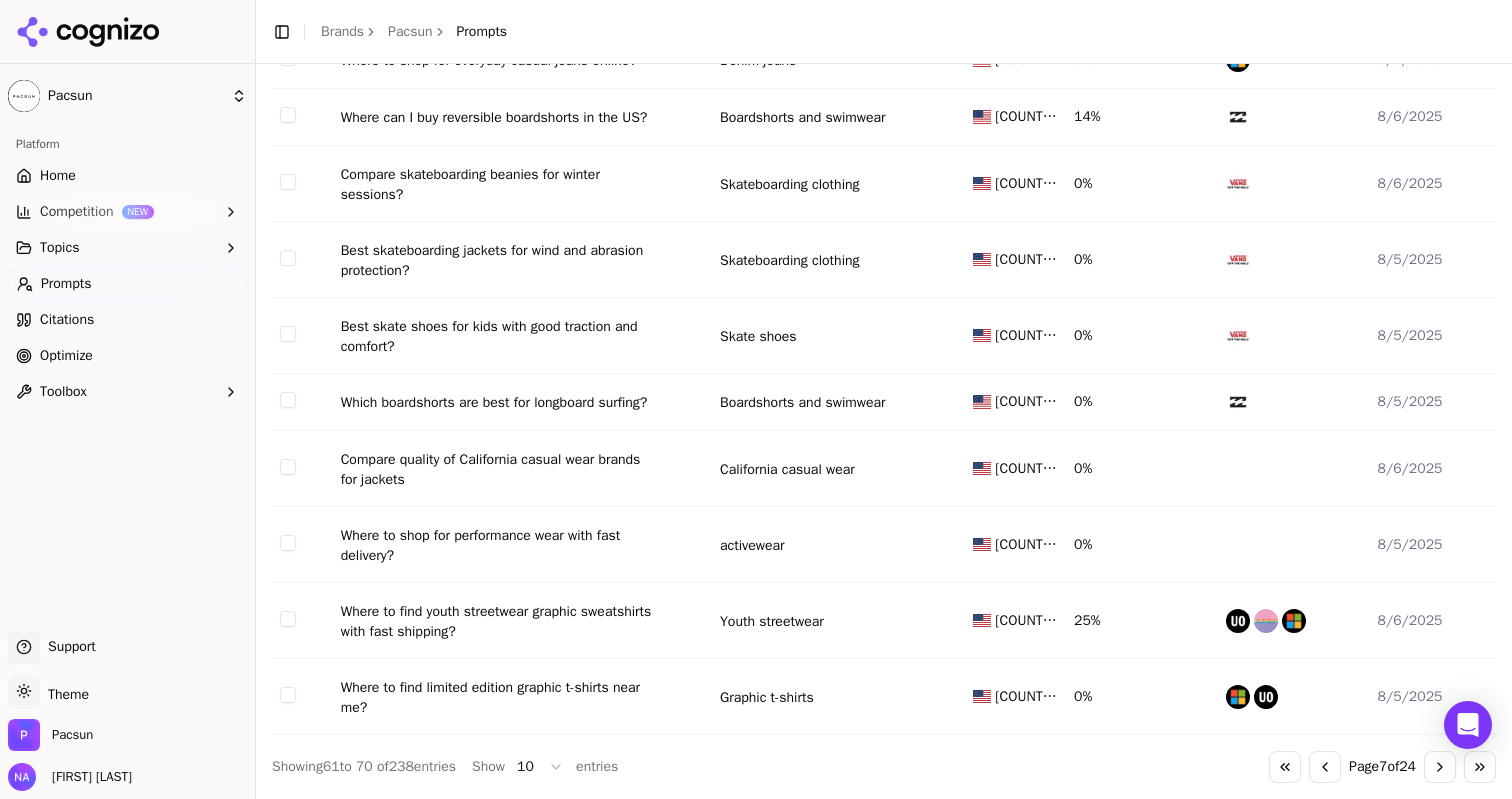 click on "Go to previous page" at bounding box center [1325, 767] 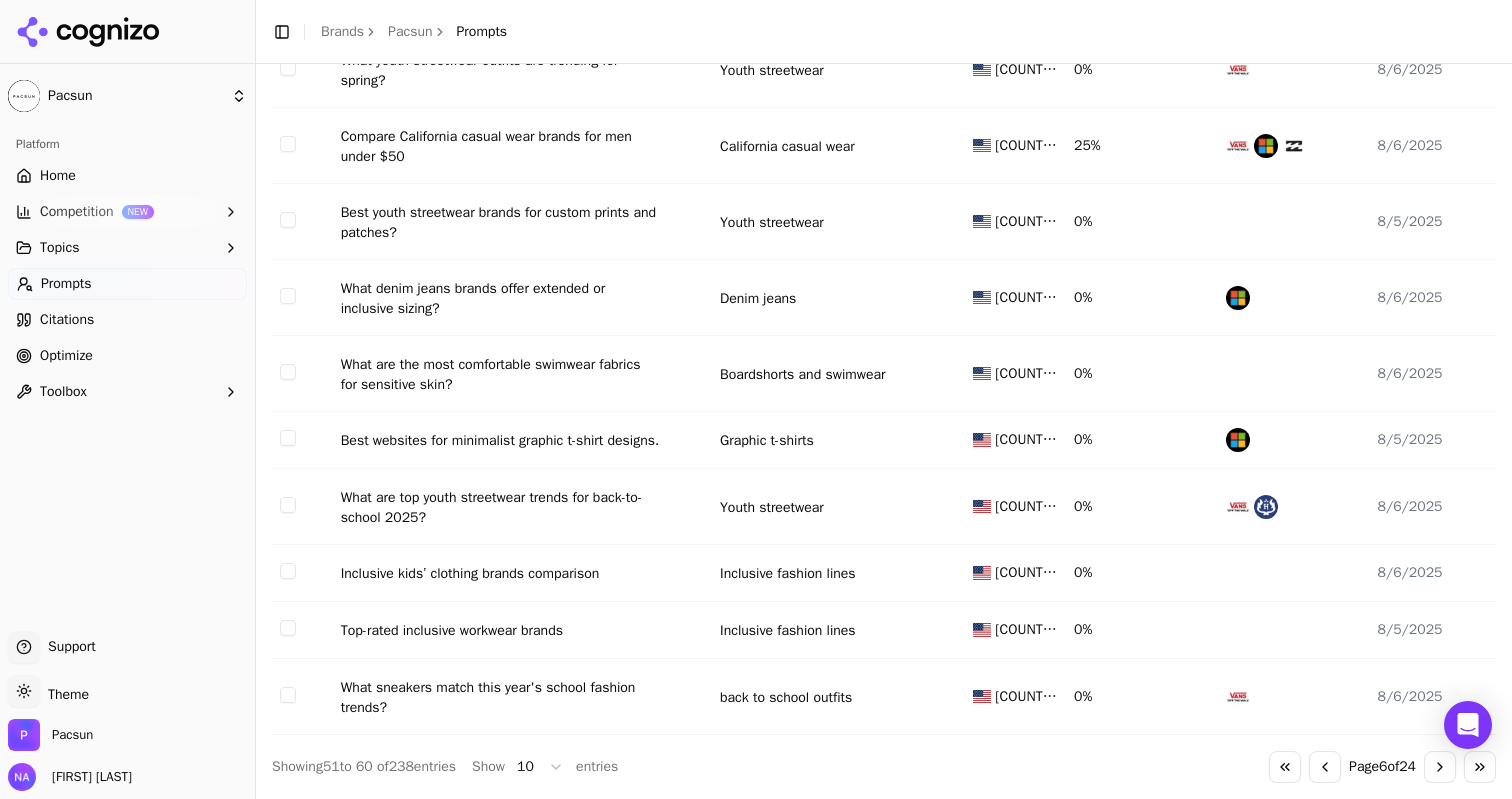 click on "Go to previous page" at bounding box center (1325, 767) 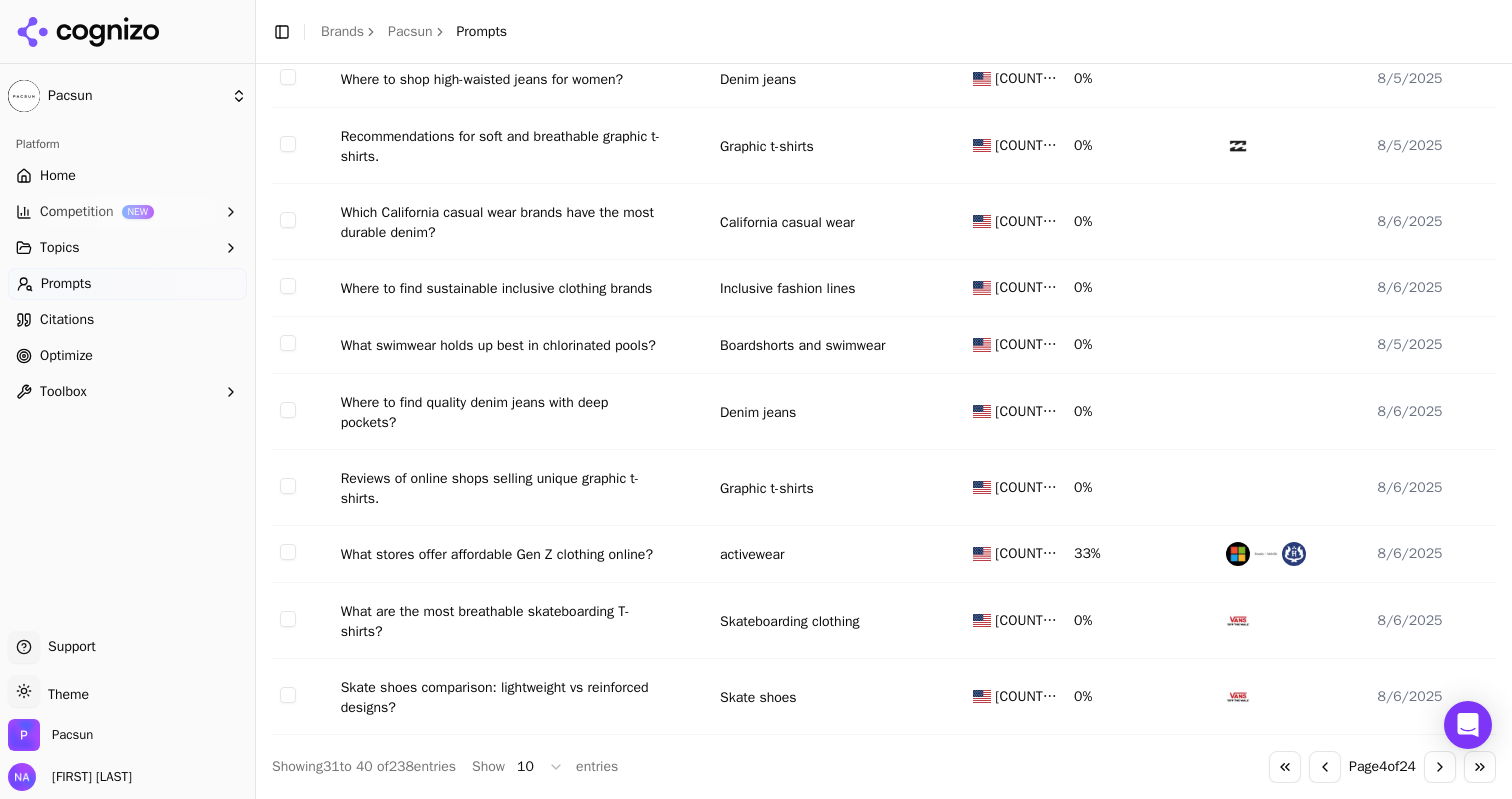 click on "Go to previous page" at bounding box center (1325, 767) 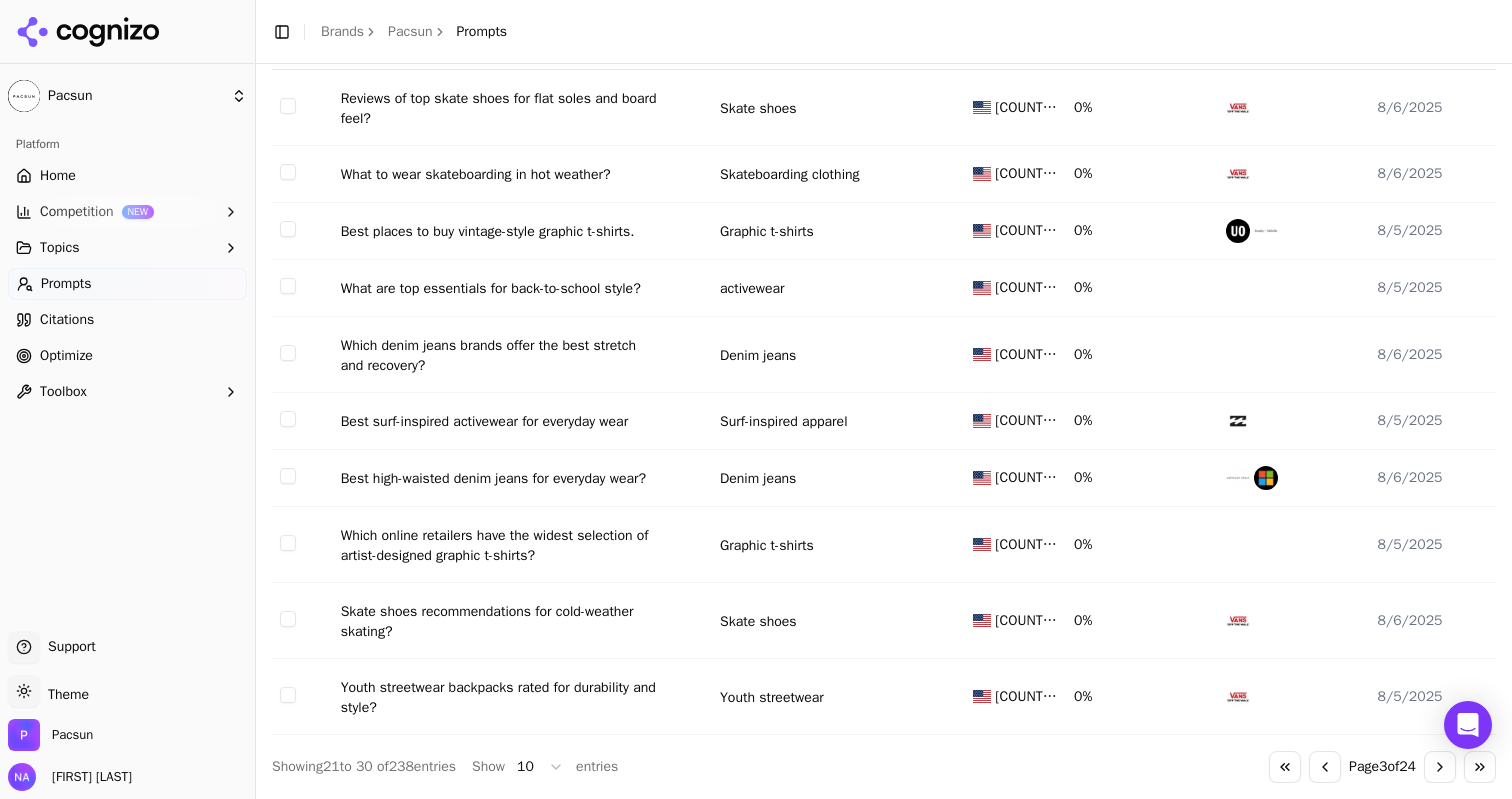 click on "Go to previous page" at bounding box center (1325, 767) 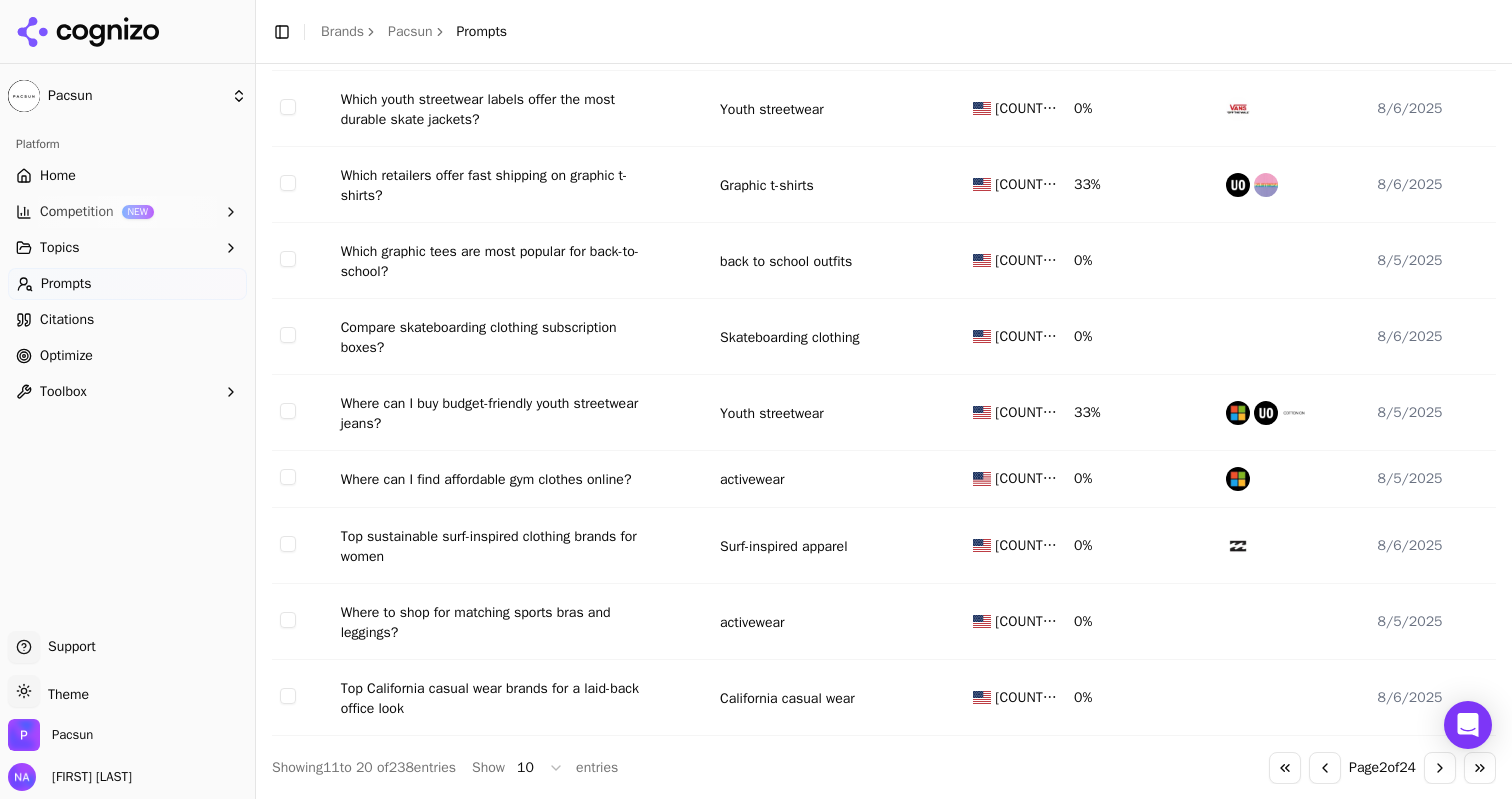 click on "Go to previous page" at bounding box center [1325, 768] 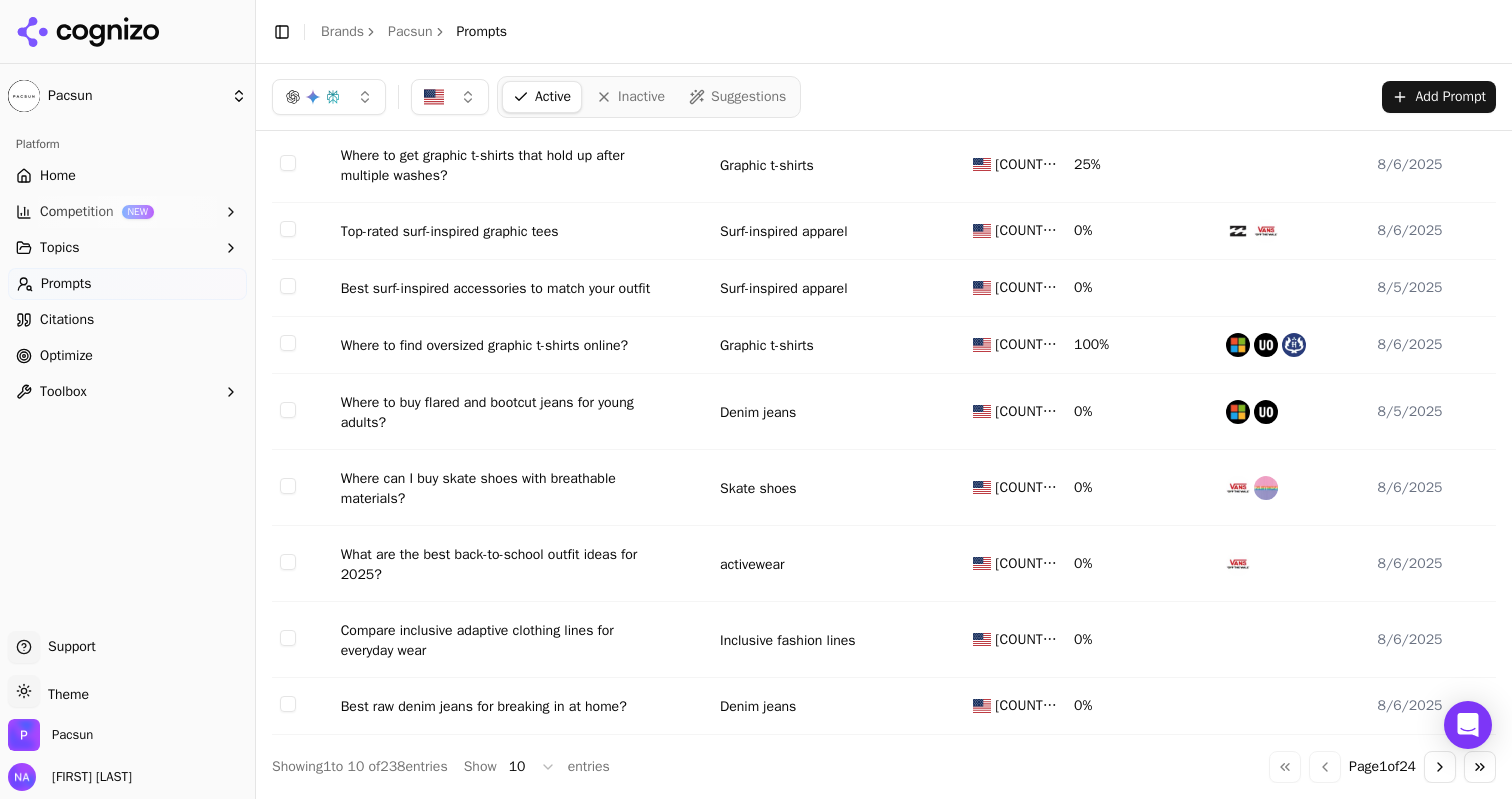 click on "Go to first page Go to previous page Page  1  of  24 Go to next page Go to last page" at bounding box center (1382, 767) 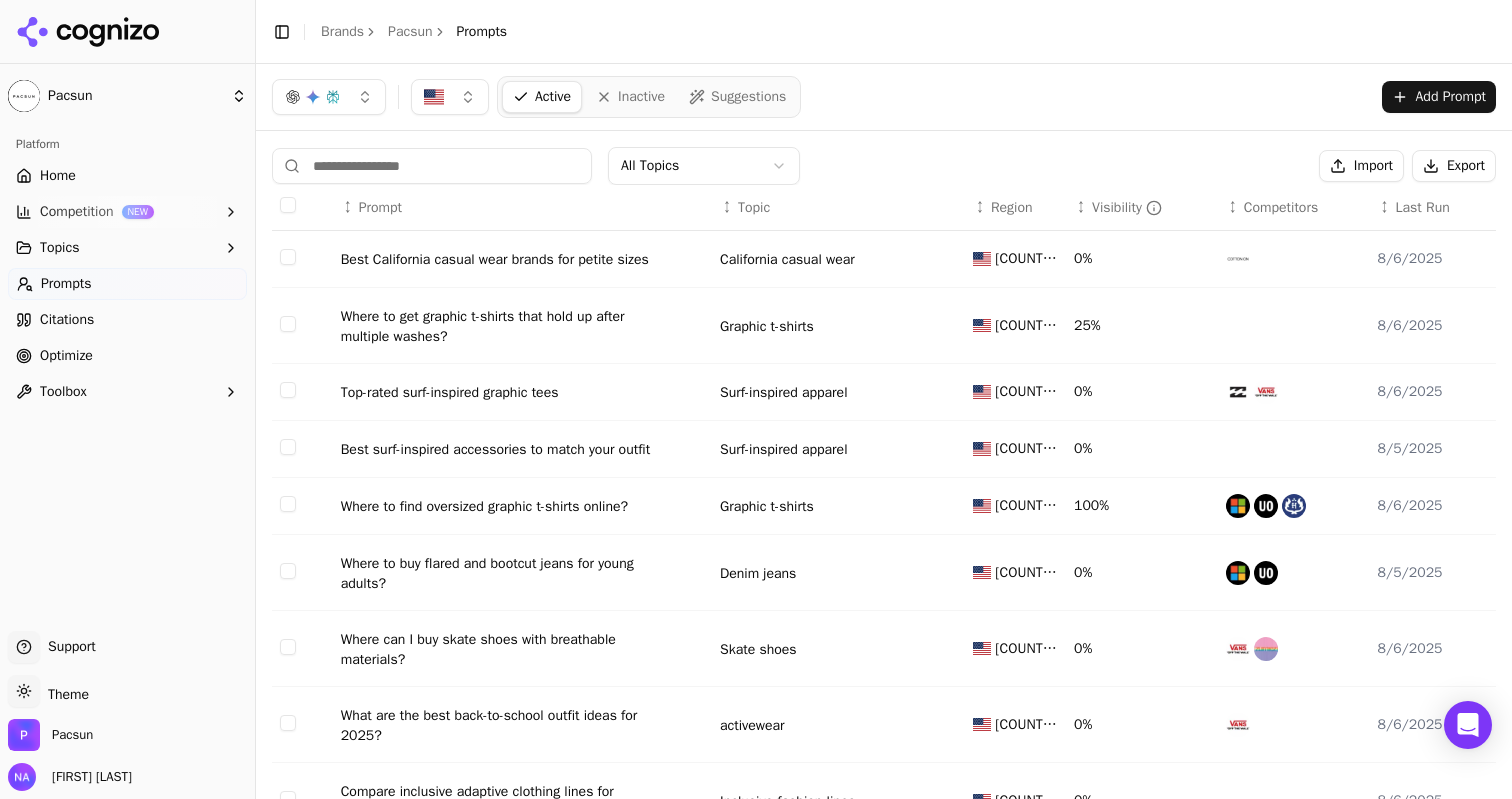 scroll, scrollTop: 198, scrollLeft: 0, axis: vertical 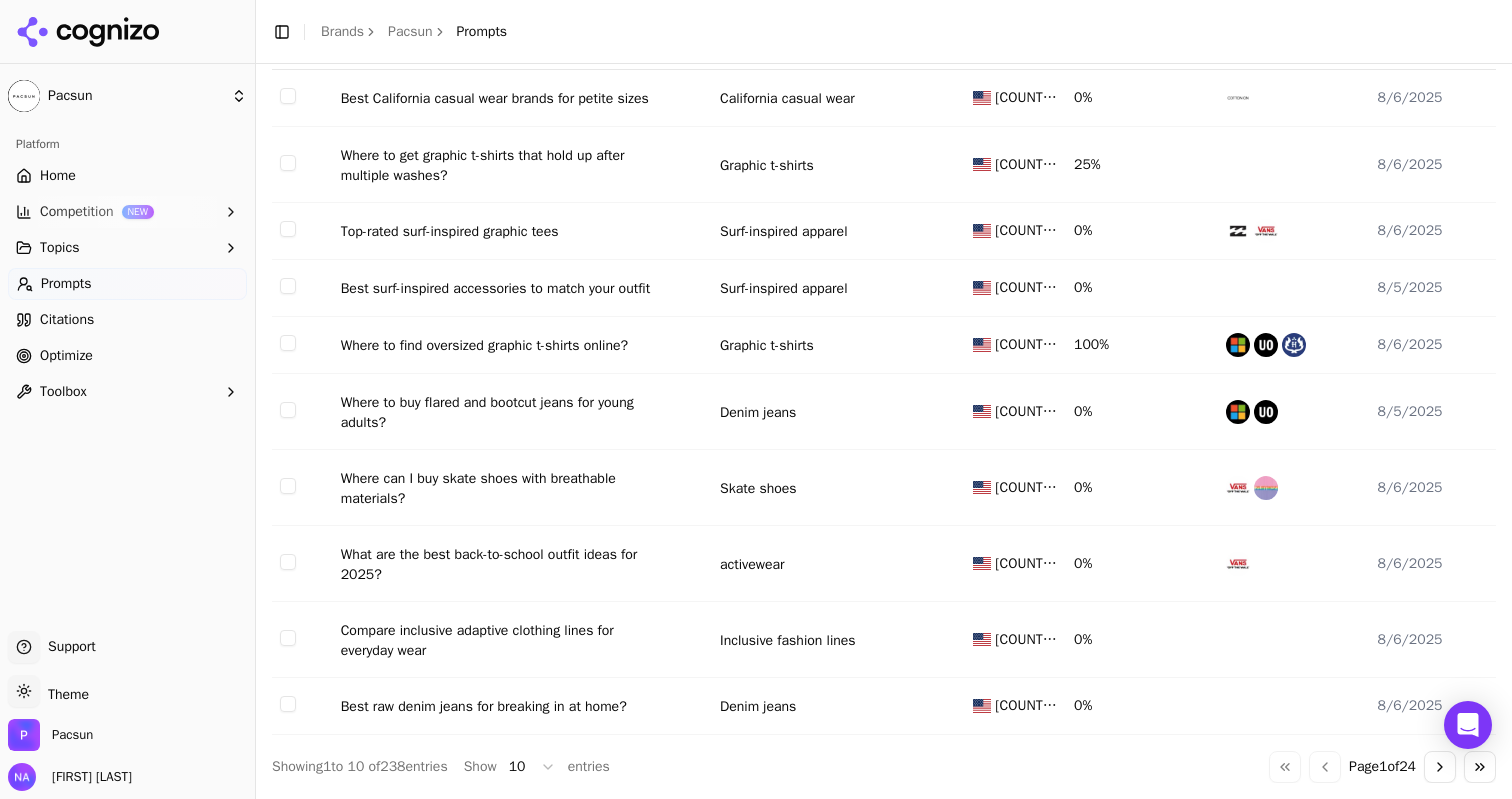 click on "Go to next page" at bounding box center [1440, 767] 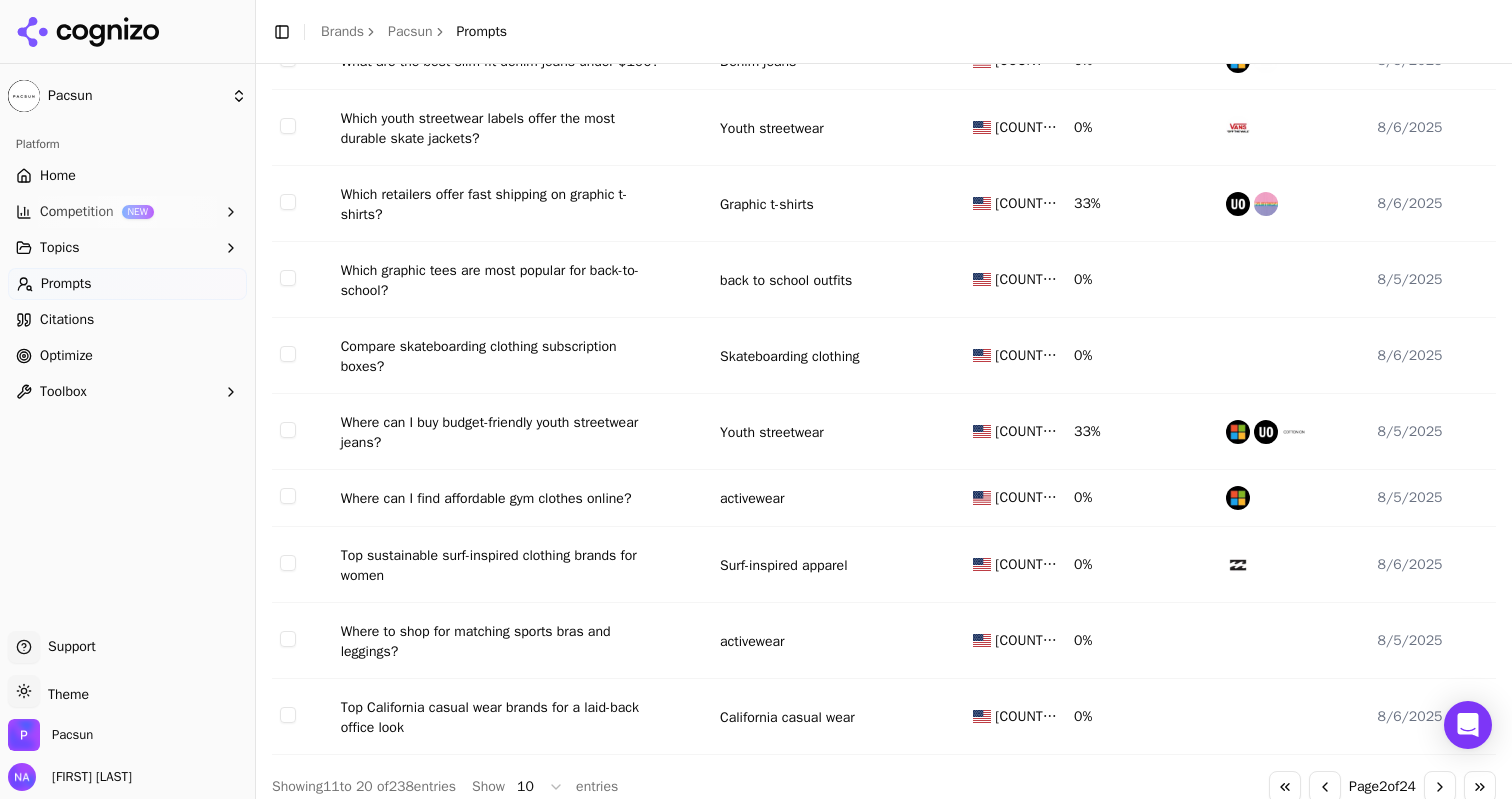 click on "[DATE]" at bounding box center [1433, 717] 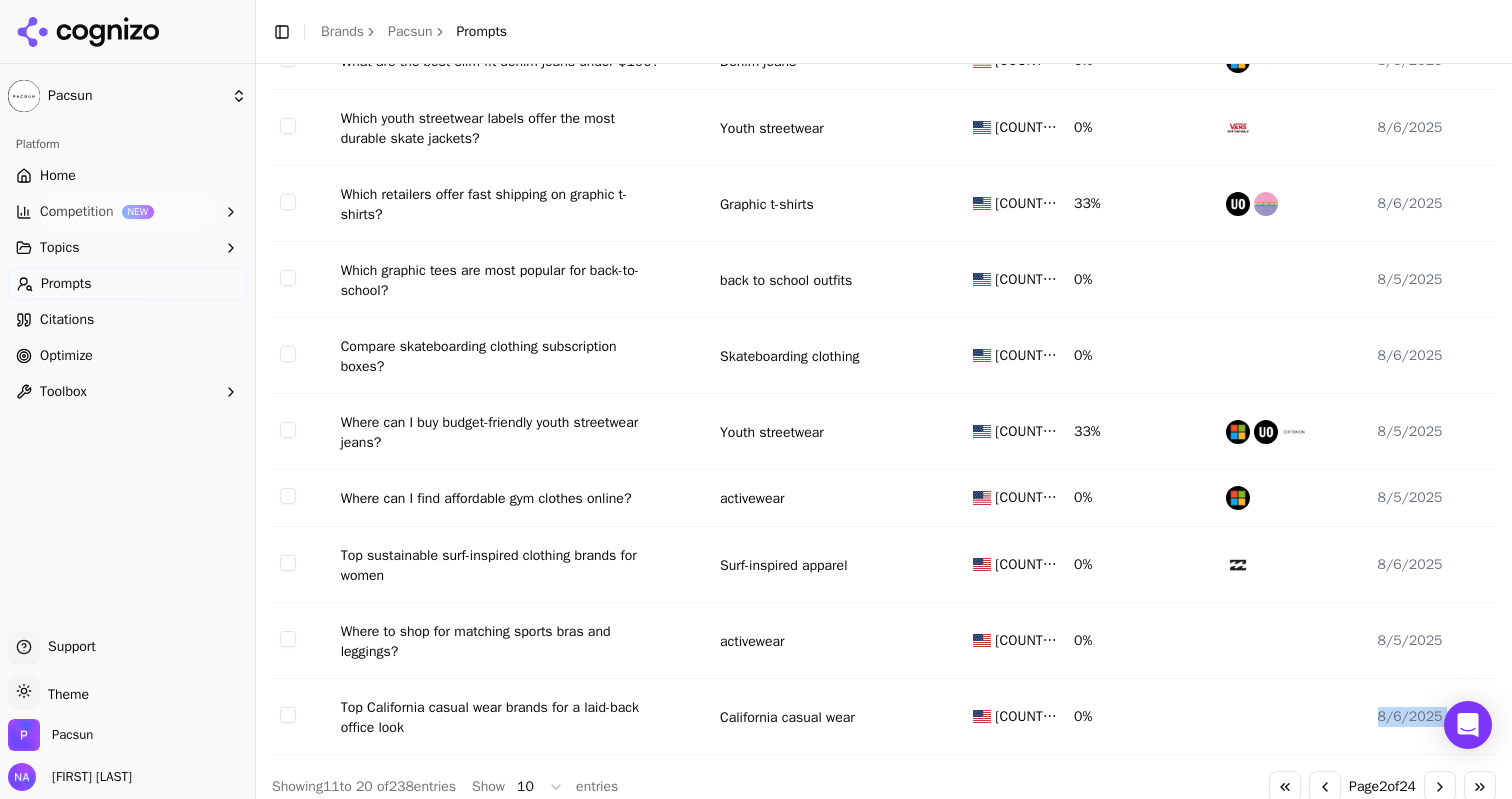 click on "[DATE]" at bounding box center [1433, 717] 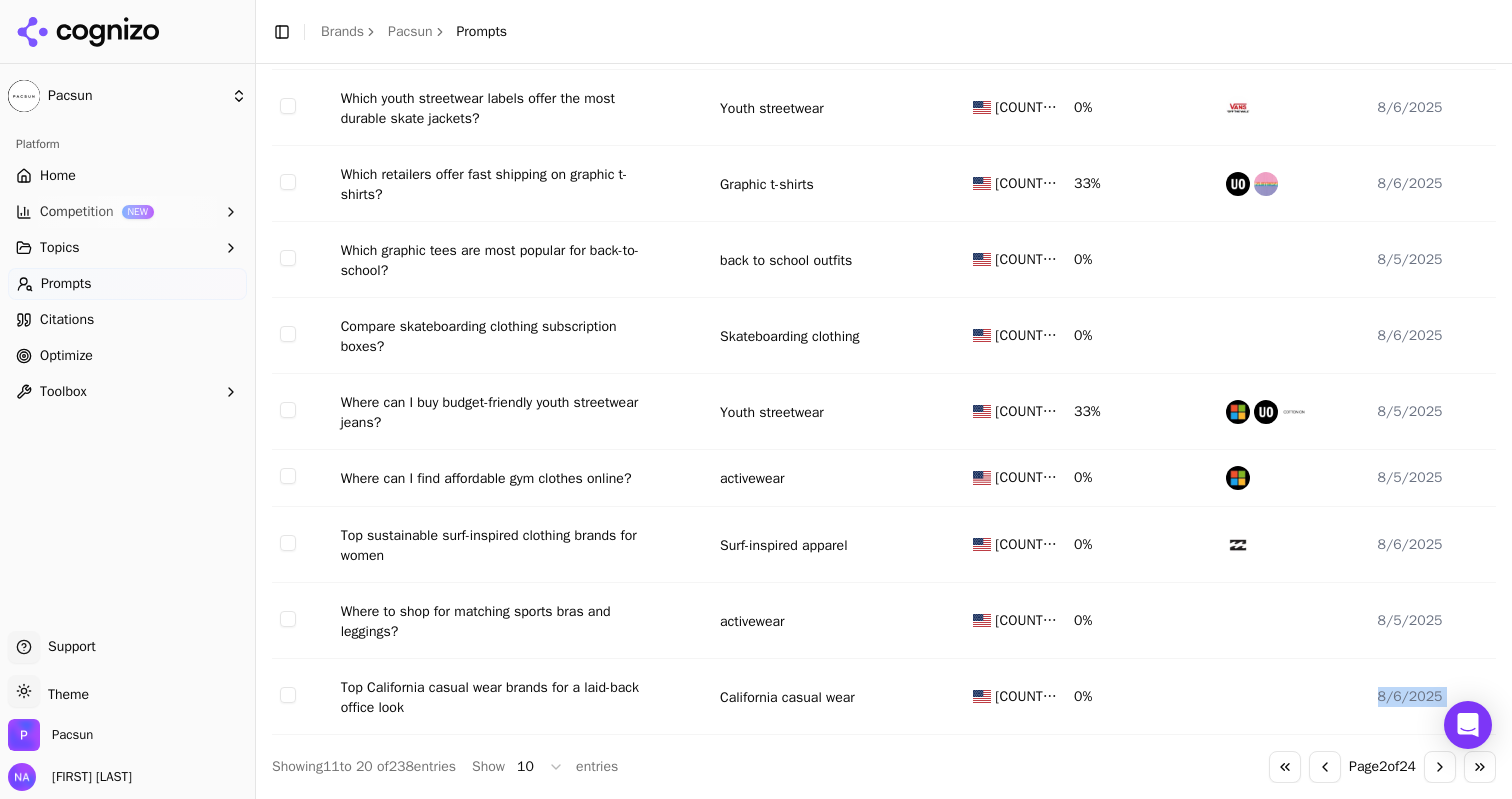 click on "Go to next page" at bounding box center [1440, 767] 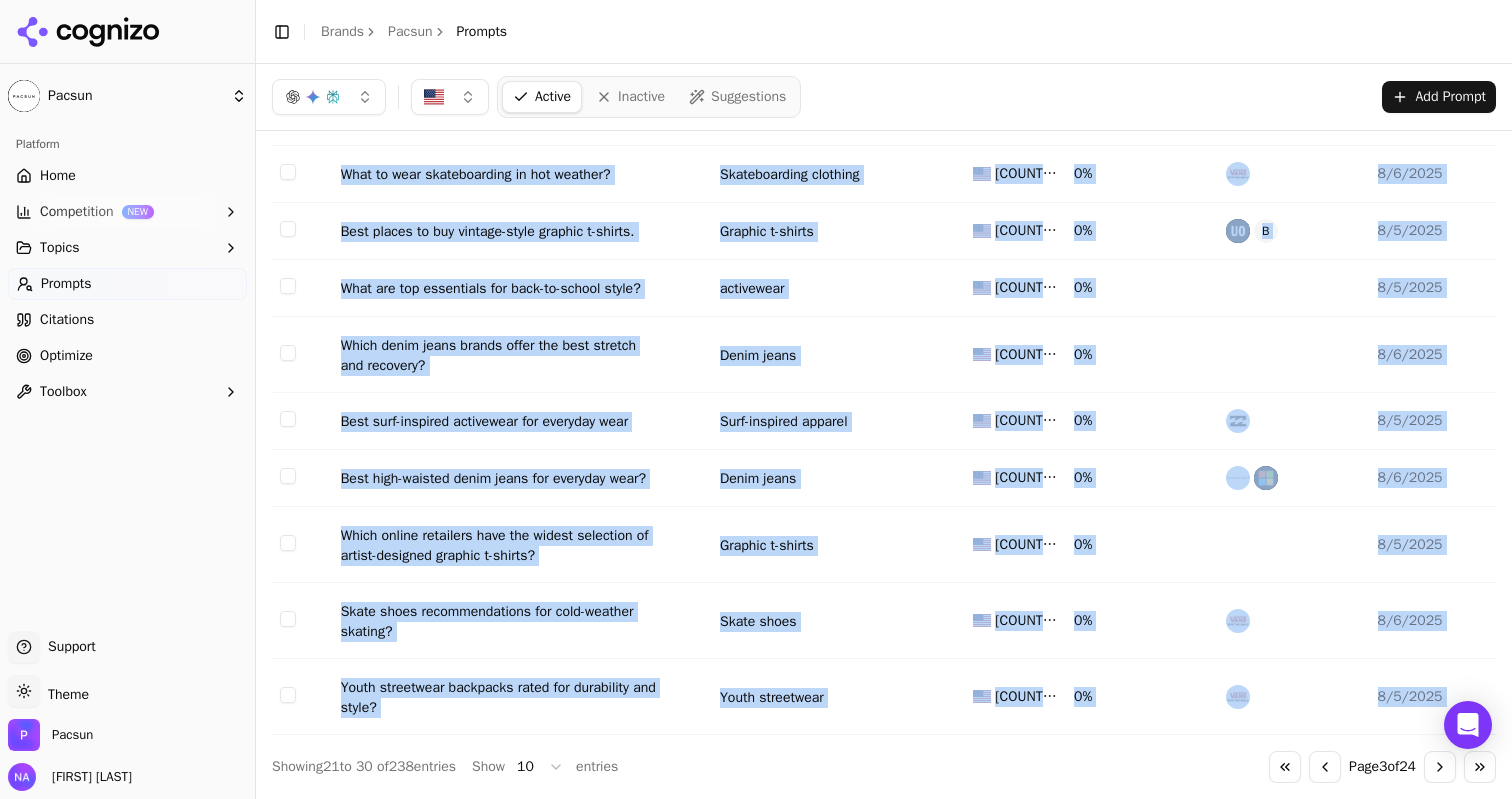 click on "Go to next page" at bounding box center (1440, 767) 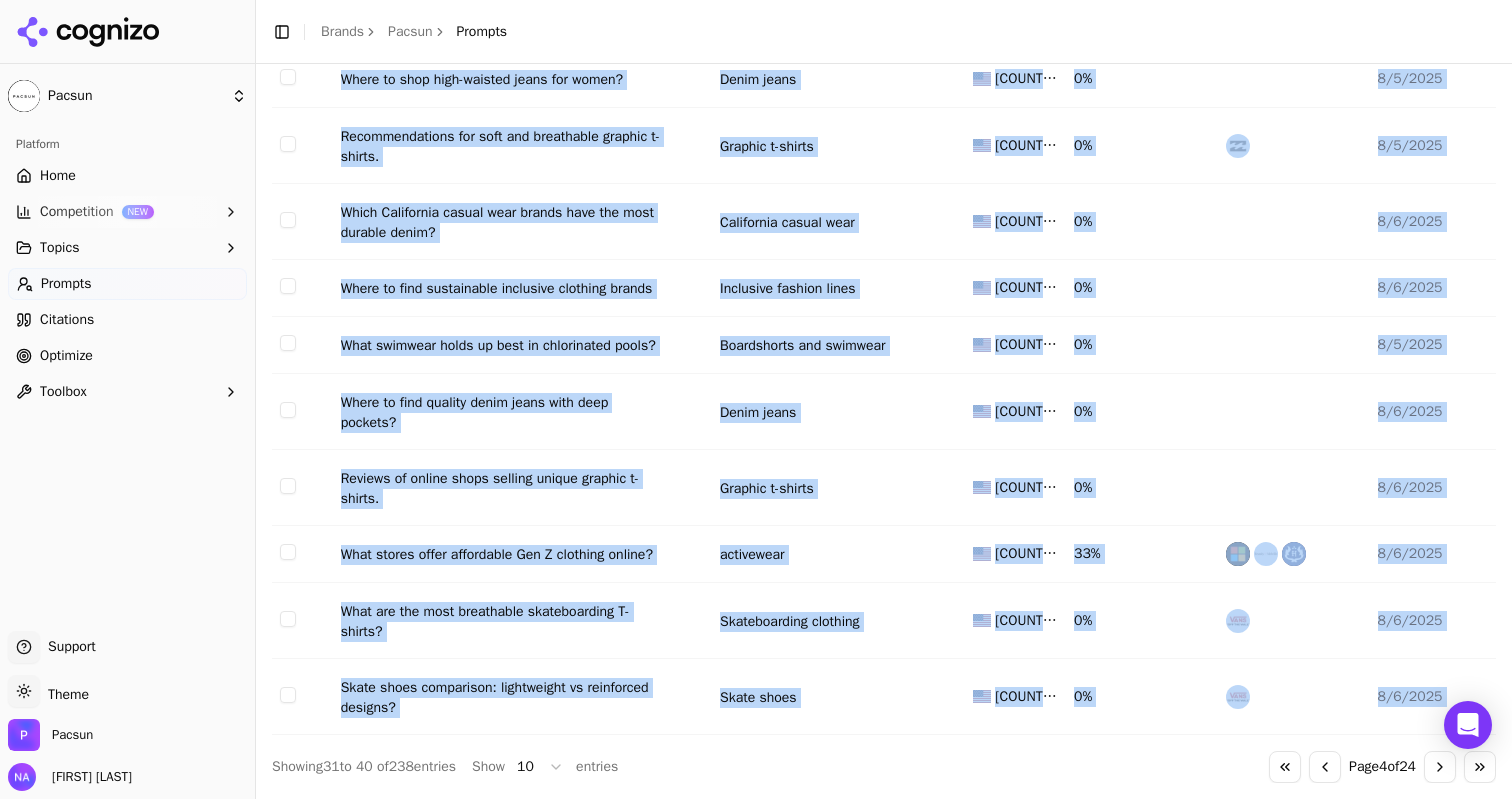 click on "Go to next page" at bounding box center (1440, 767) 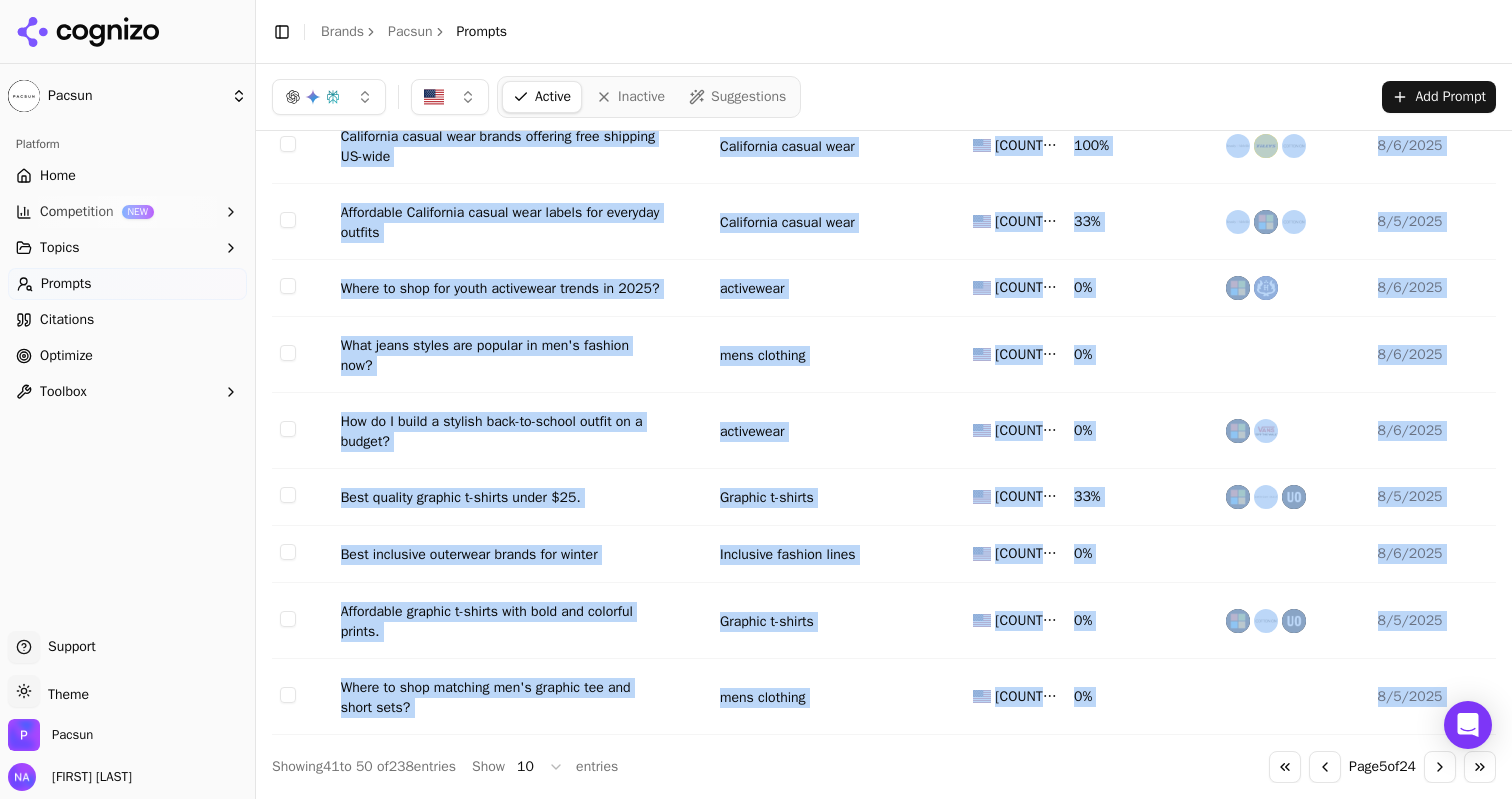 click on "Go to next page" at bounding box center (1440, 767) 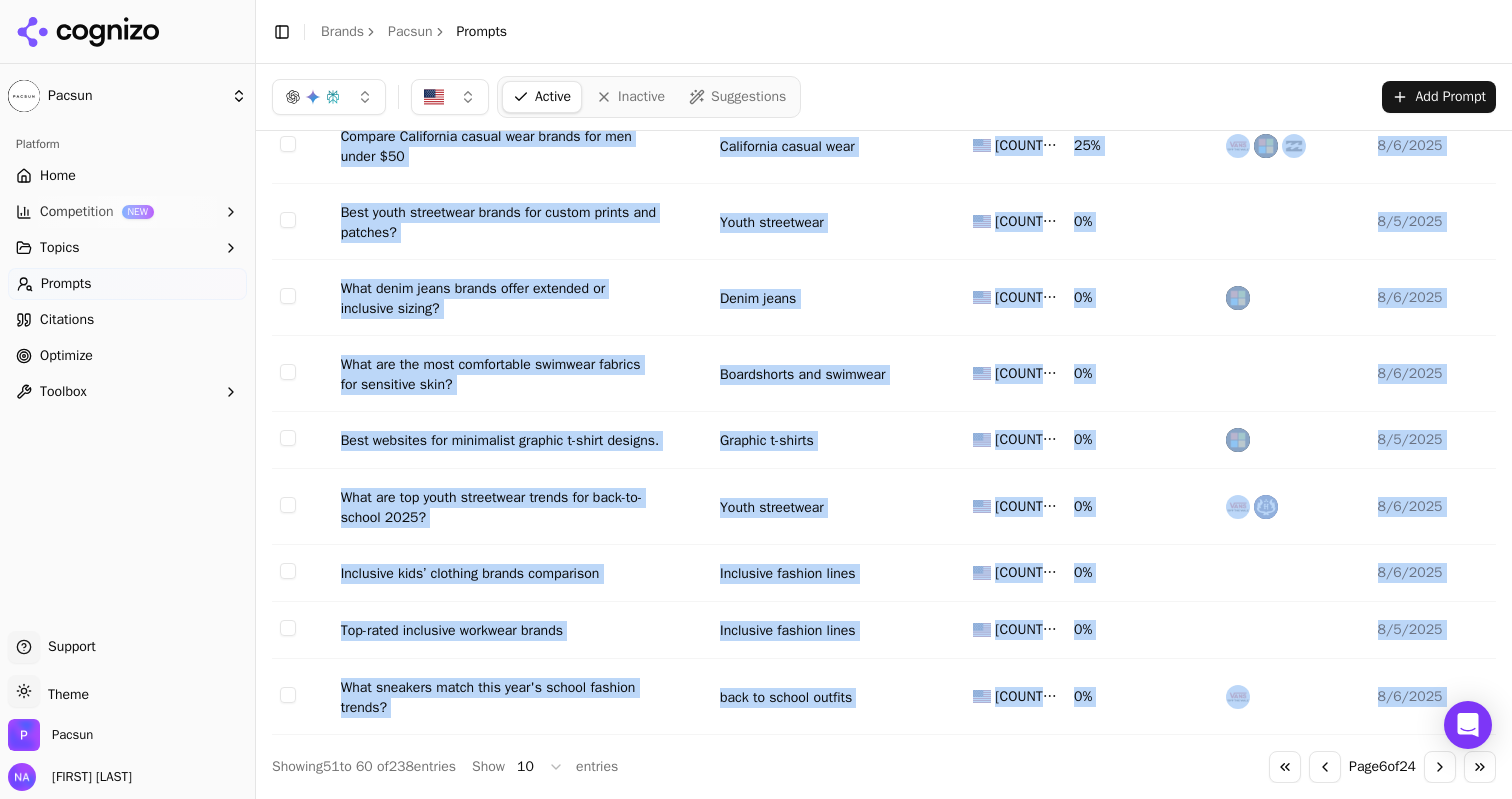 click on "Go to next page" at bounding box center [1440, 767] 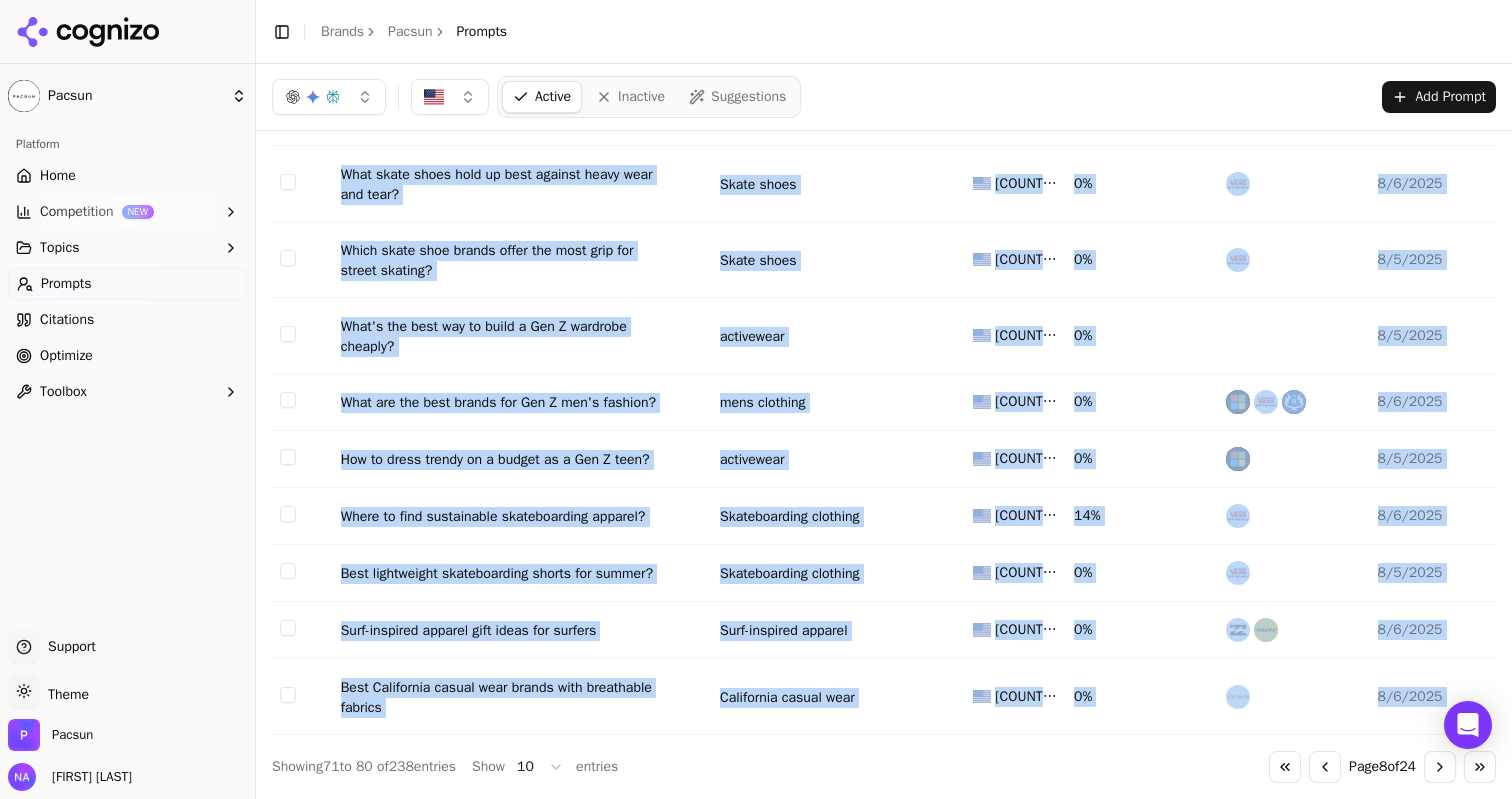 click on "Go to next page" at bounding box center [1440, 767] 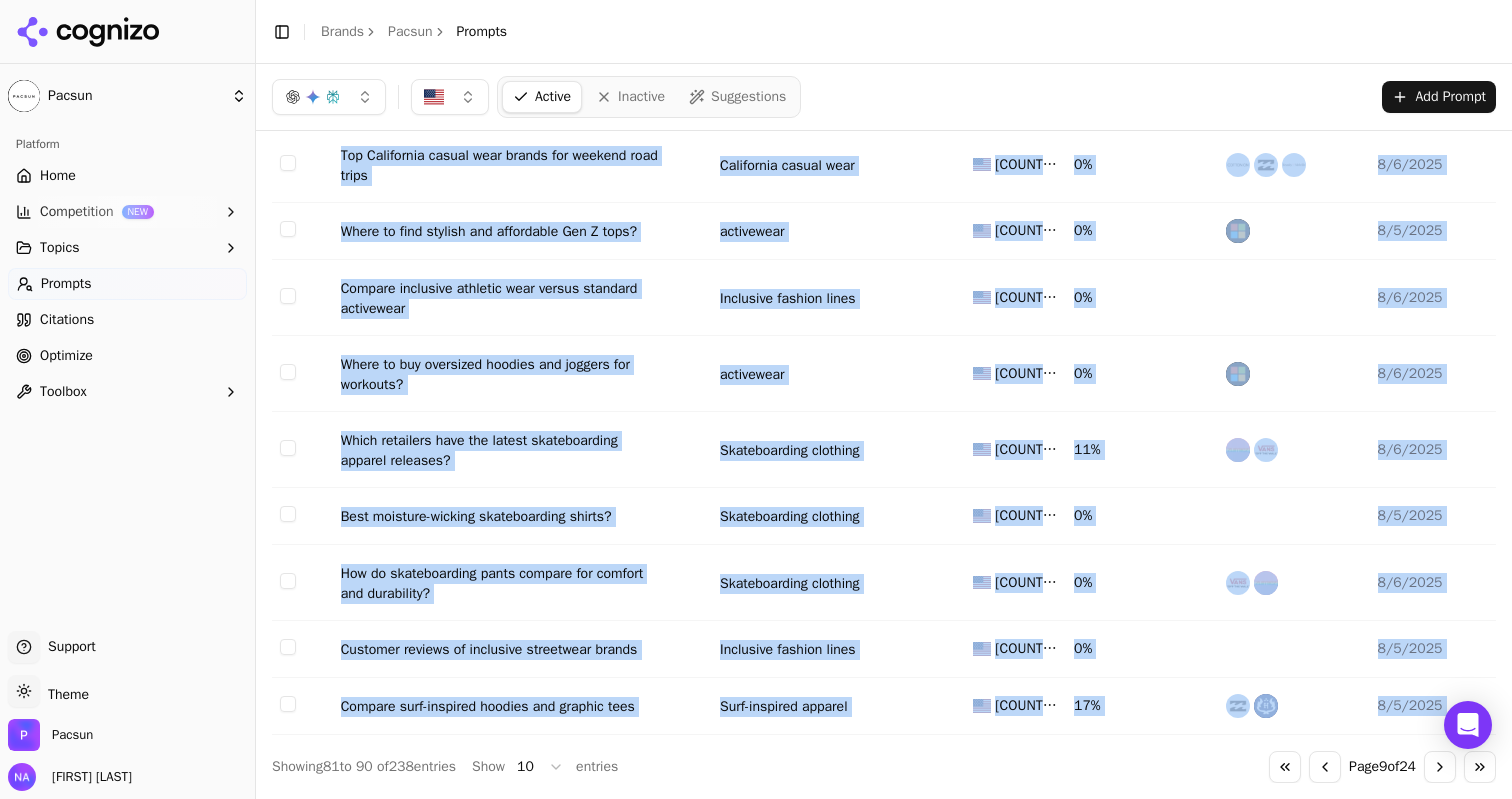 click on "Go to next page" at bounding box center [1440, 767] 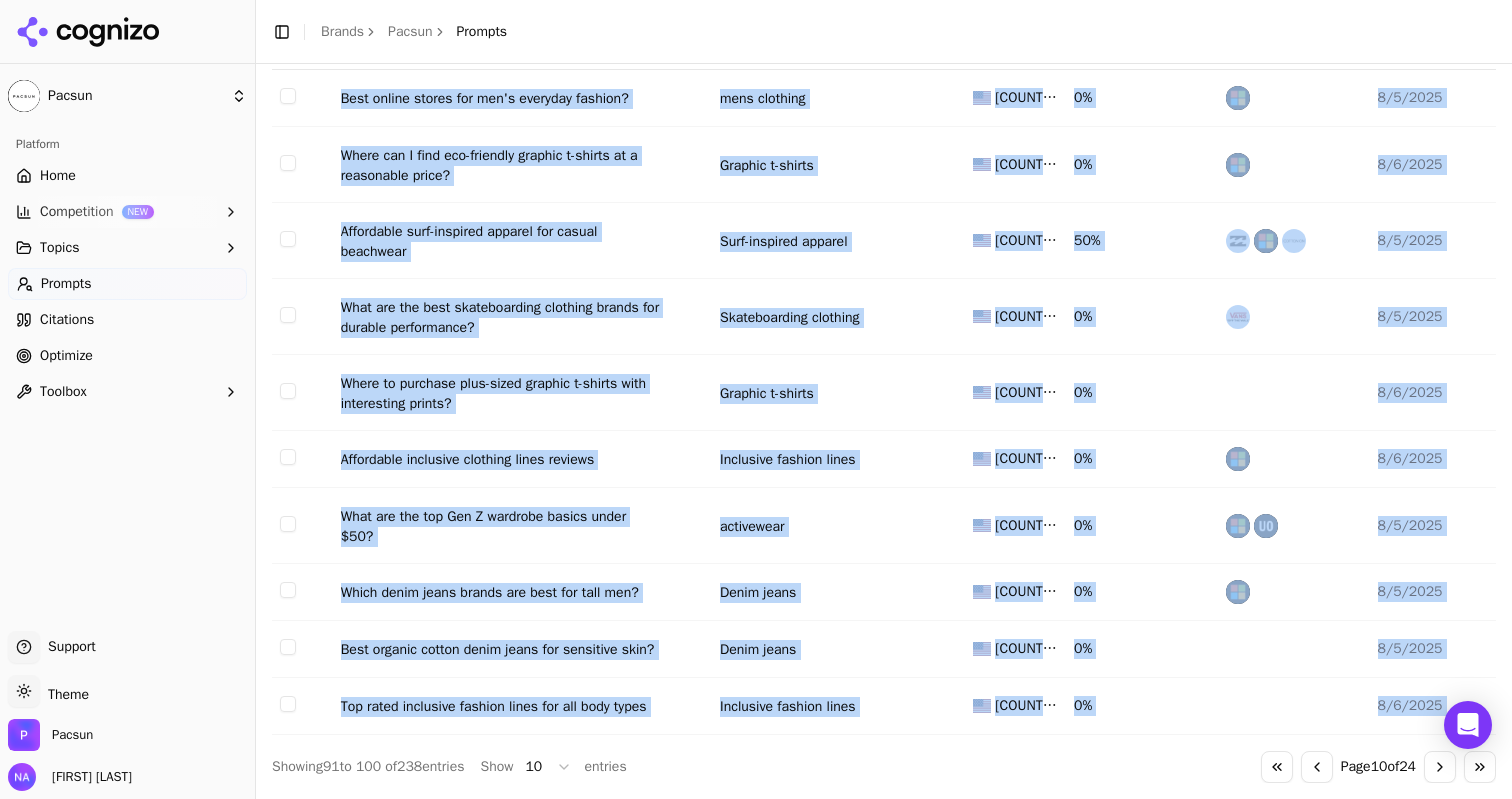 click on "Go to next page" at bounding box center [1440, 767] 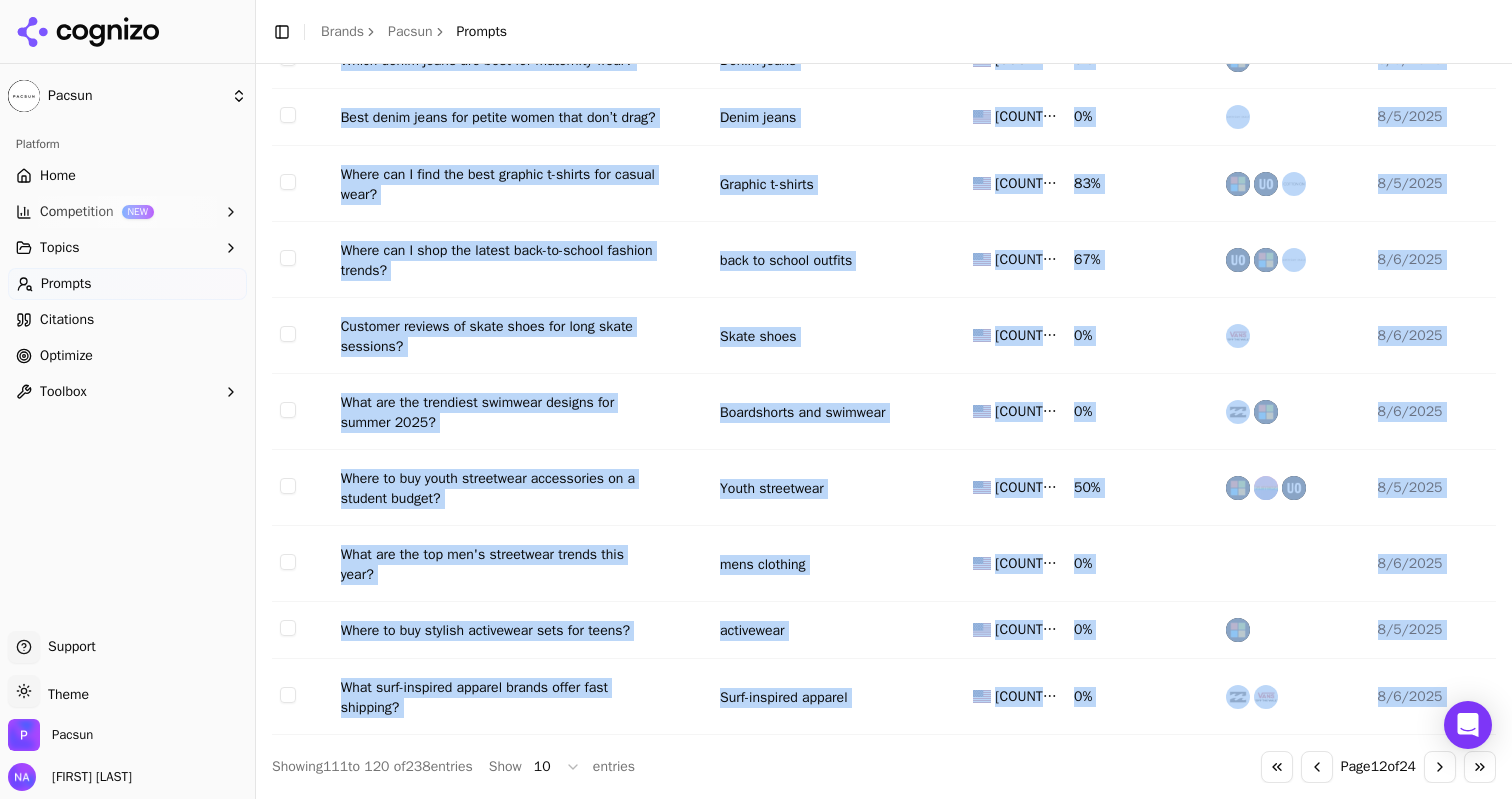 click on "Go to next page" at bounding box center (1440, 767) 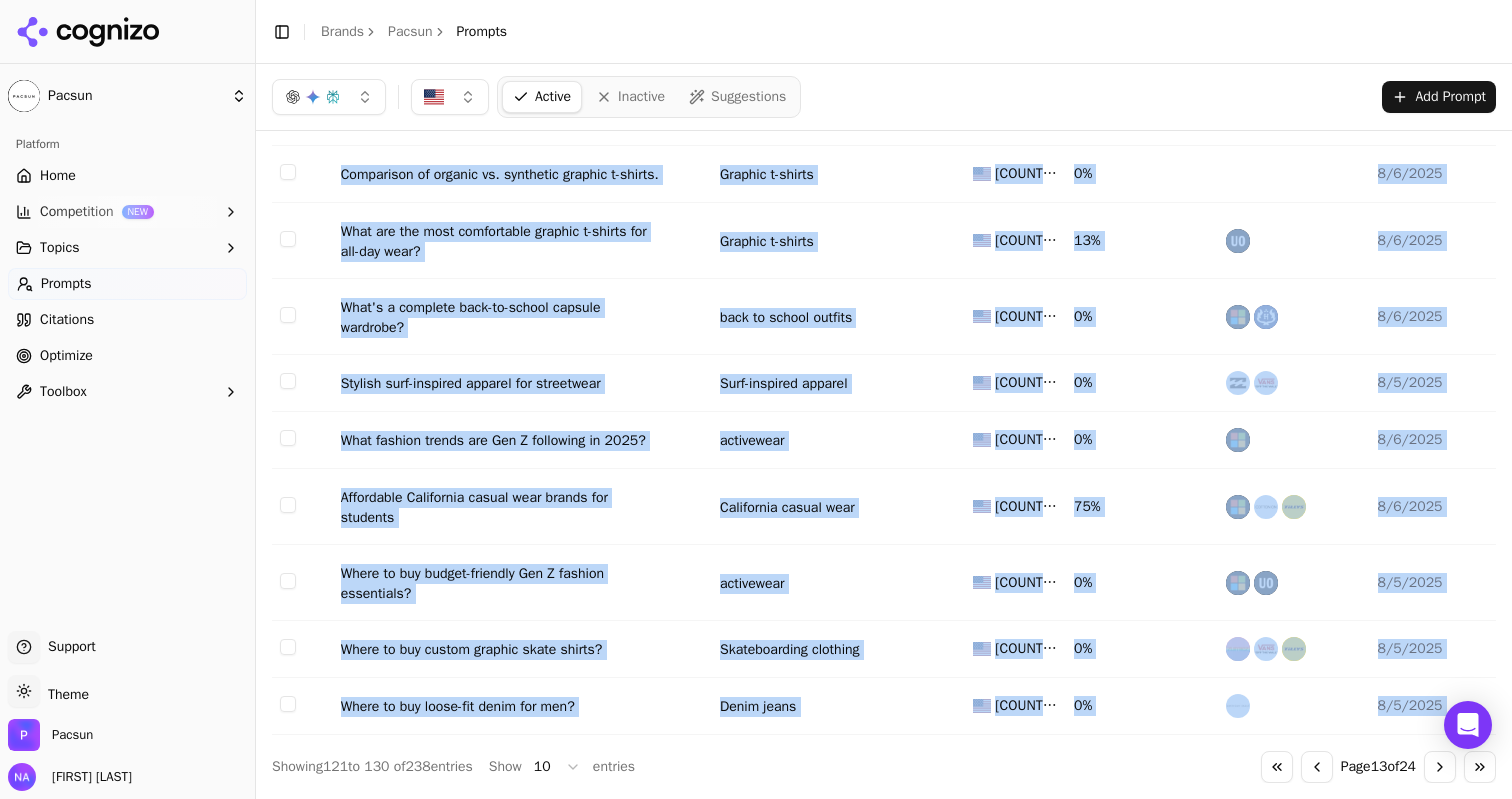 click on "Go to next page" at bounding box center [1440, 767] 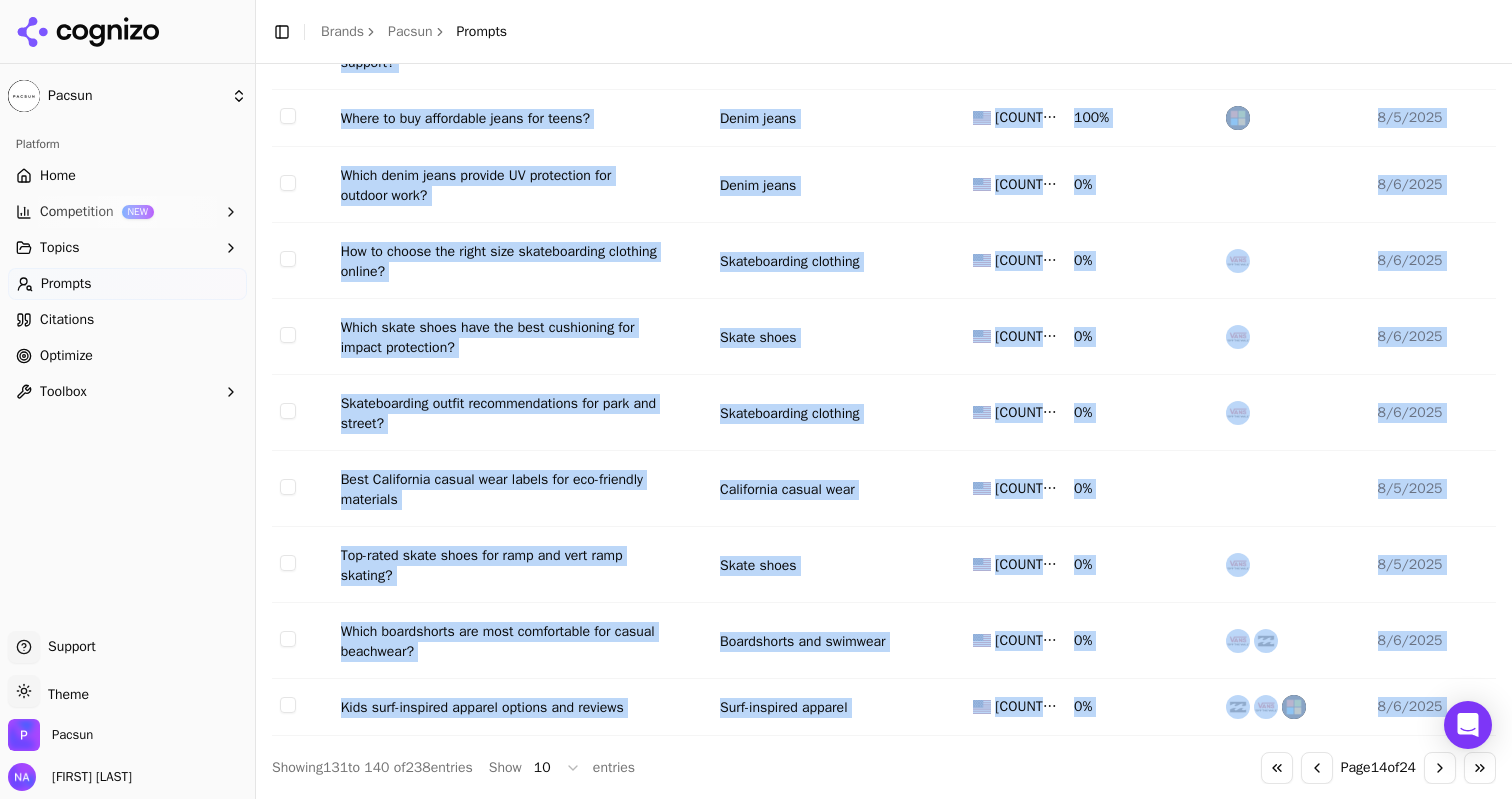 click on "Go to next page" at bounding box center (1440, 768) 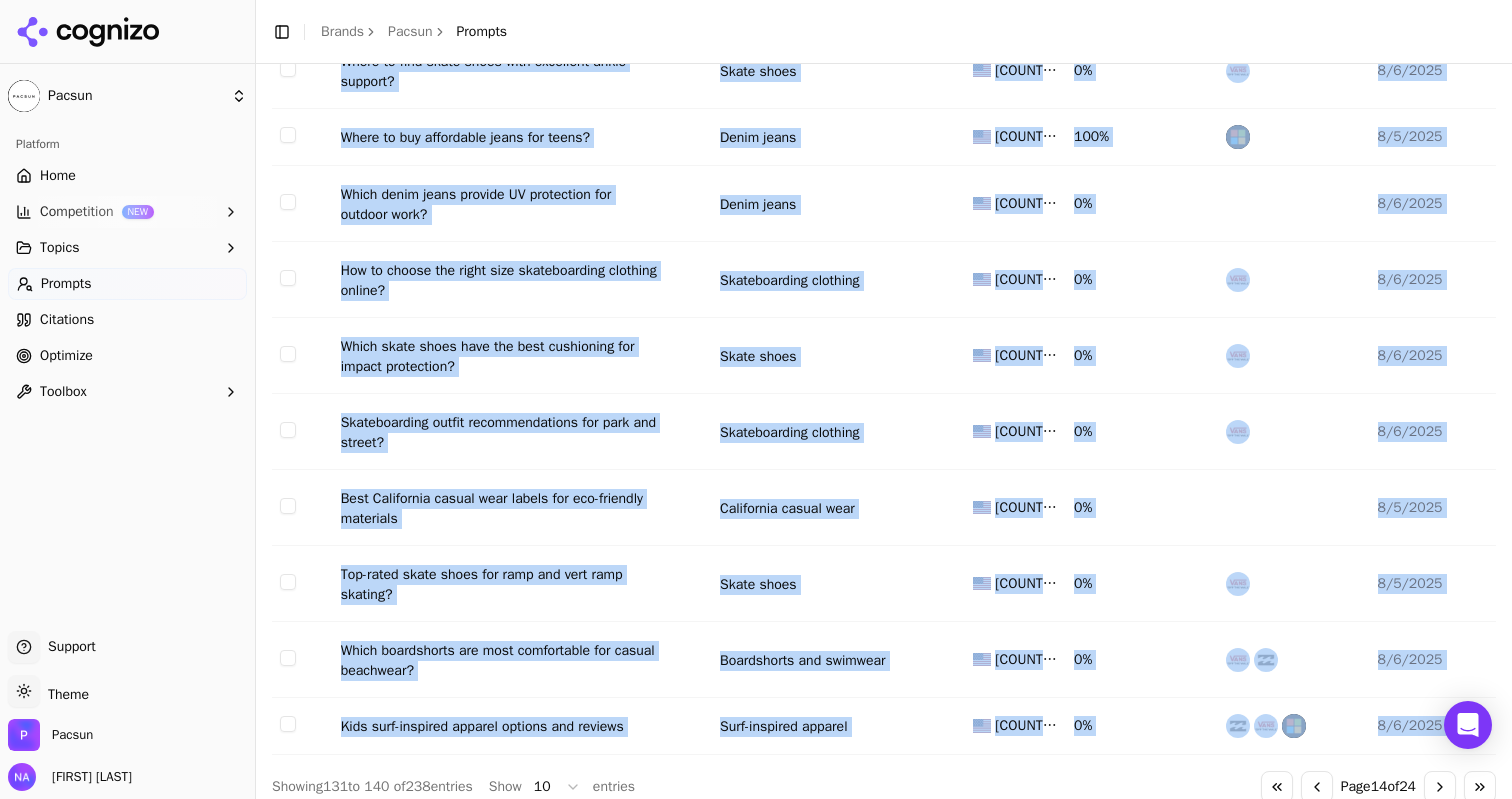 click on "Go to next page" at bounding box center (1440, 787) 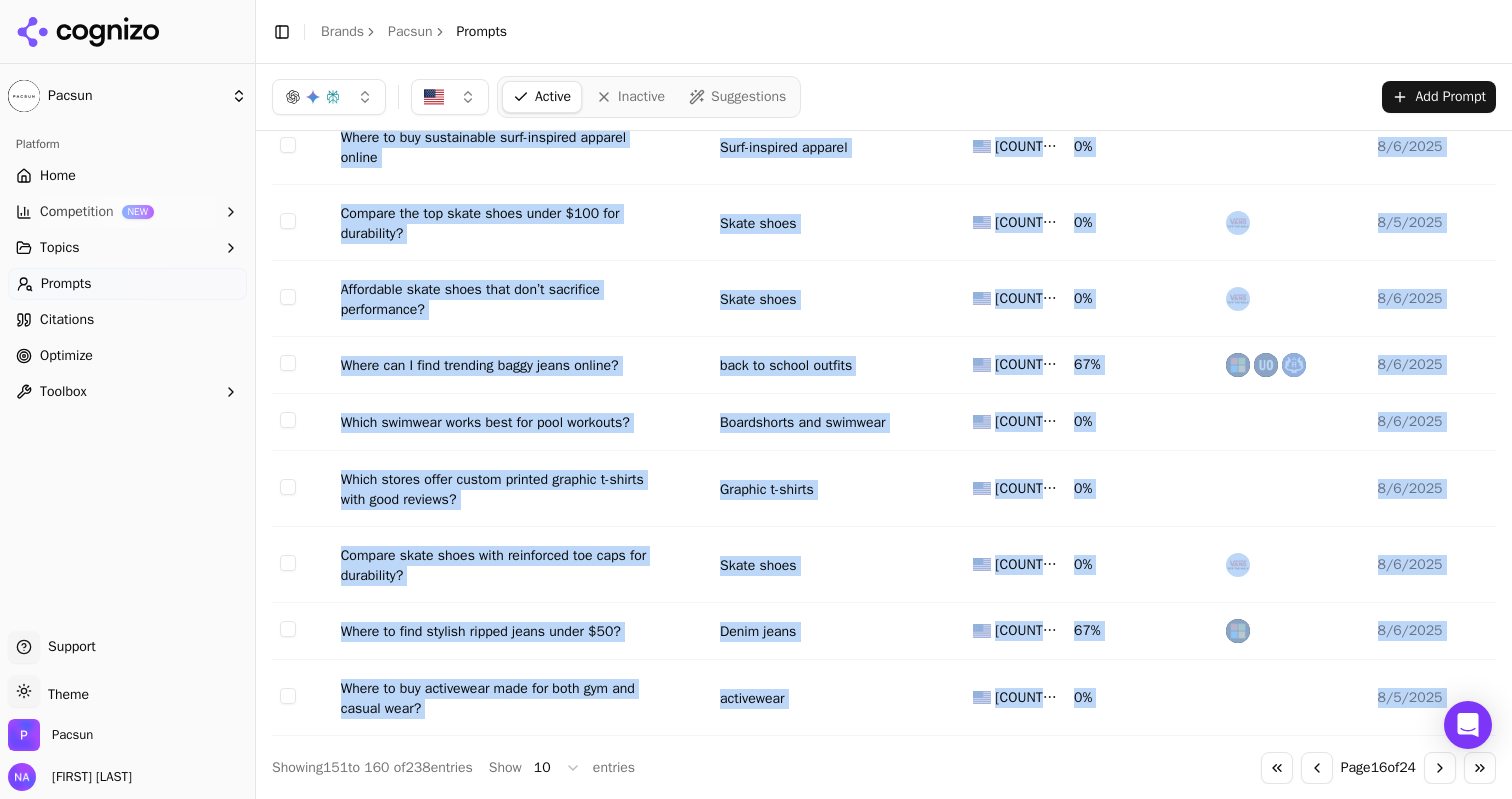 click on "Go to next page" at bounding box center (1440, 768) 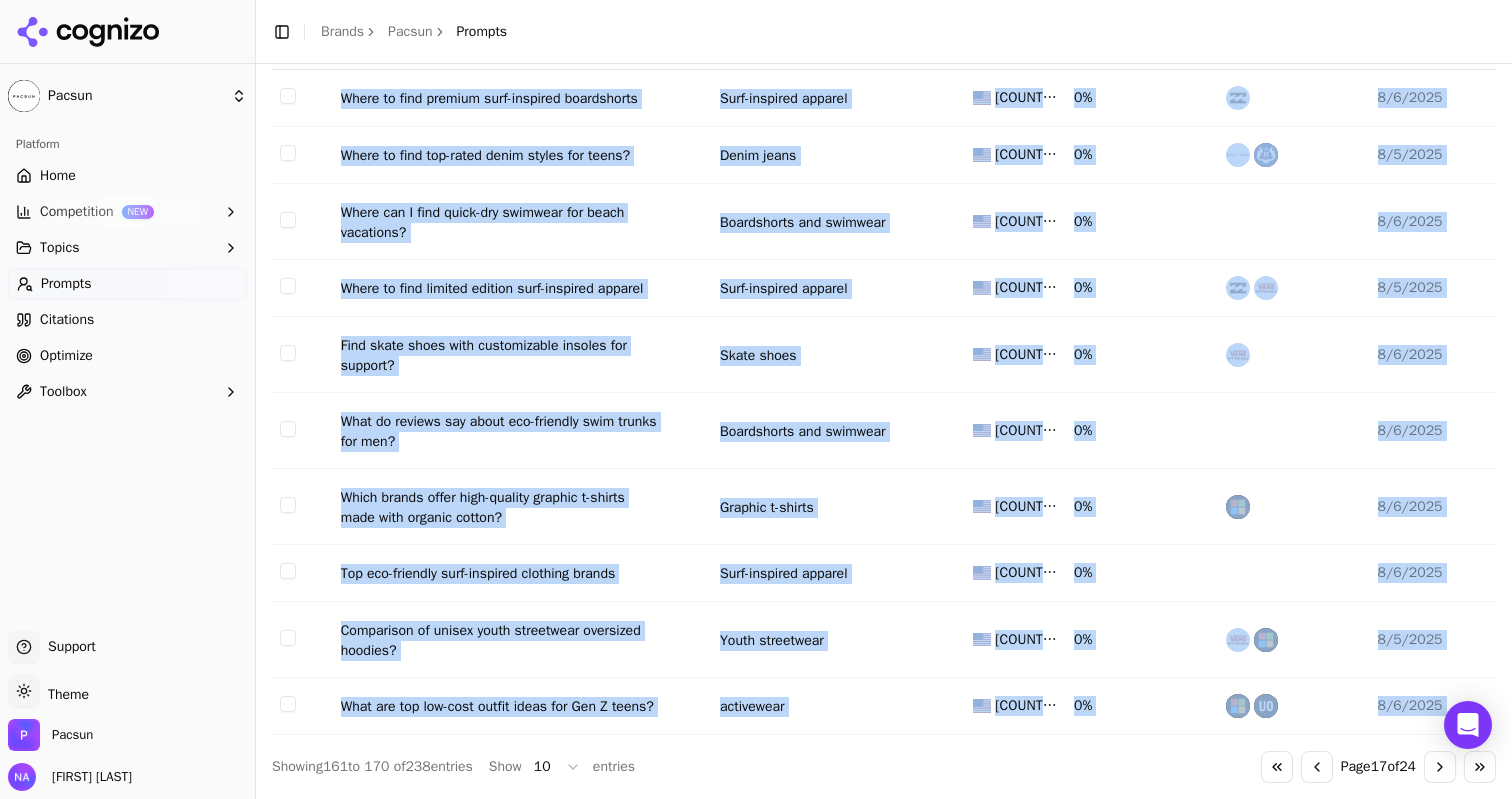 click on "Go to next page" at bounding box center [1440, 767] 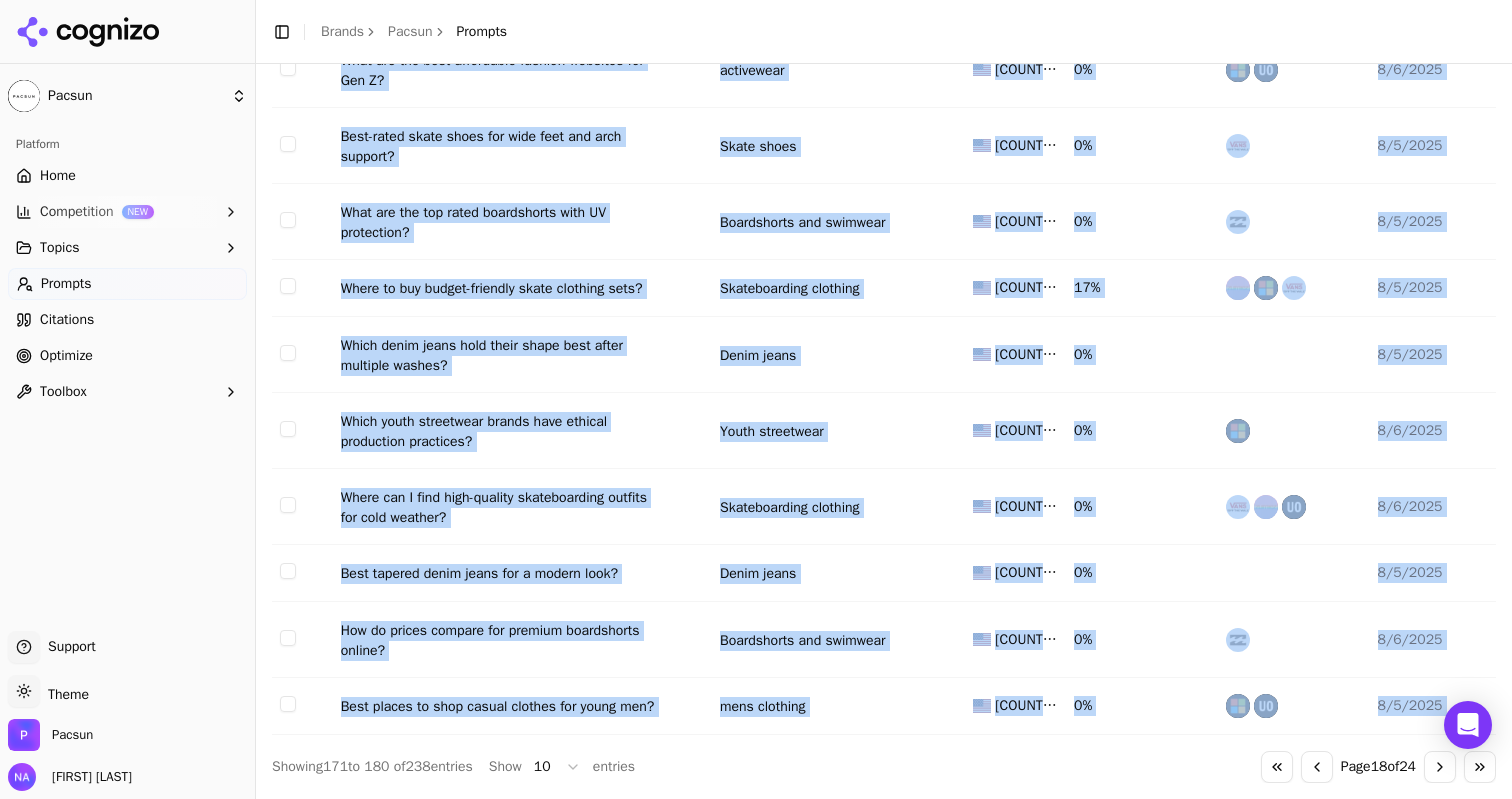 click on "Go to next page" at bounding box center [1440, 767] 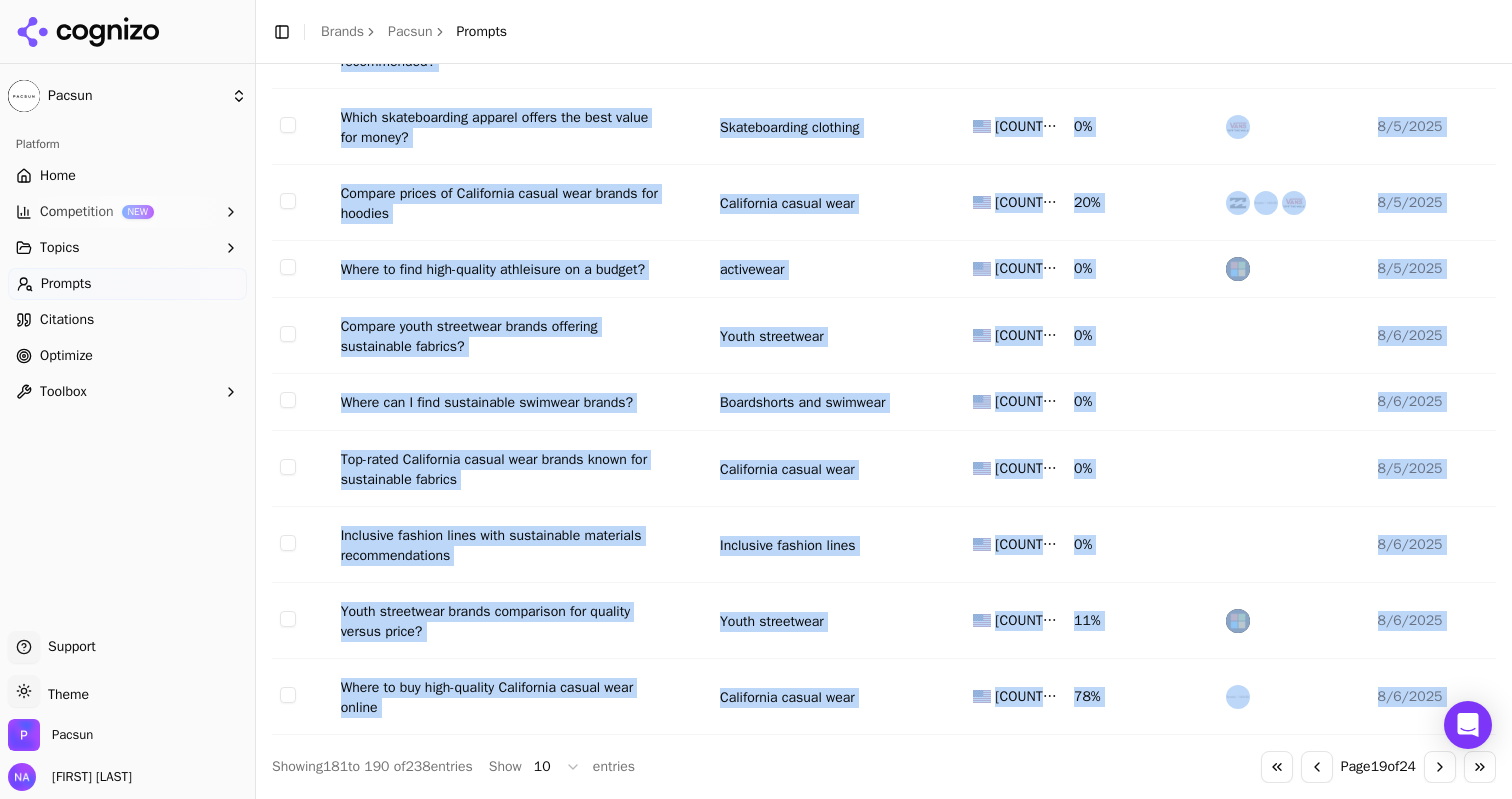 click on "Go to next page" at bounding box center (1440, 767) 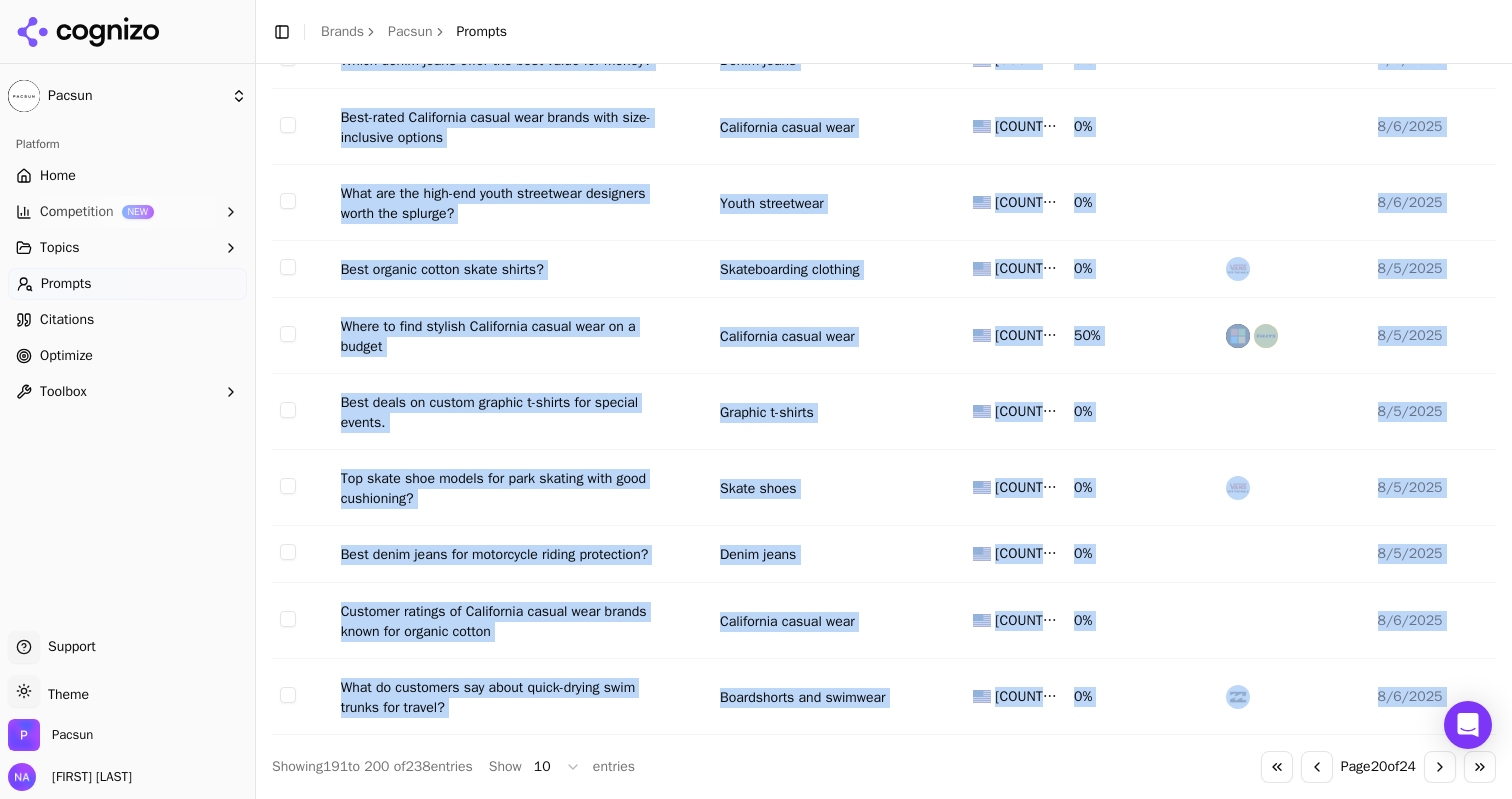click on "Go to next page" at bounding box center (1440, 767) 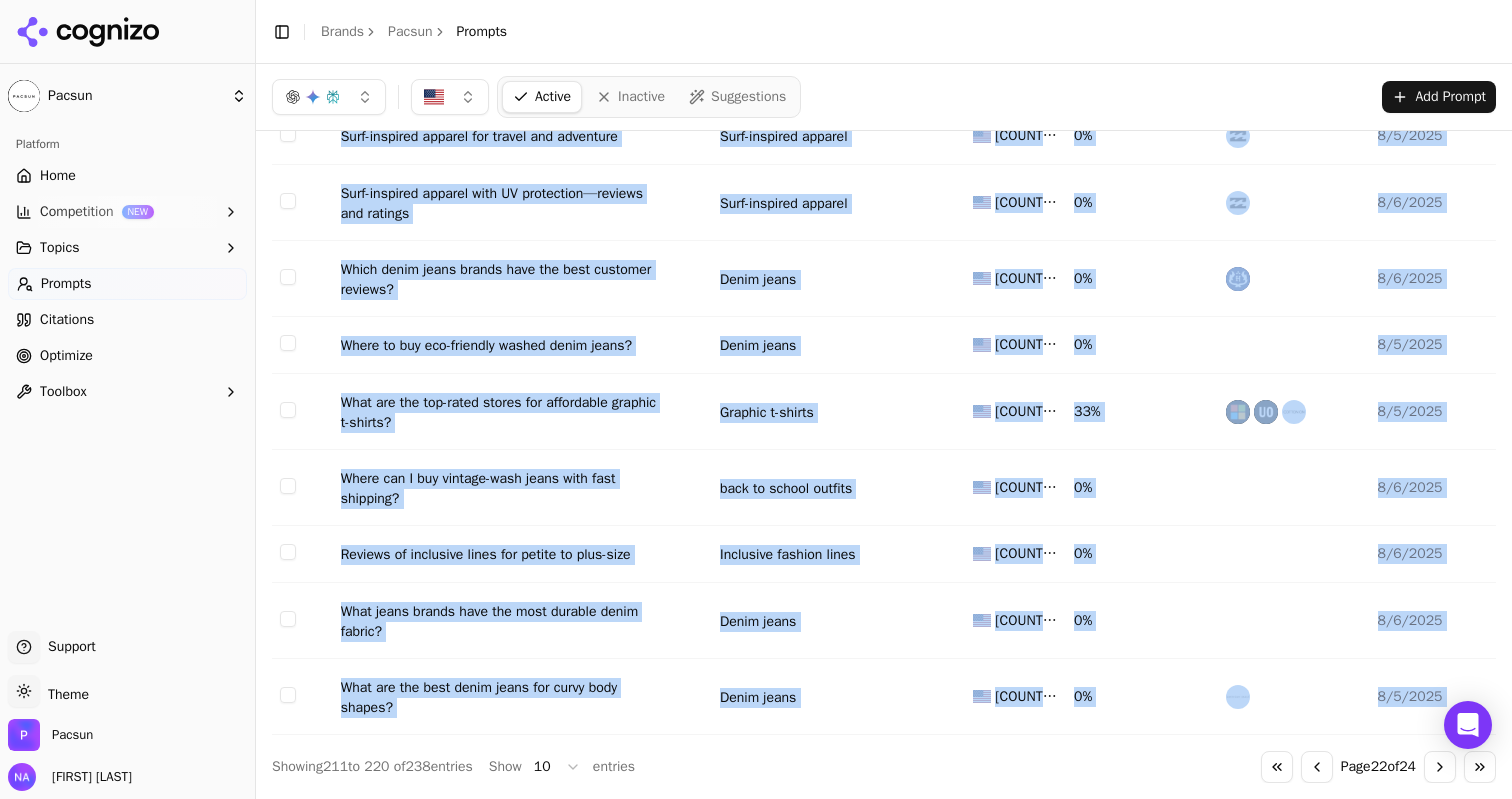 click on "Go to next page" at bounding box center [1440, 767] 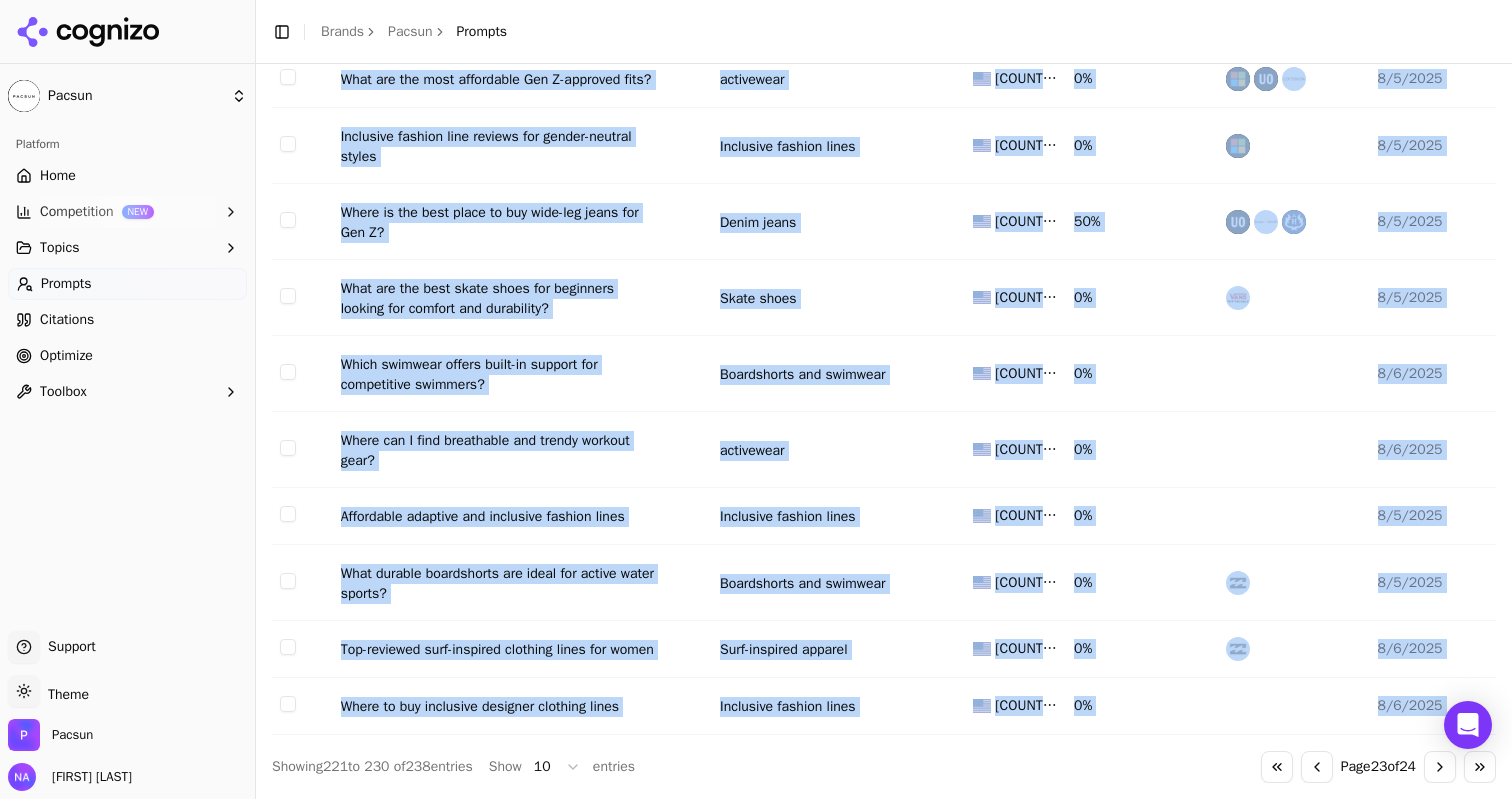 click on "Go to next page" at bounding box center [1440, 767] 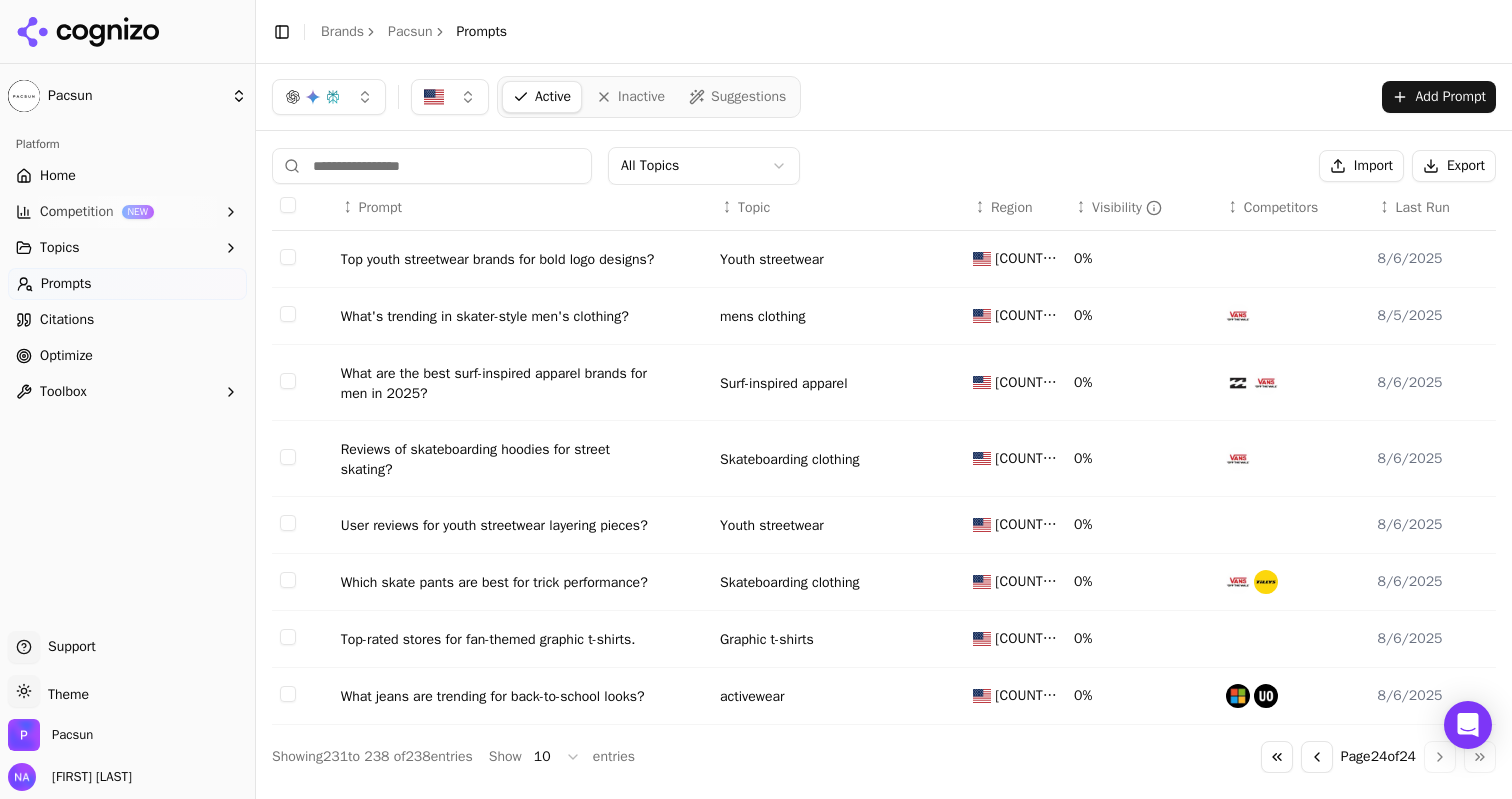 click on "Go to first page Go to previous page Page  24  of  24 Go to next page Go to last page" at bounding box center [1378, 757] 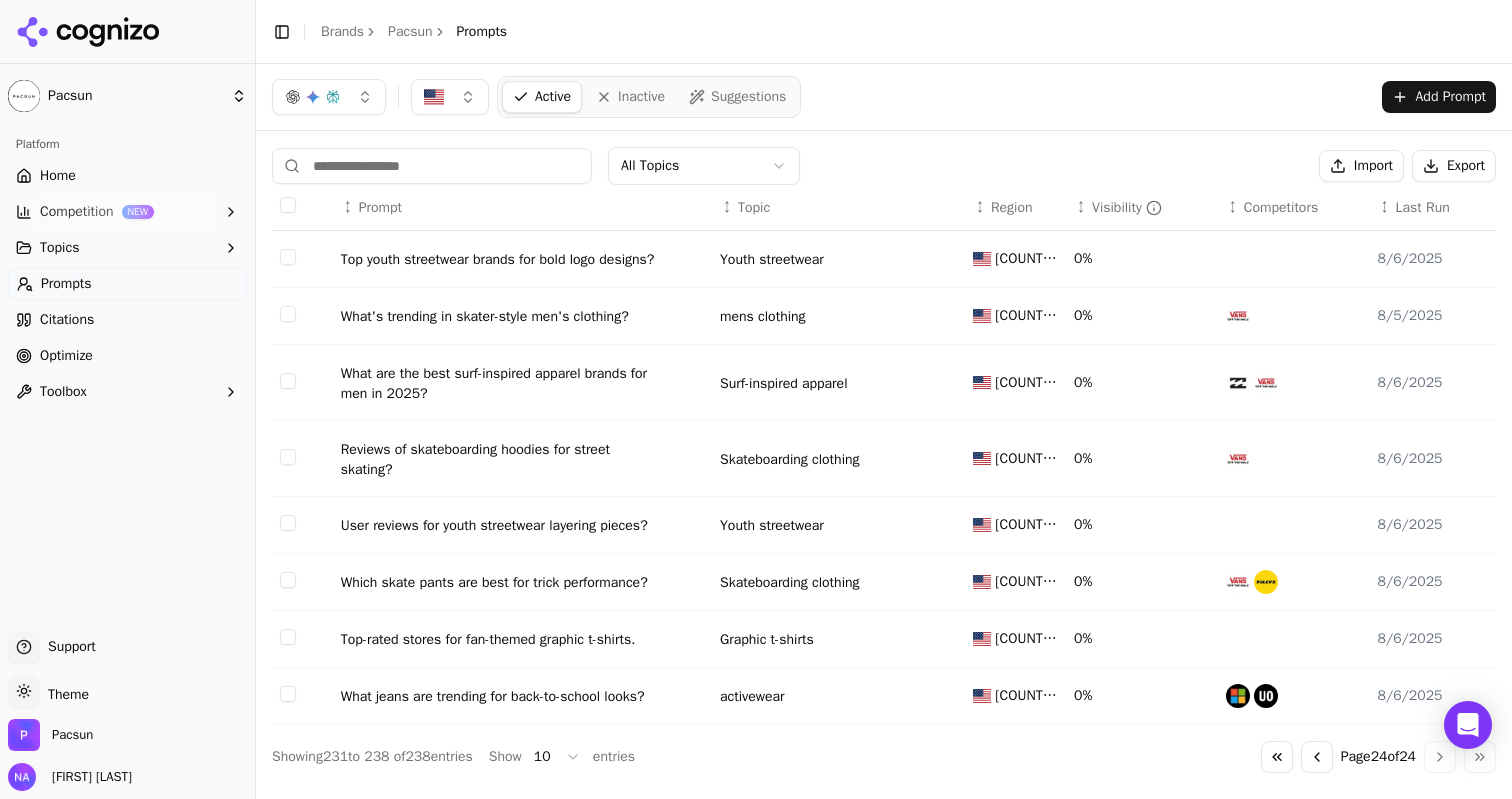 click on "Home" at bounding box center [127, 176] 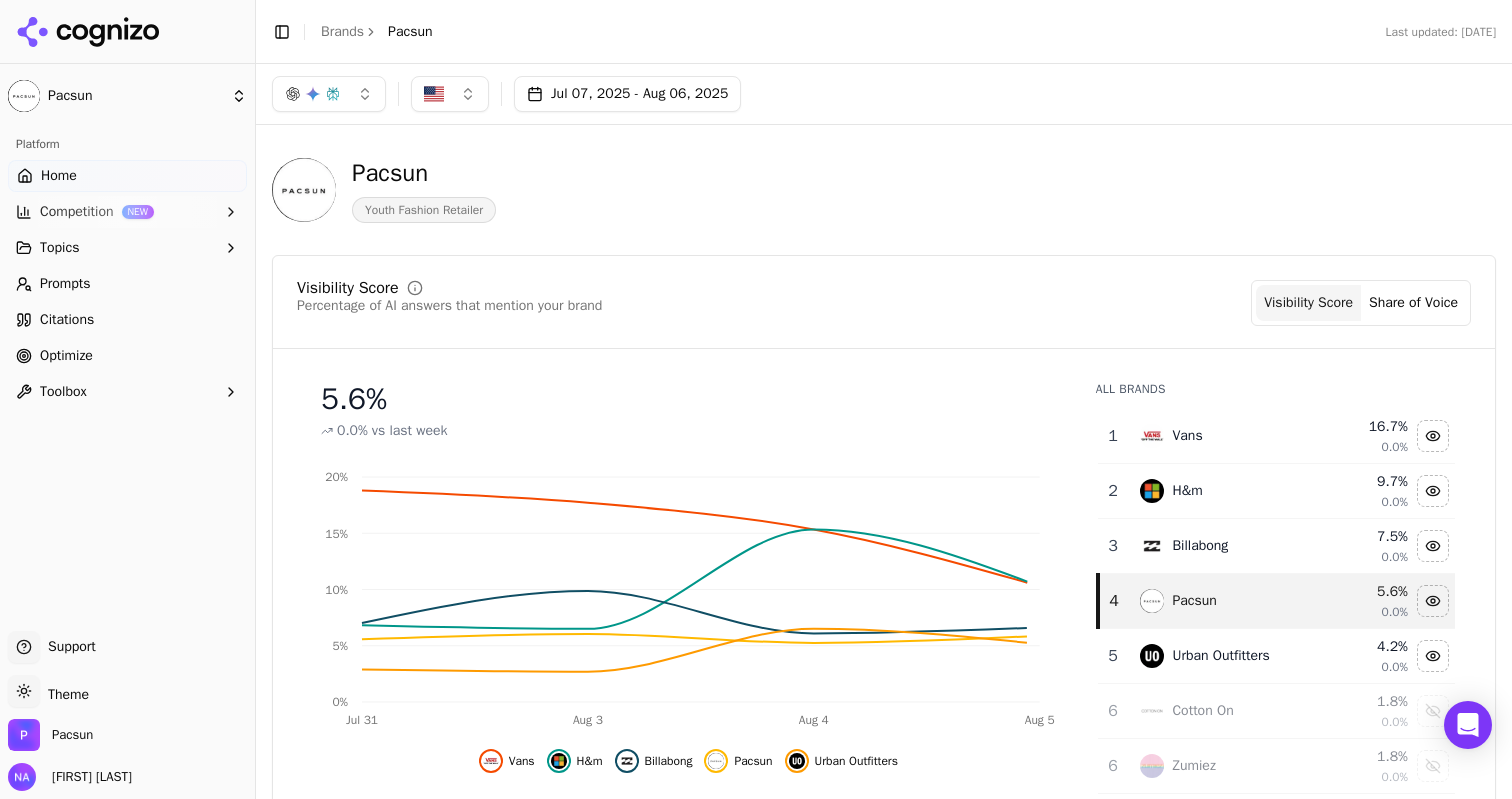 scroll, scrollTop: 140, scrollLeft: 0, axis: vertical 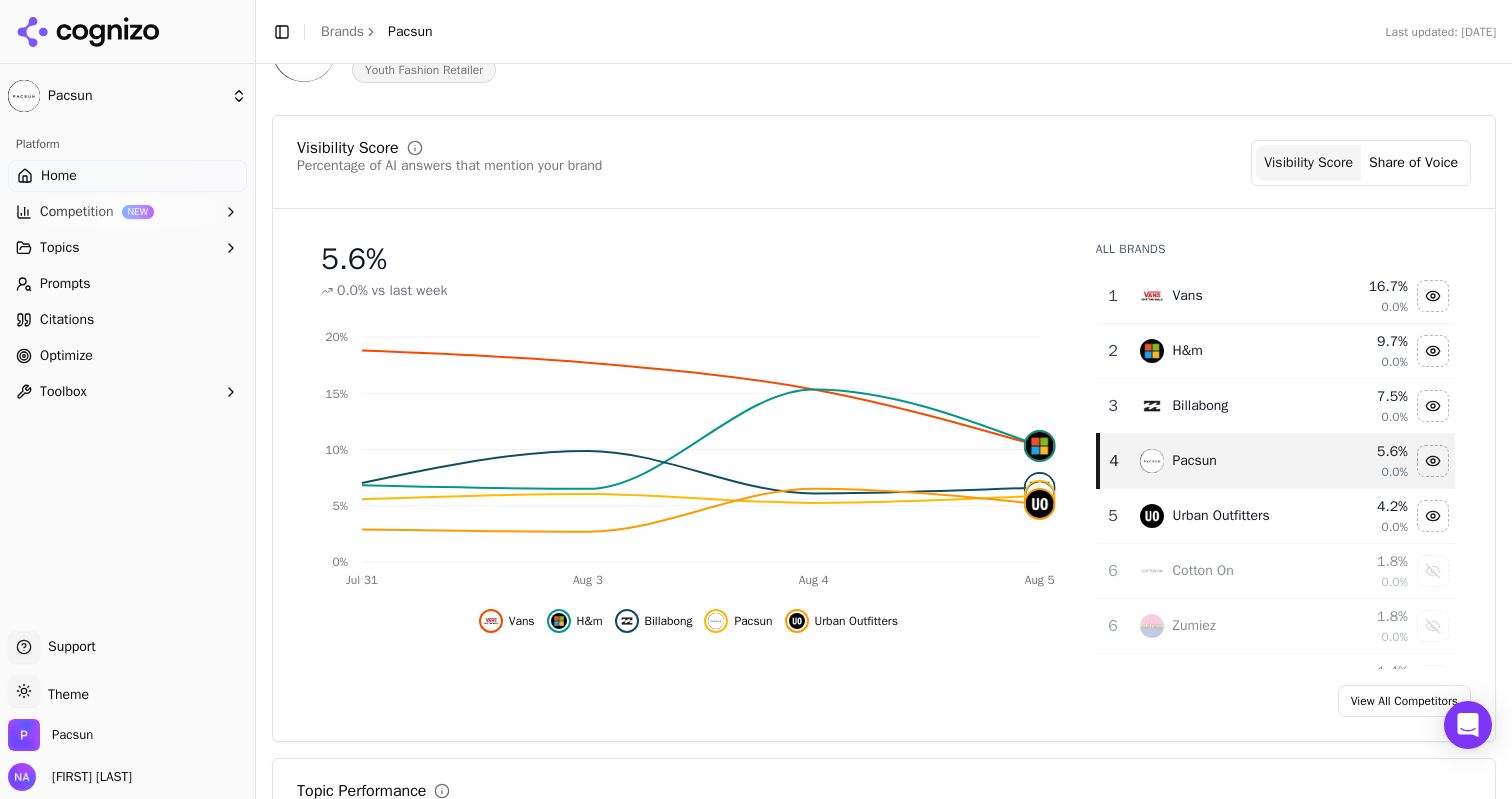 click on "Share of Voice" at bounding box center (1413, 163) 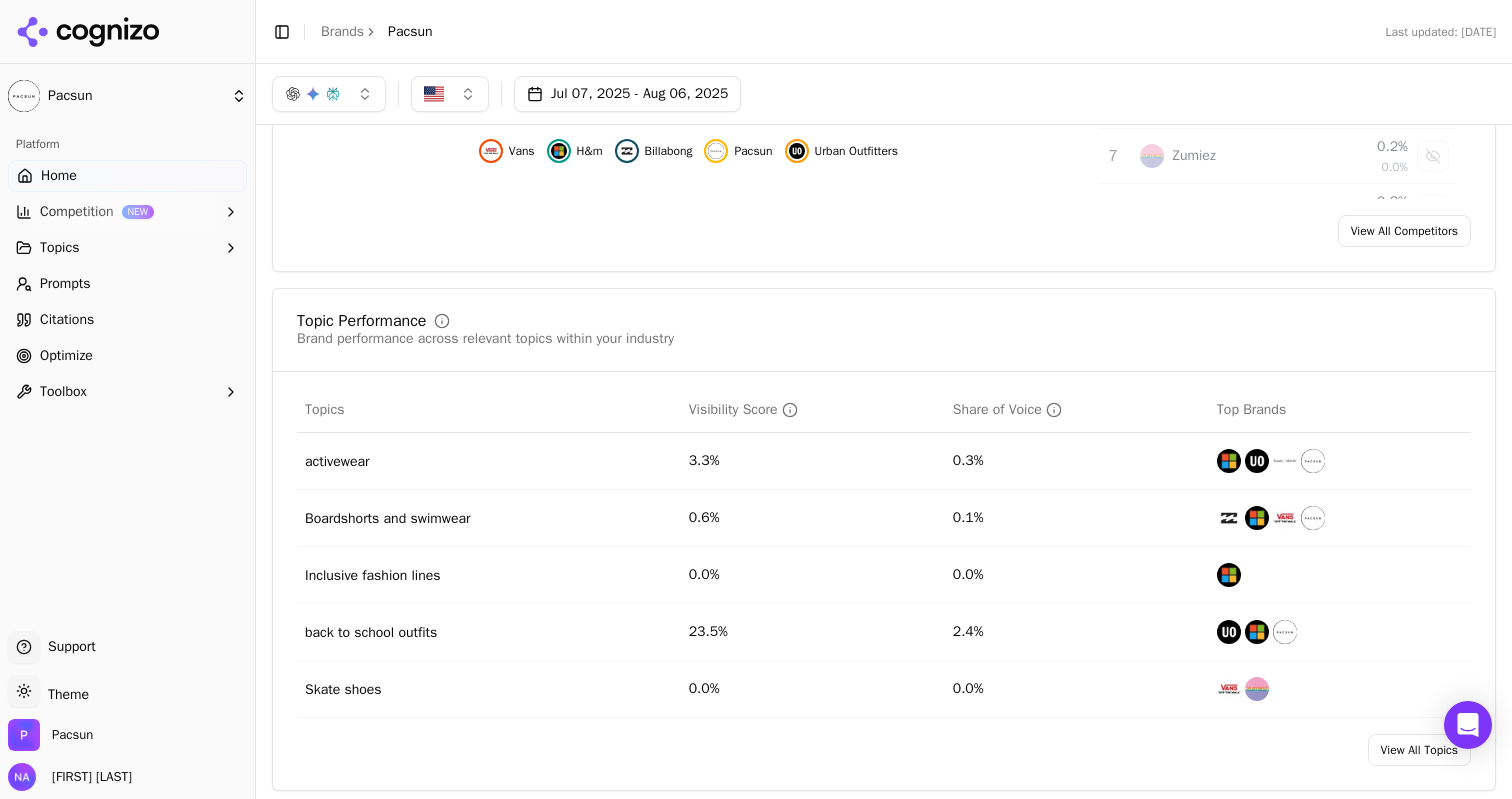 scroll, scrollTop: 0, scrollLeft: 0, axis: both 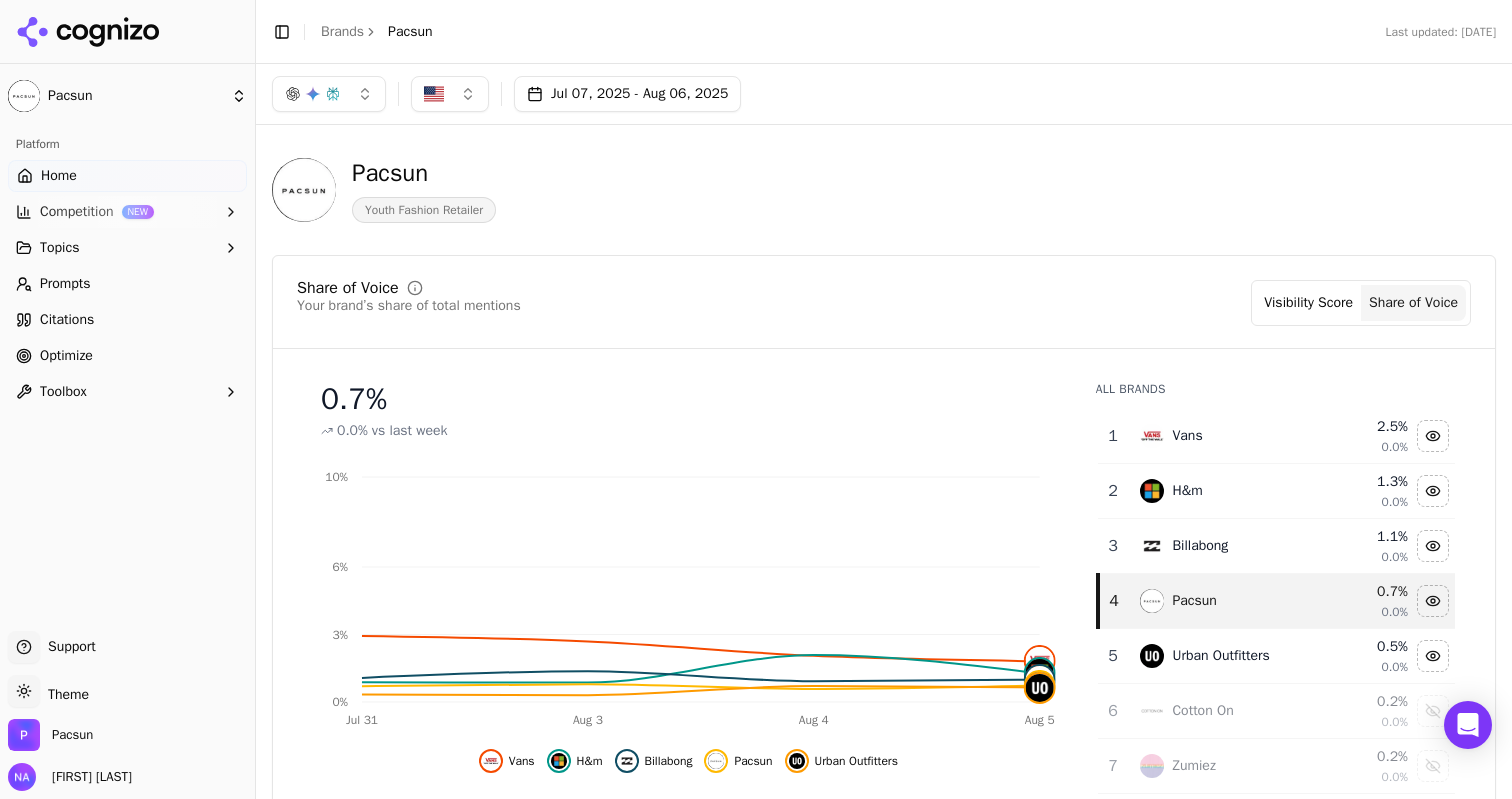 click on "Visibility Score" at bounding box center [1308, 303] 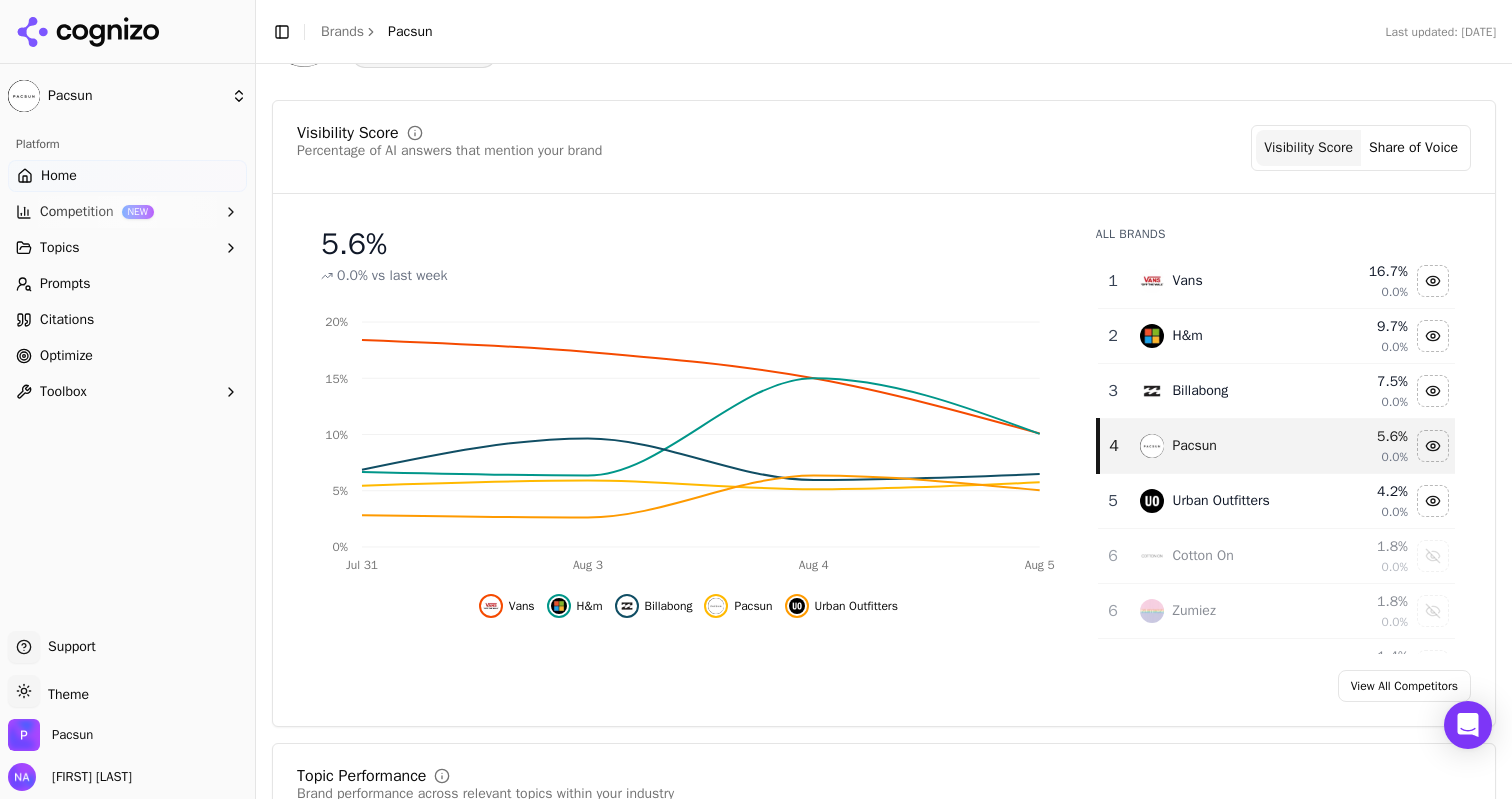 scroll, scrollTop: 161, scrollLeft: 0, axis: vertical 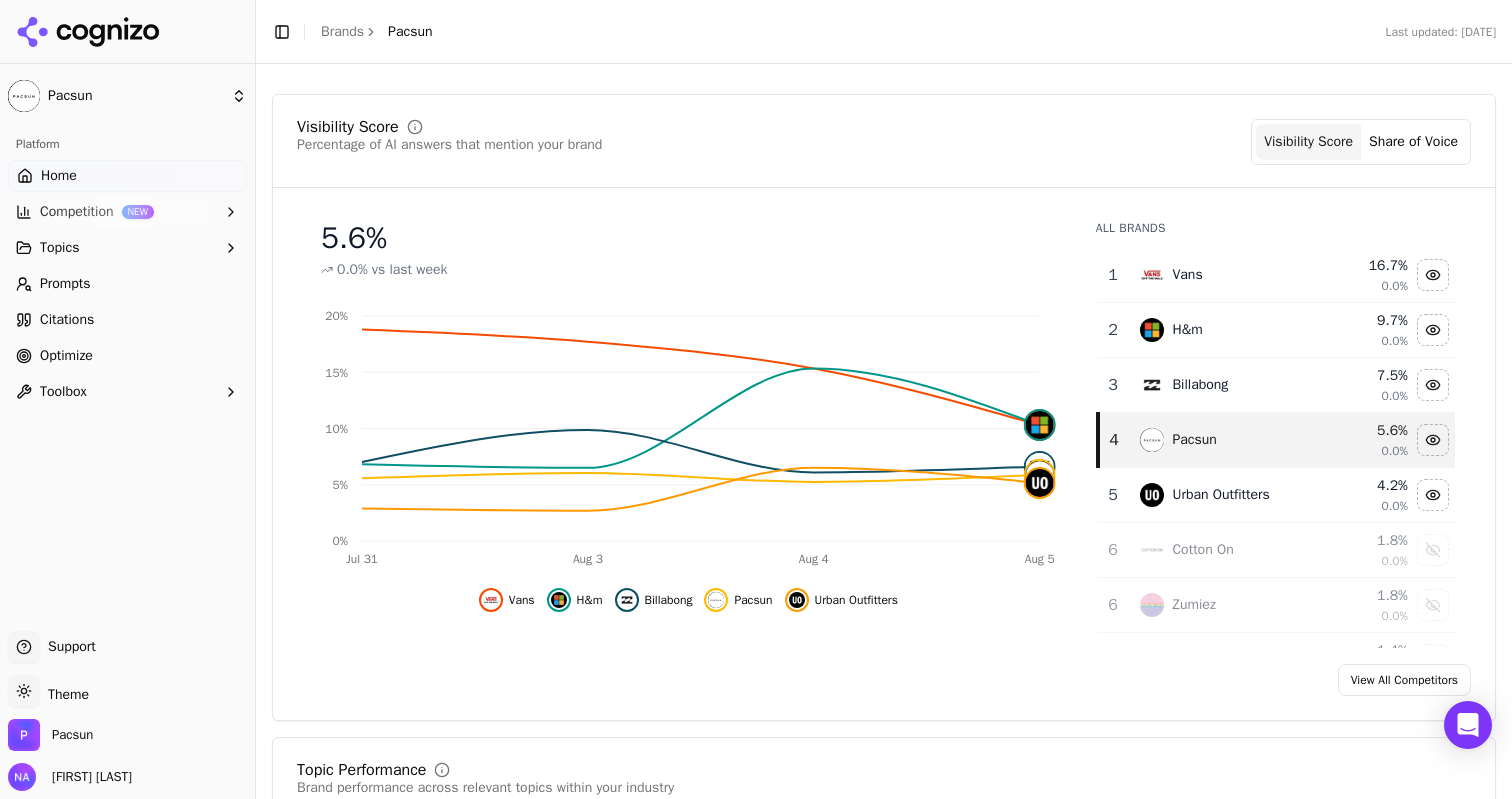 click on "Prompts" at bounding box center [65, 284] 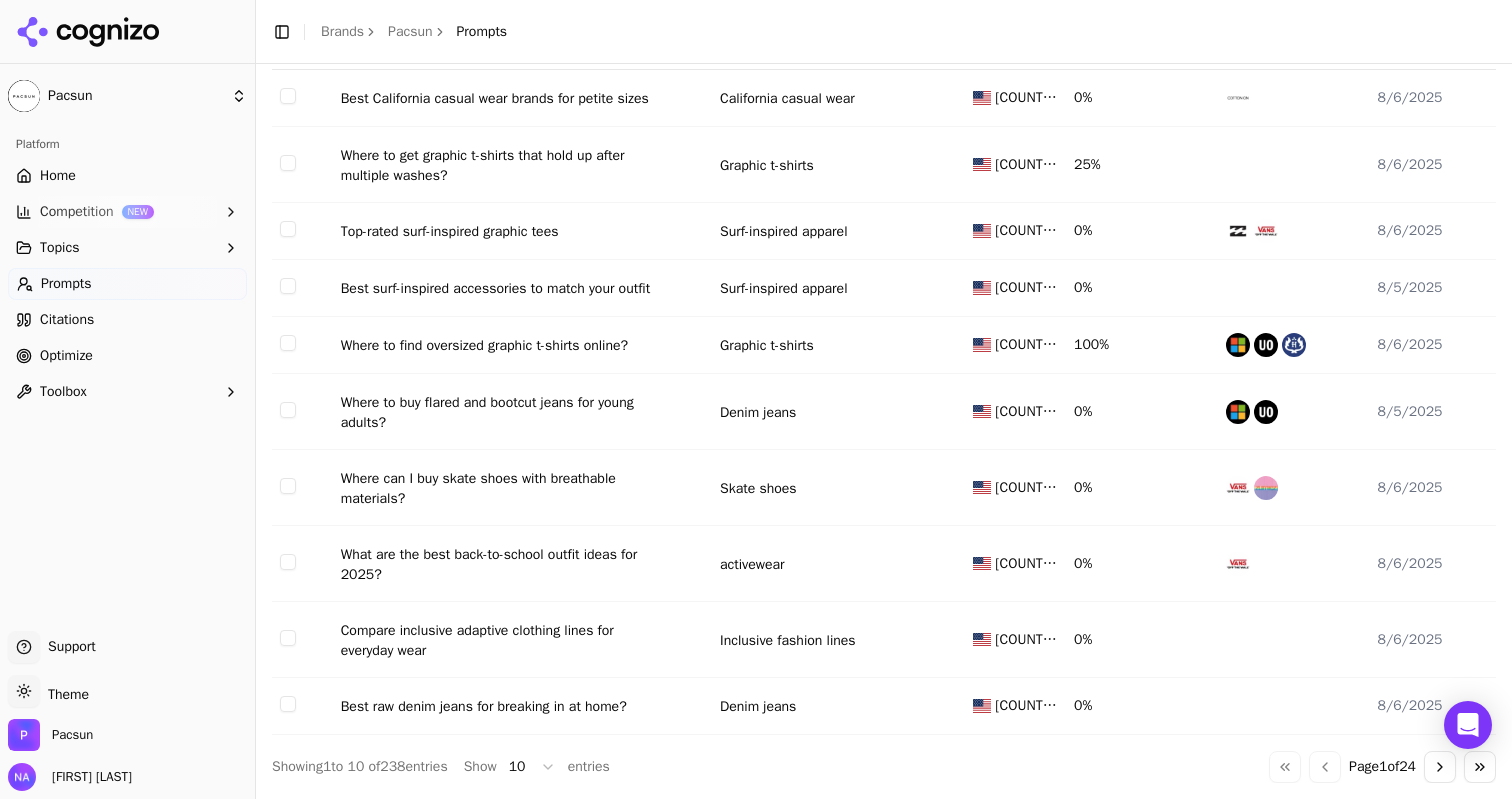 scroll, scrollTop: 0, scrollLeft: 0, axis: both 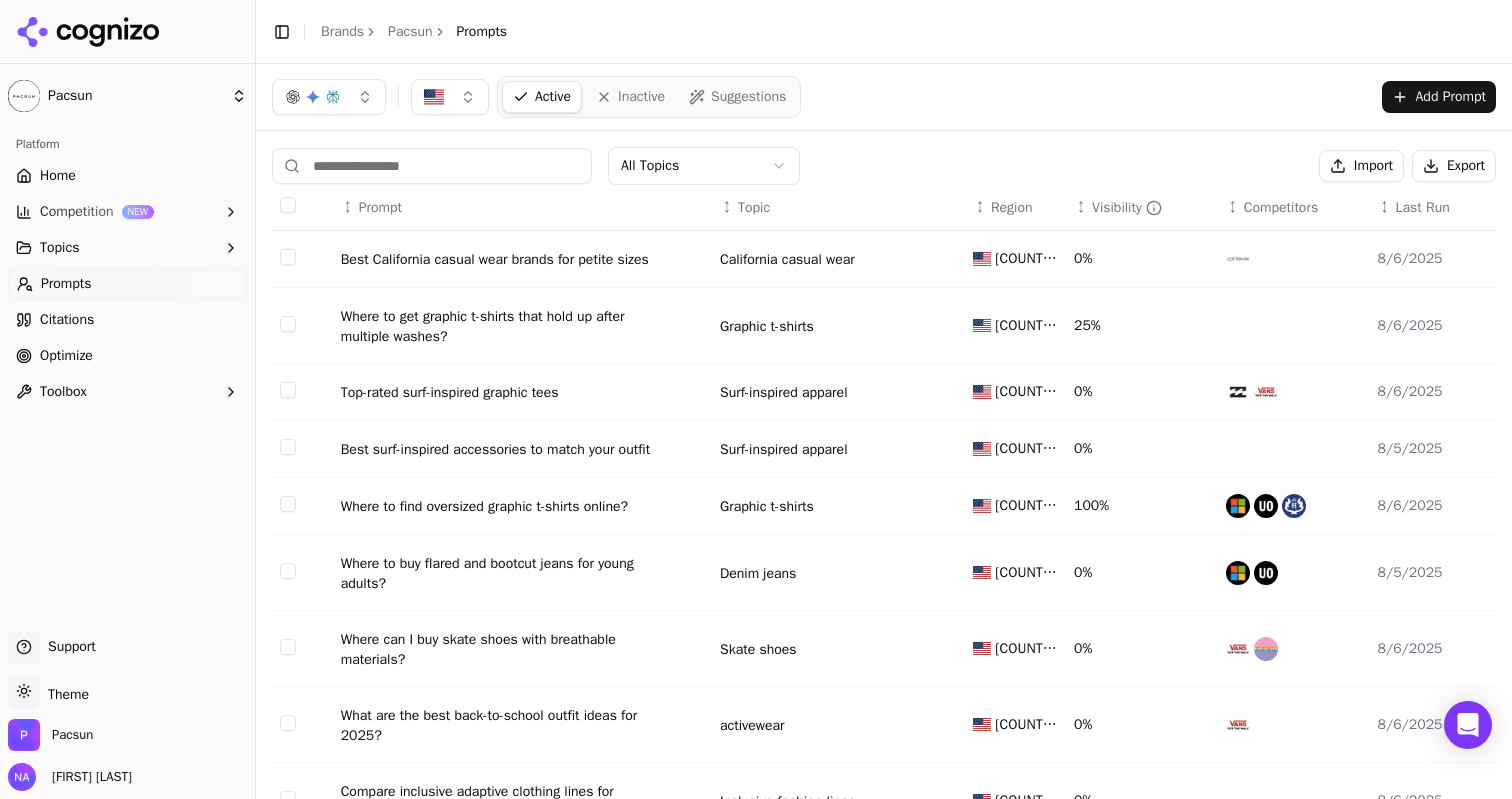 click on "Pacsun" at bounding box center [410, 32] 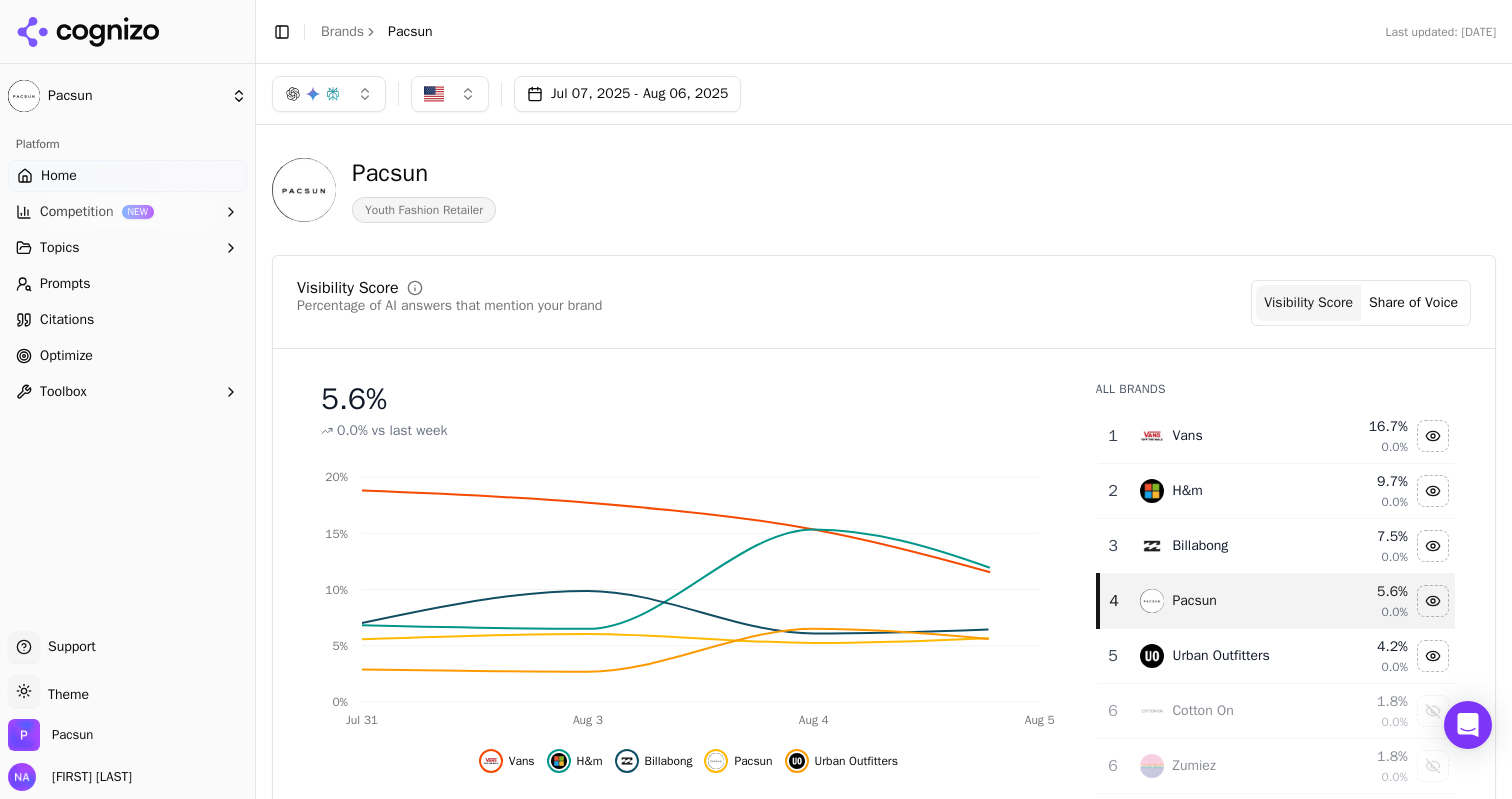 click on "Prompts" at bounding box center (65, 284) 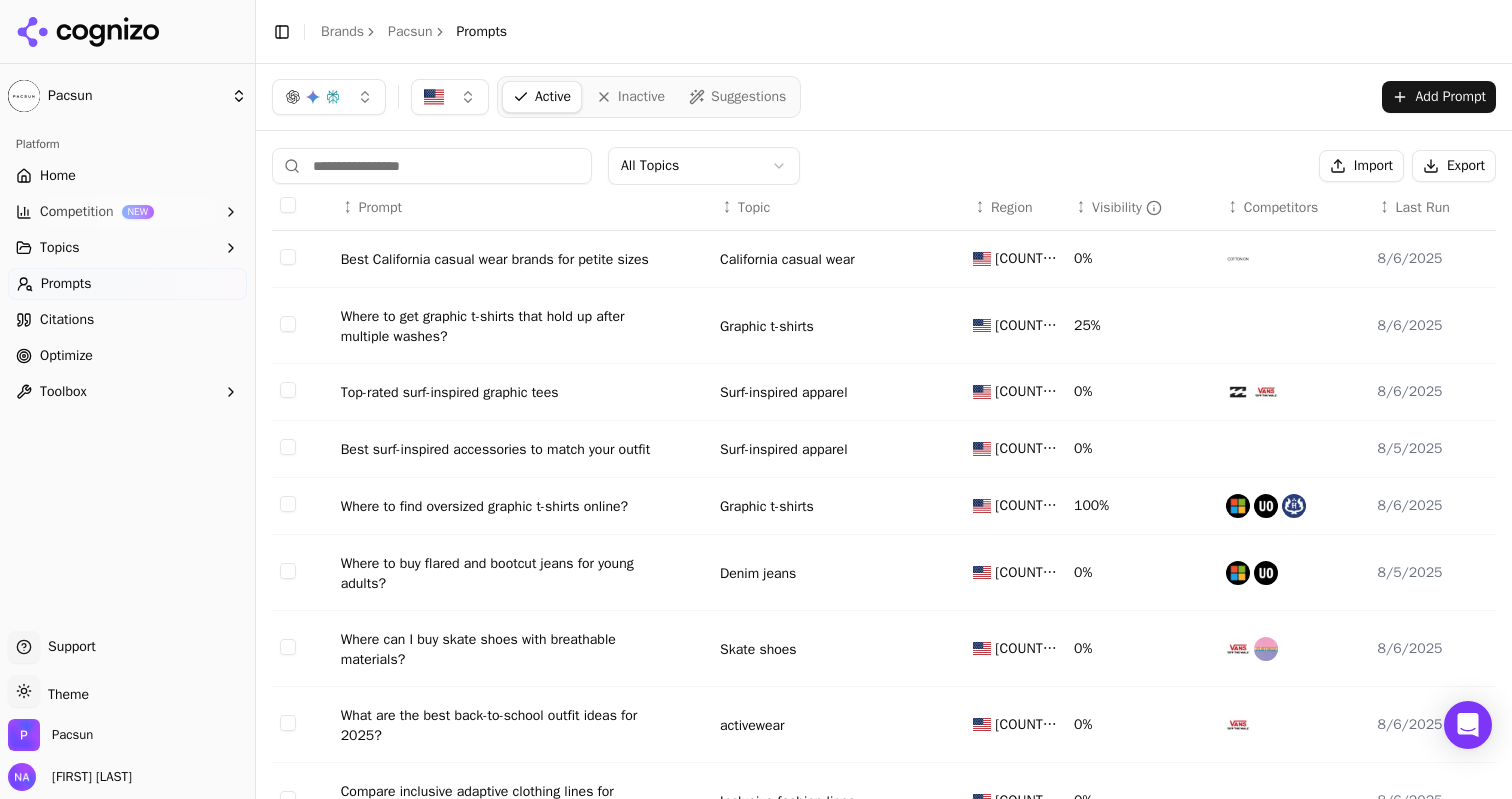 click on "Inactive" at bounding box center [630, 97] 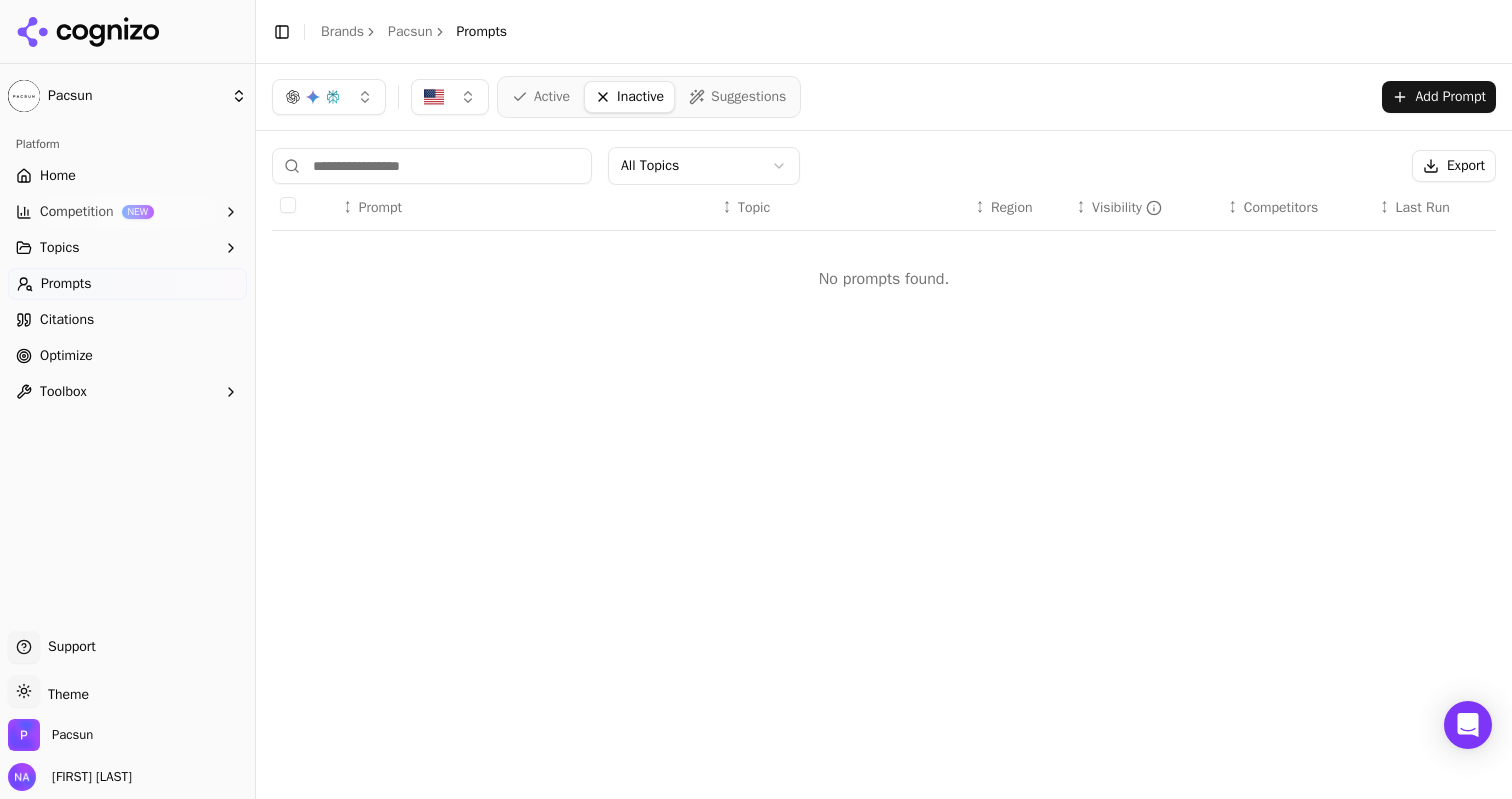 click on "Suggestions" at bounding box center [748, 97] 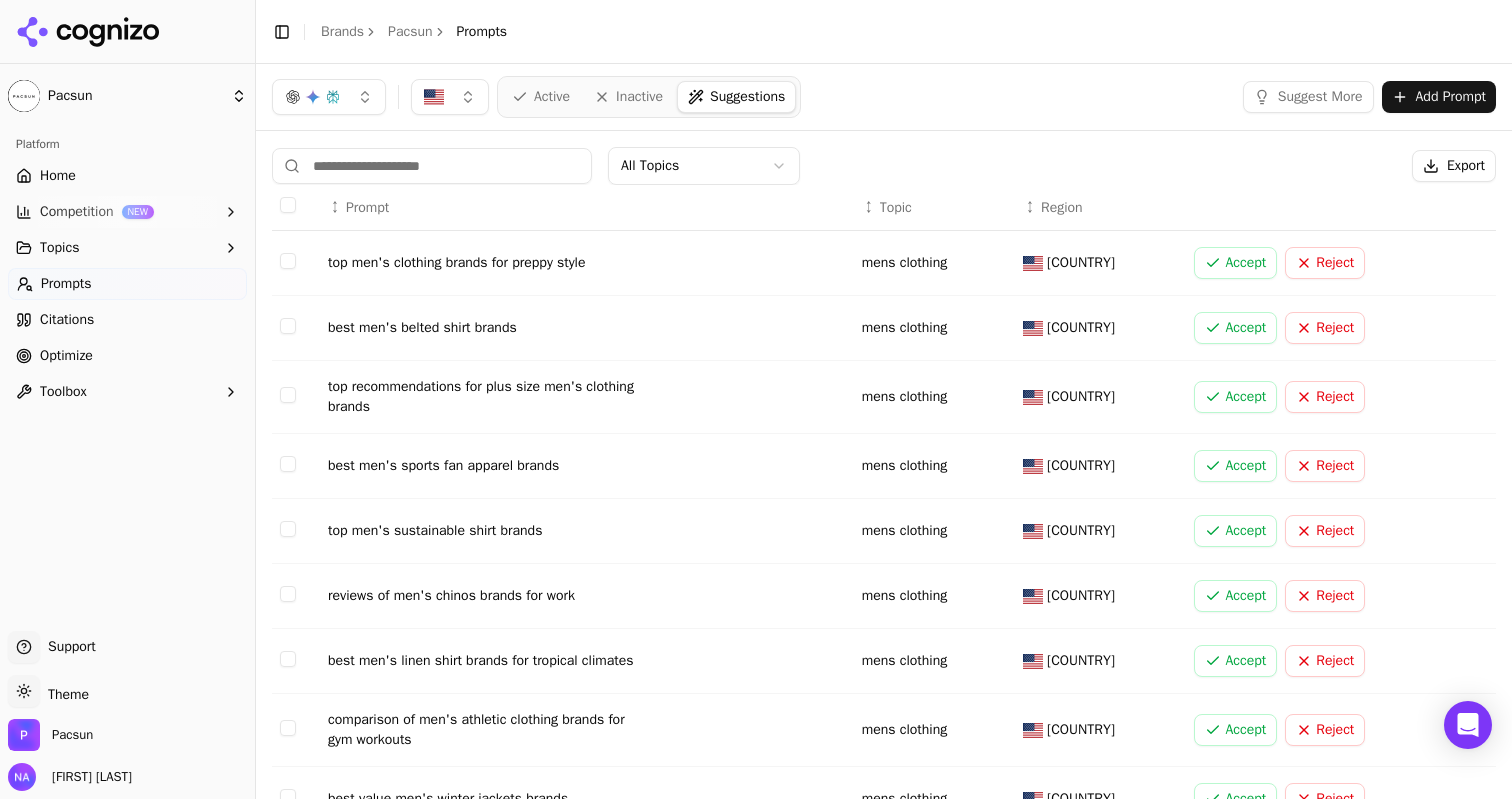 click on "Active" at bounding box center [541, 97] 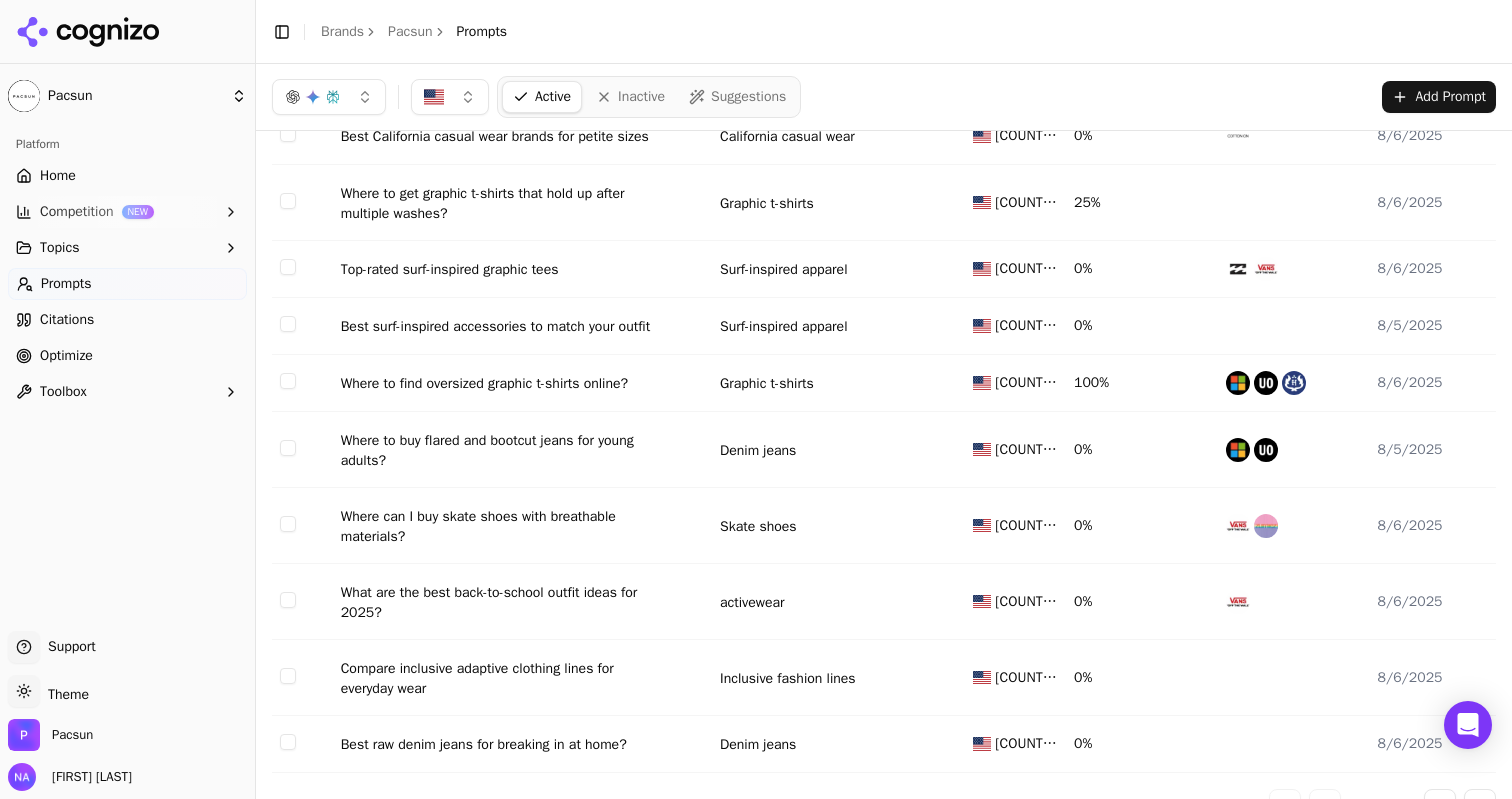 scroll, scrollTop: 198, scrollLeft: 0, axis: vertical 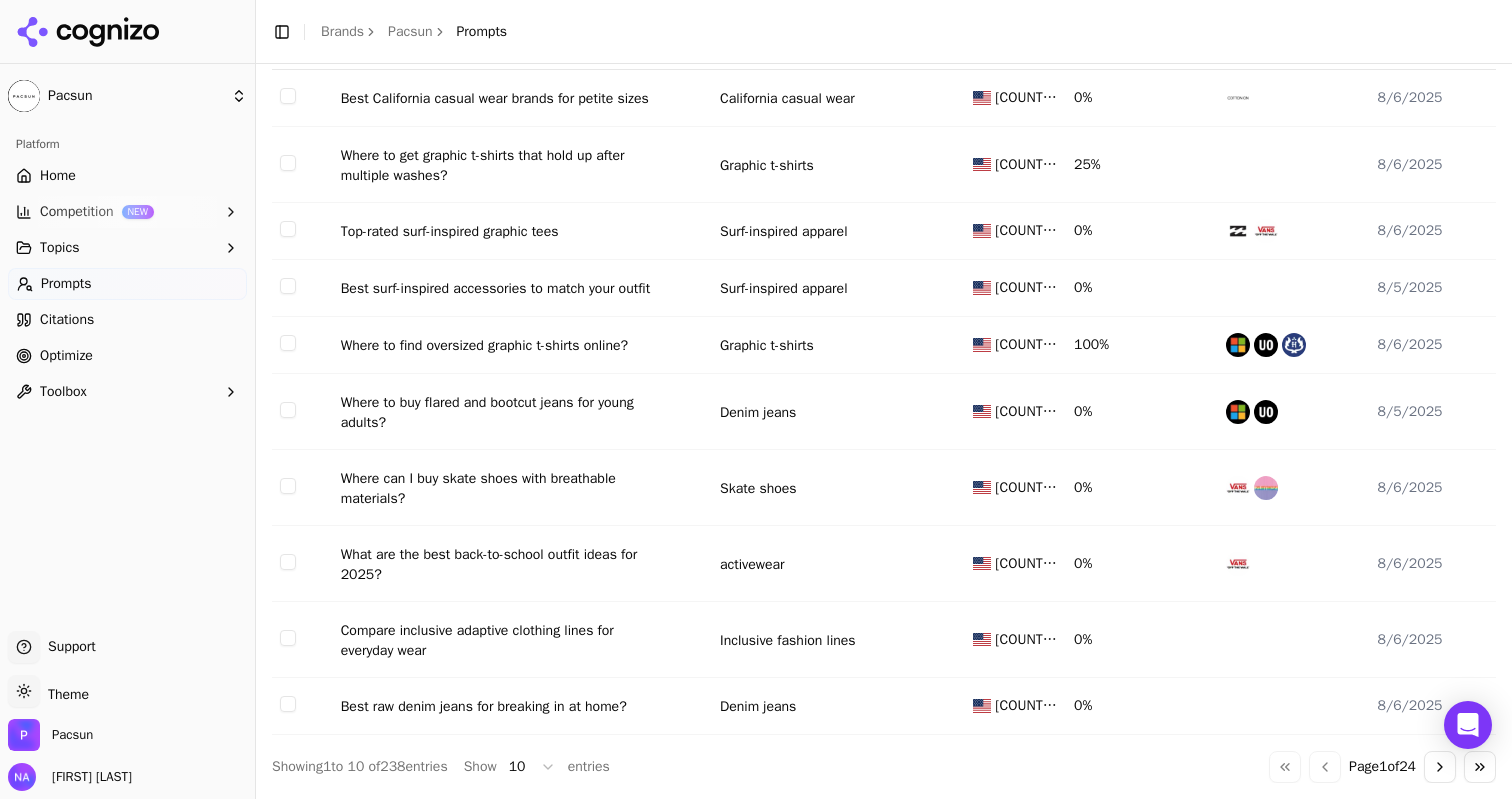 click on "What are the best back-to-school outfit ideas for [YEAR]?" at bounding box center (501, 565) 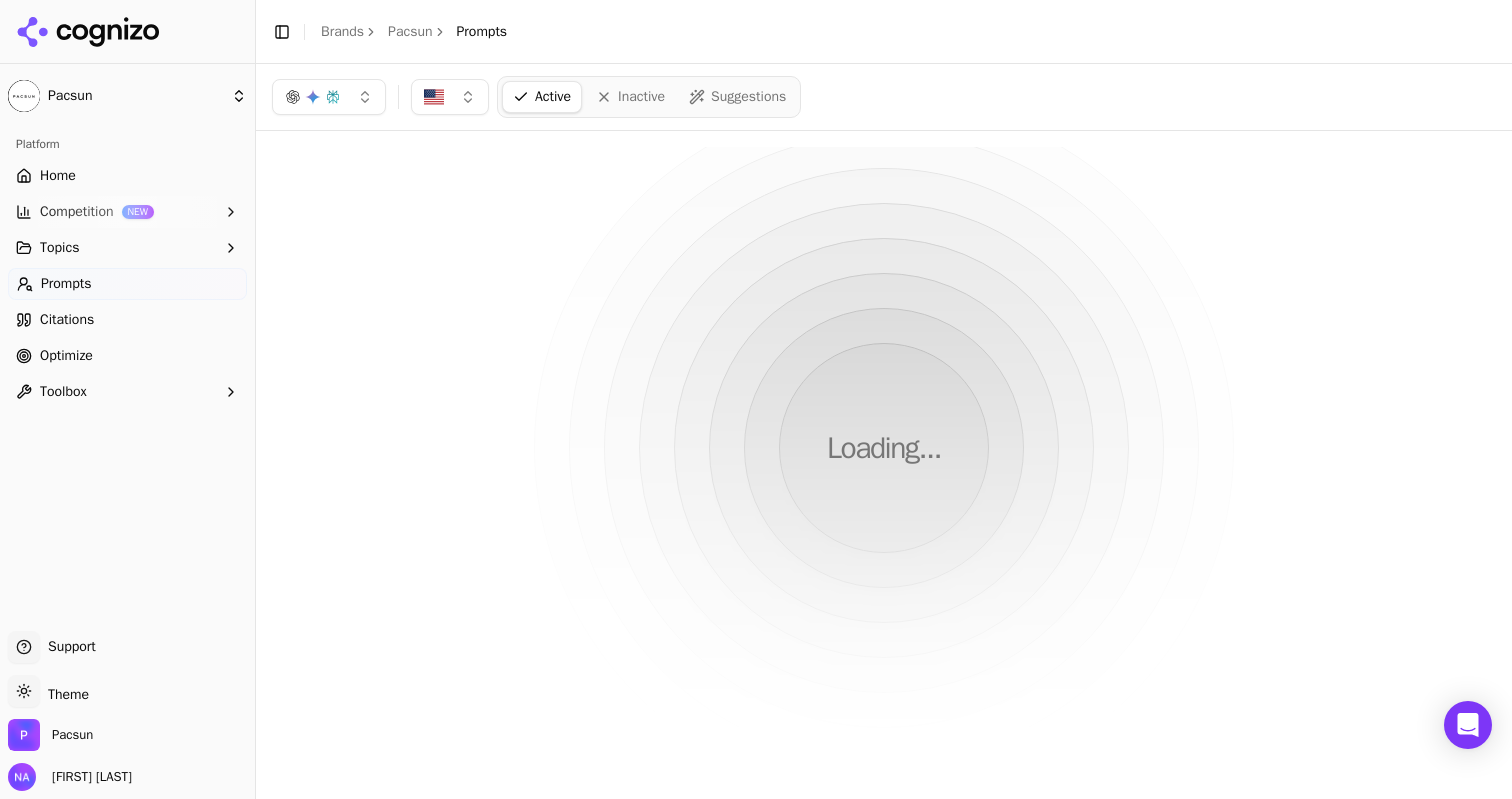 scroll, scrollTop: 0, scrollLeft: 0, axis: both 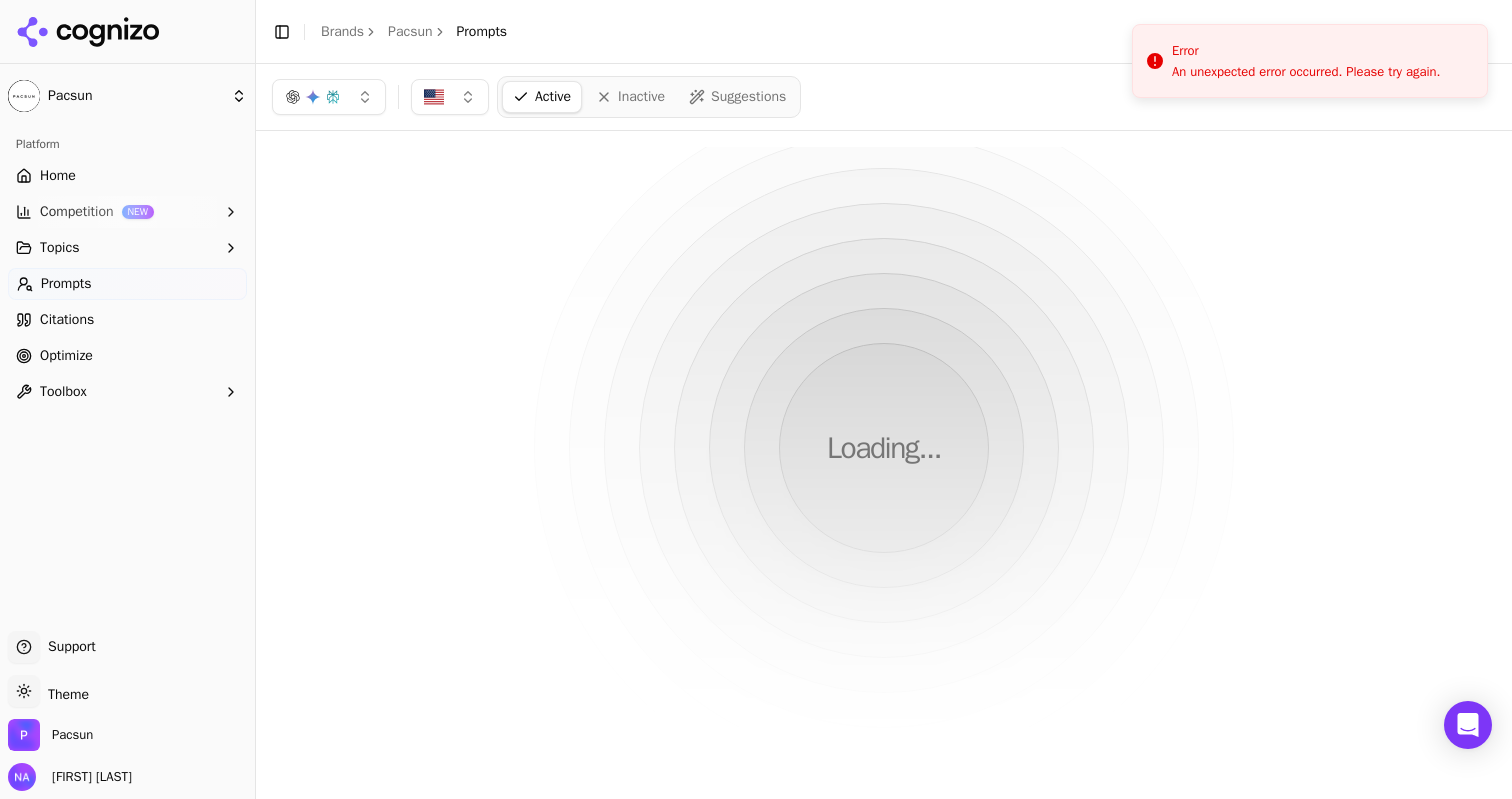 click at bounding box center [329, 97] 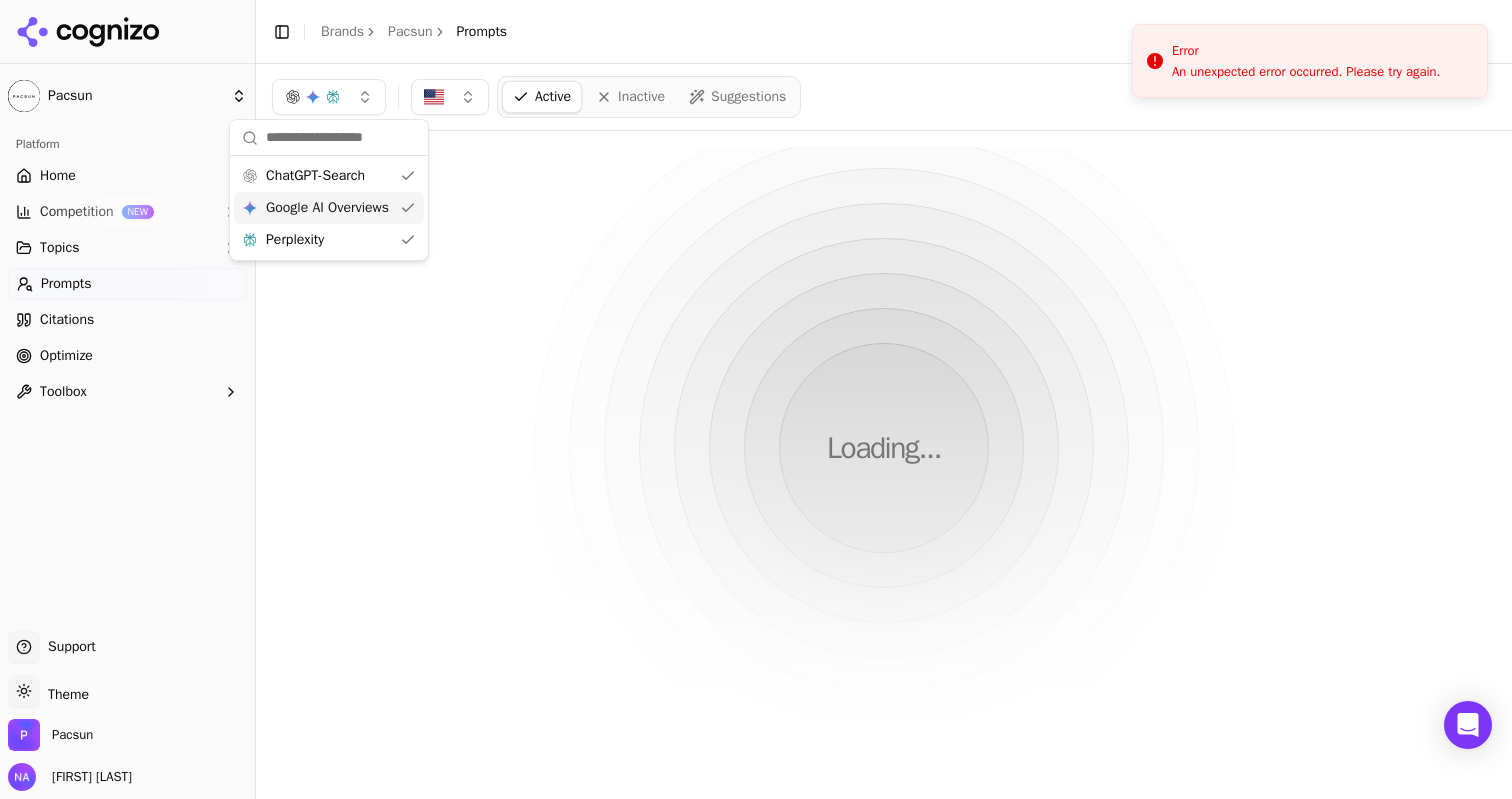 click on "Loading..." at bounding box center (884, 448) 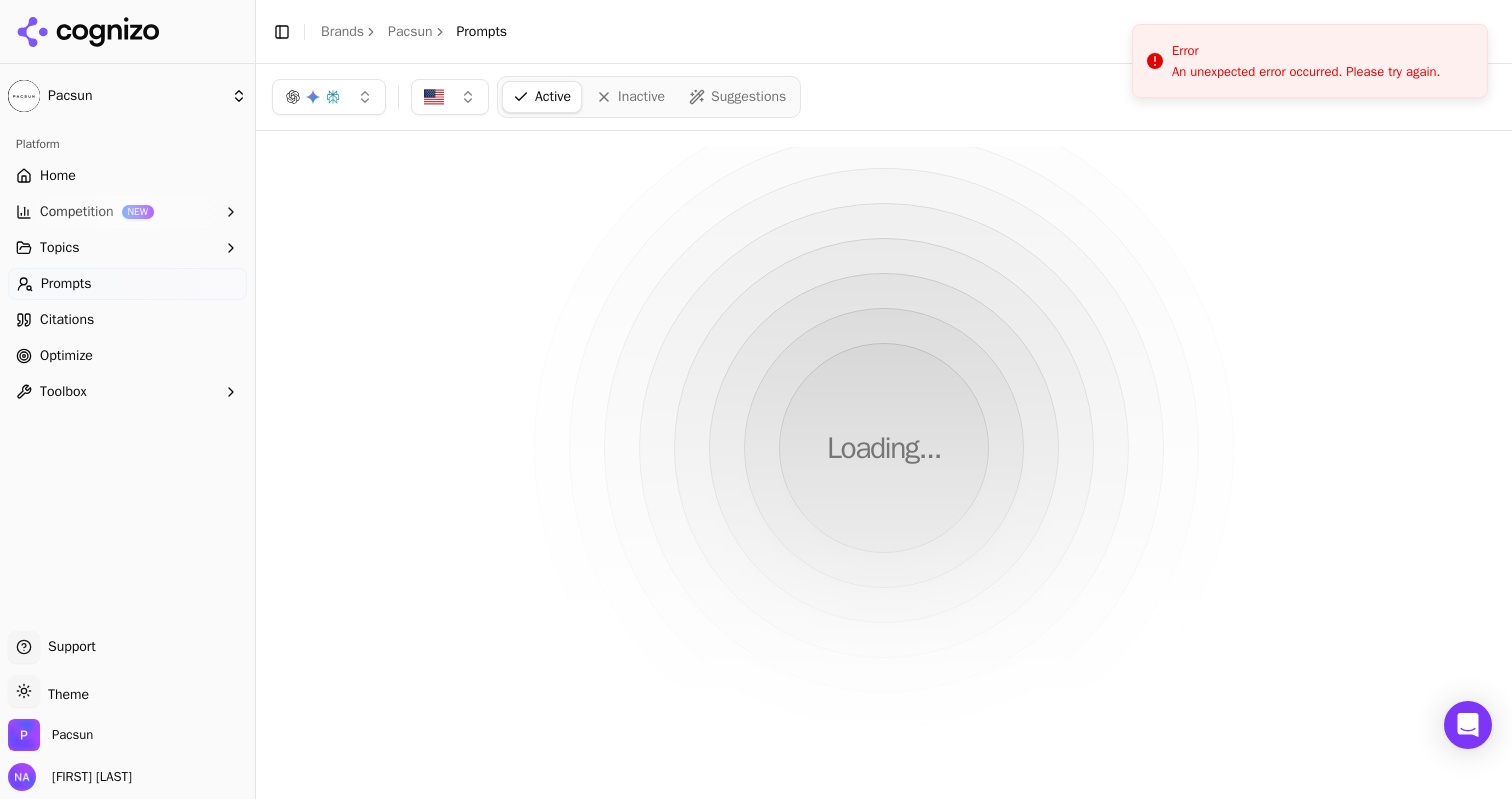 click on "Home" at bounding box center [127, 176] 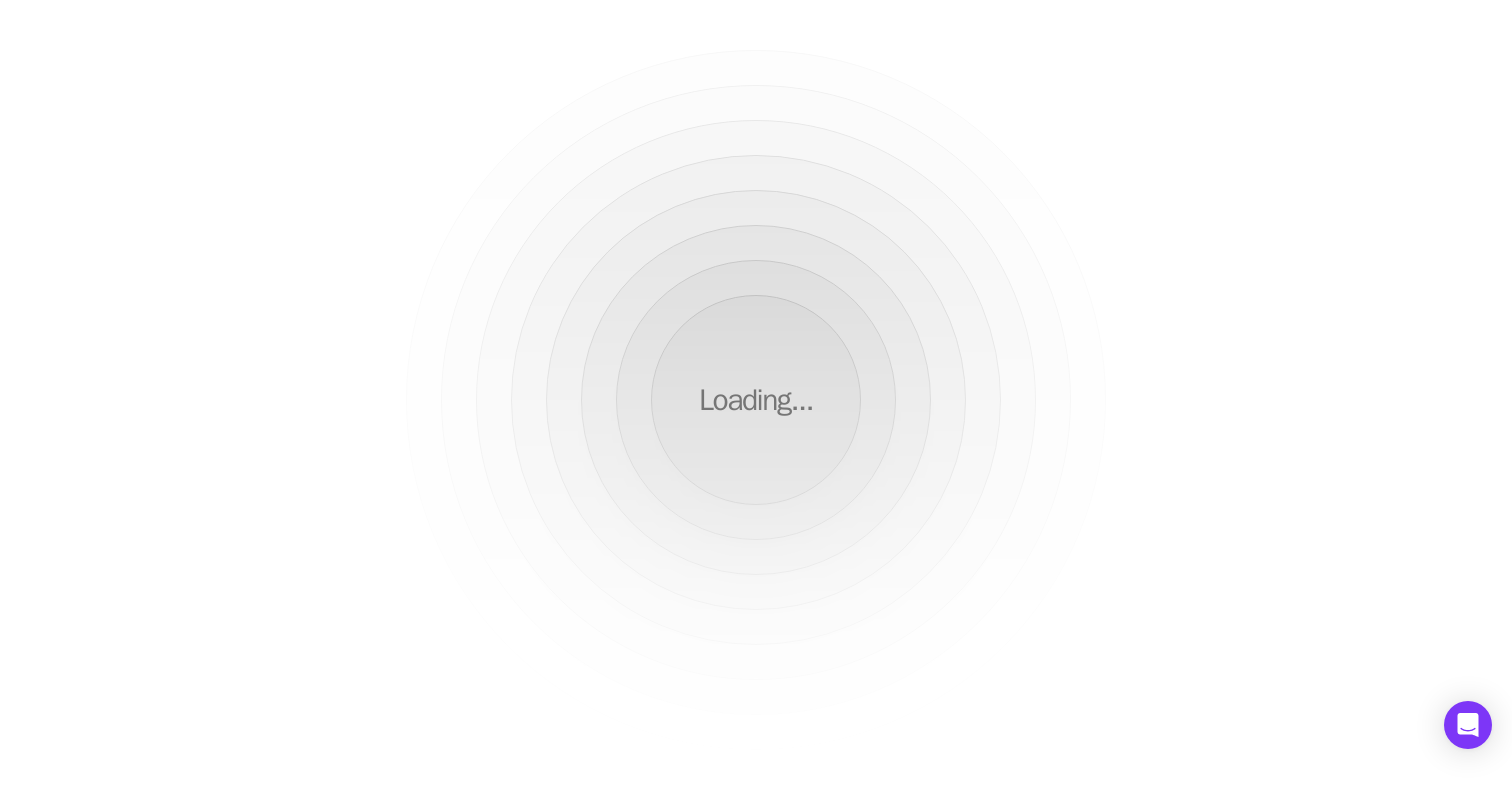 scroll, scrollTop: 0, scrollLeft: 0, axis: both 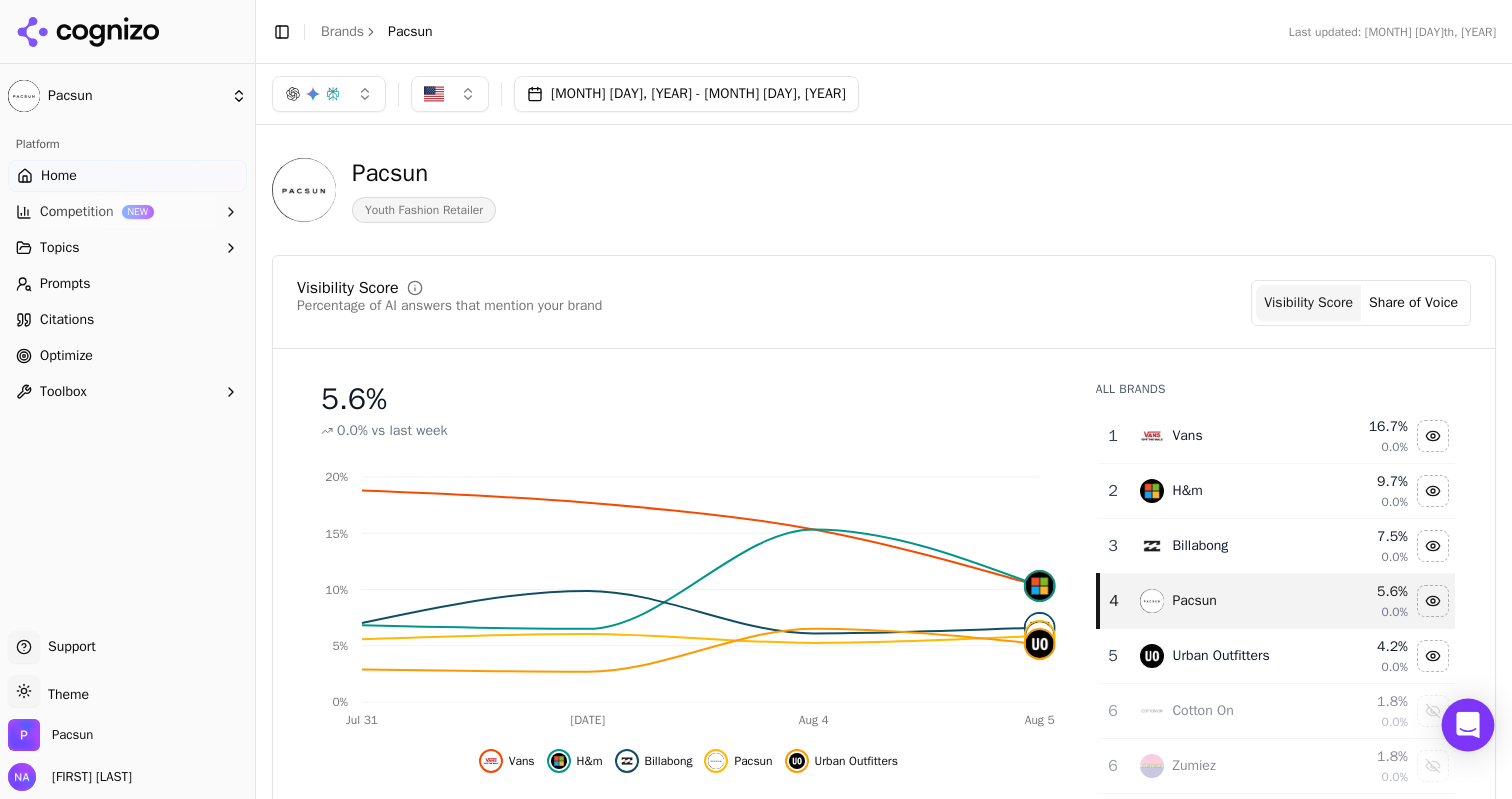 click at bounding box center [1468, 725] 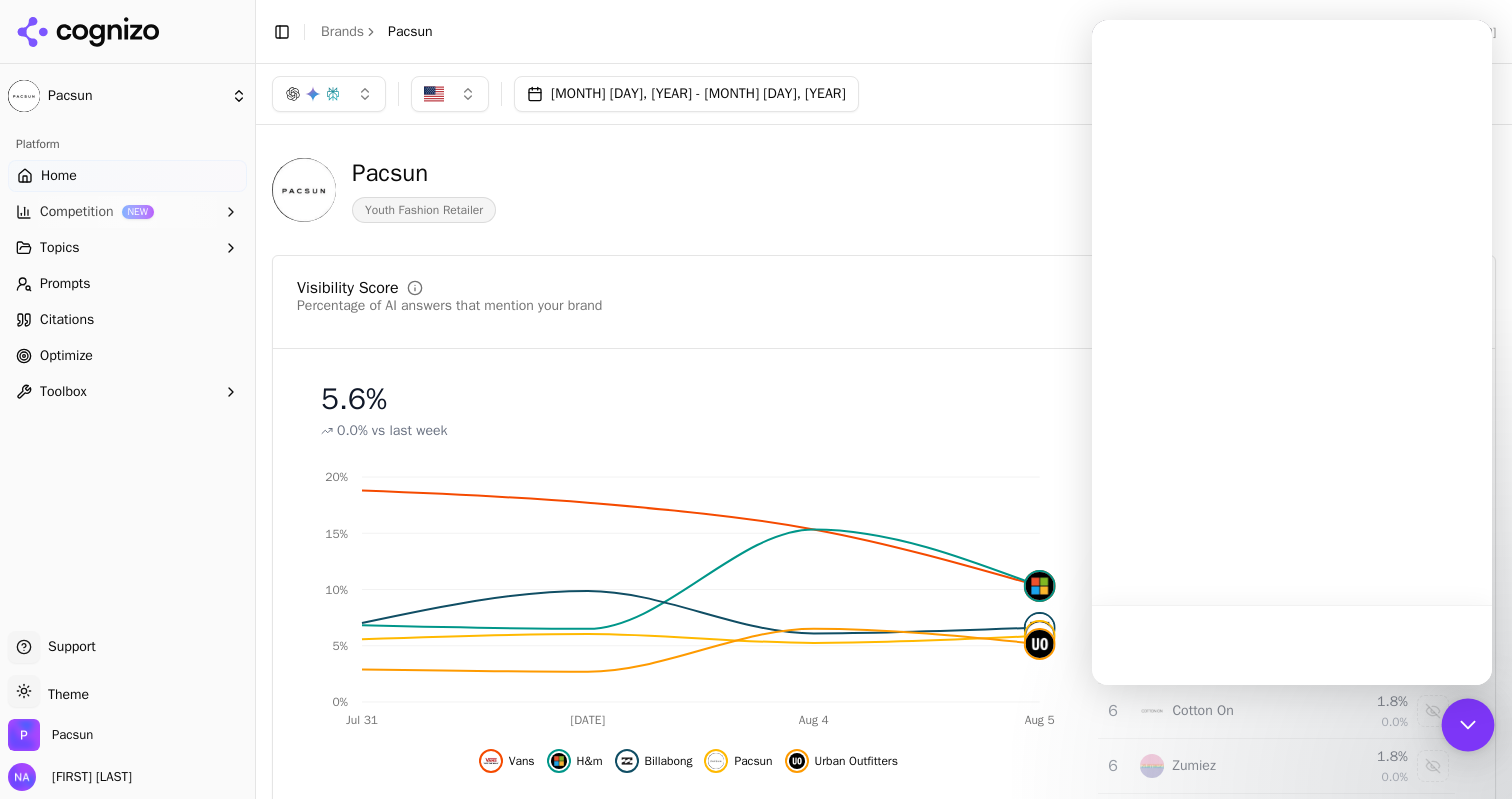 scroll, scrollTop: 0, scrollLeft: 0, axis: both 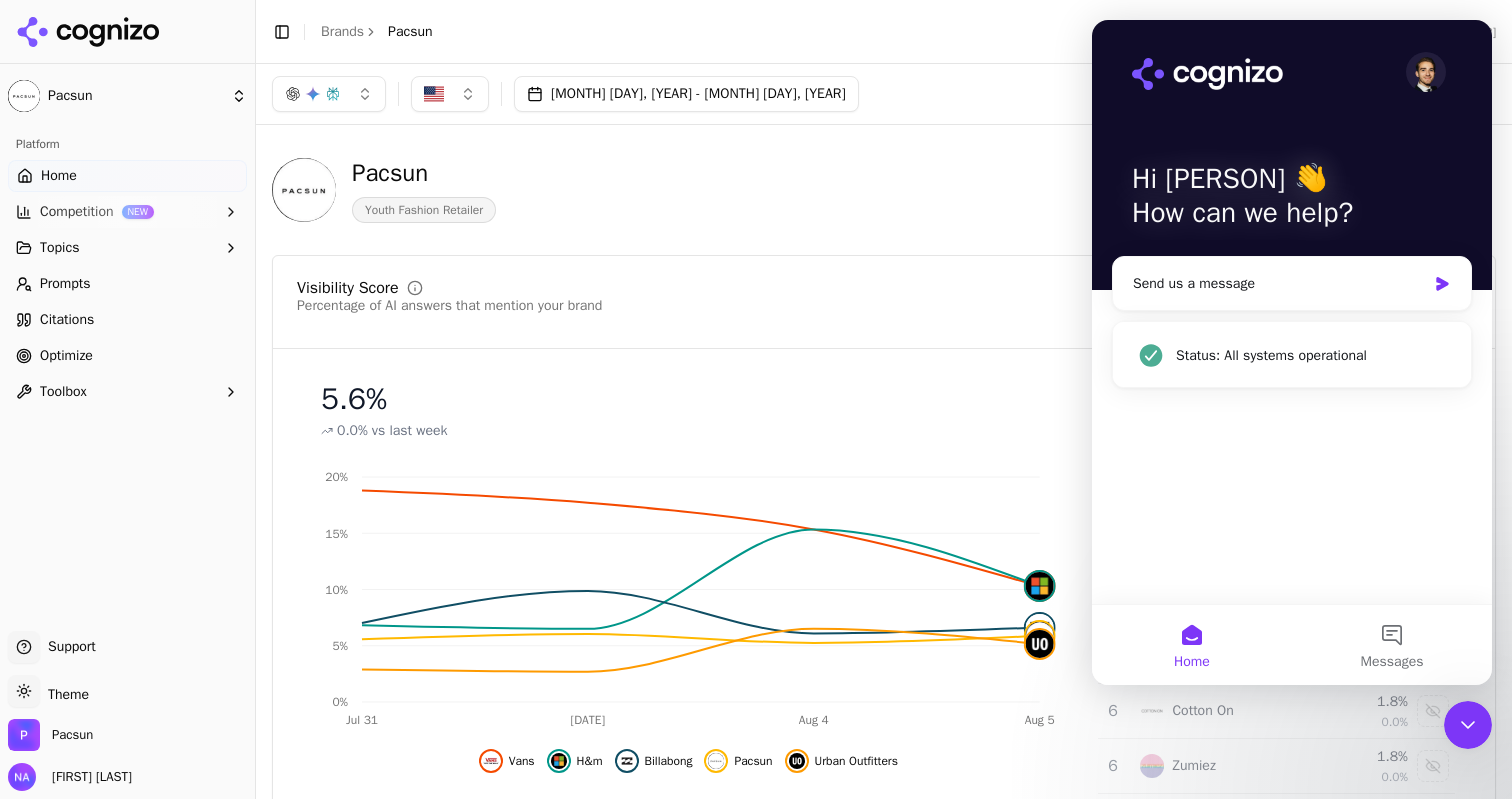 click on "Hi [PERSON] 👋 How can we help? Send us a message Status: All systems operational" at bounding box center [1292, 312] 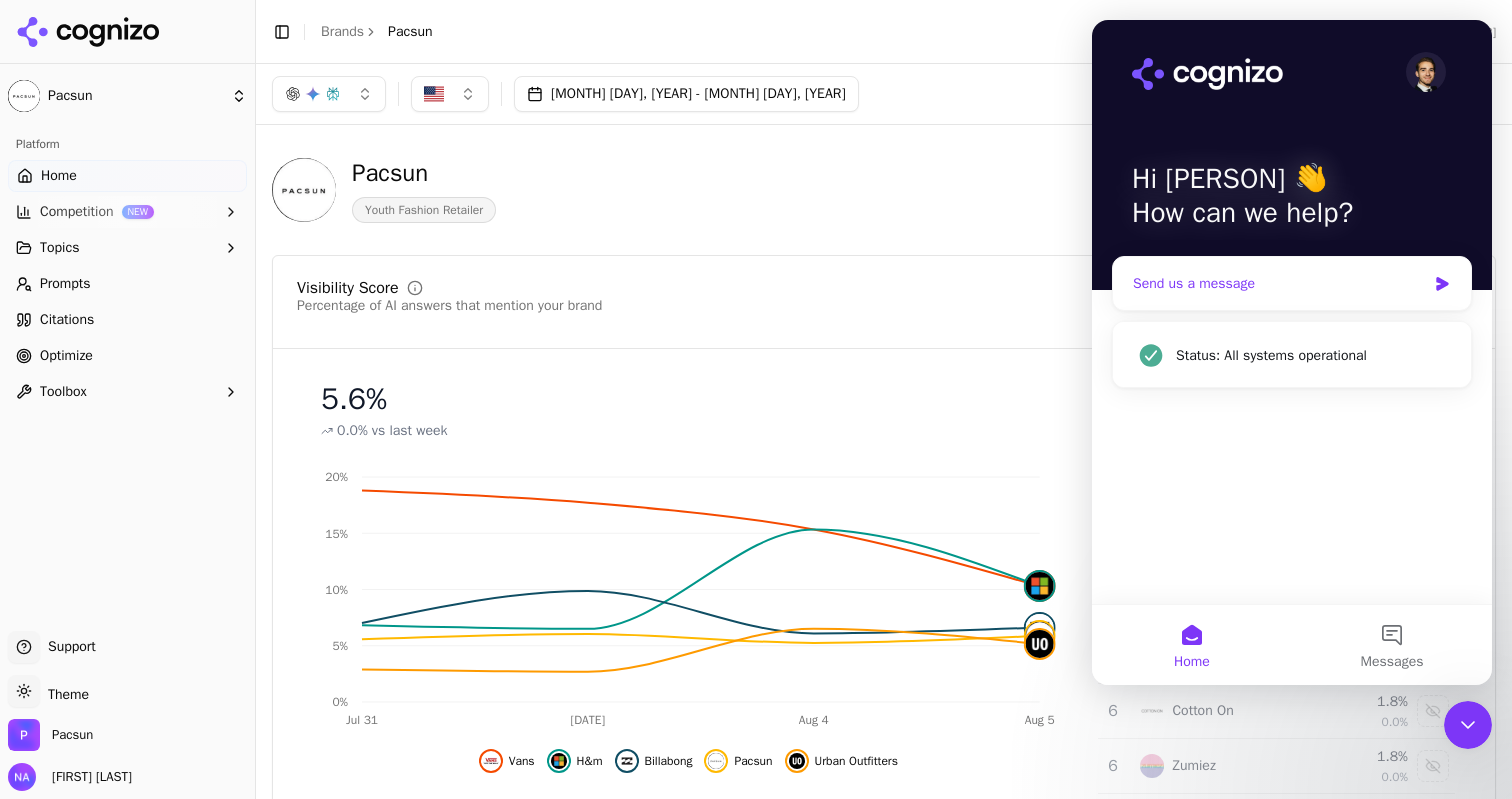 click on "Send us a message" at bounding box center (1279, 283) 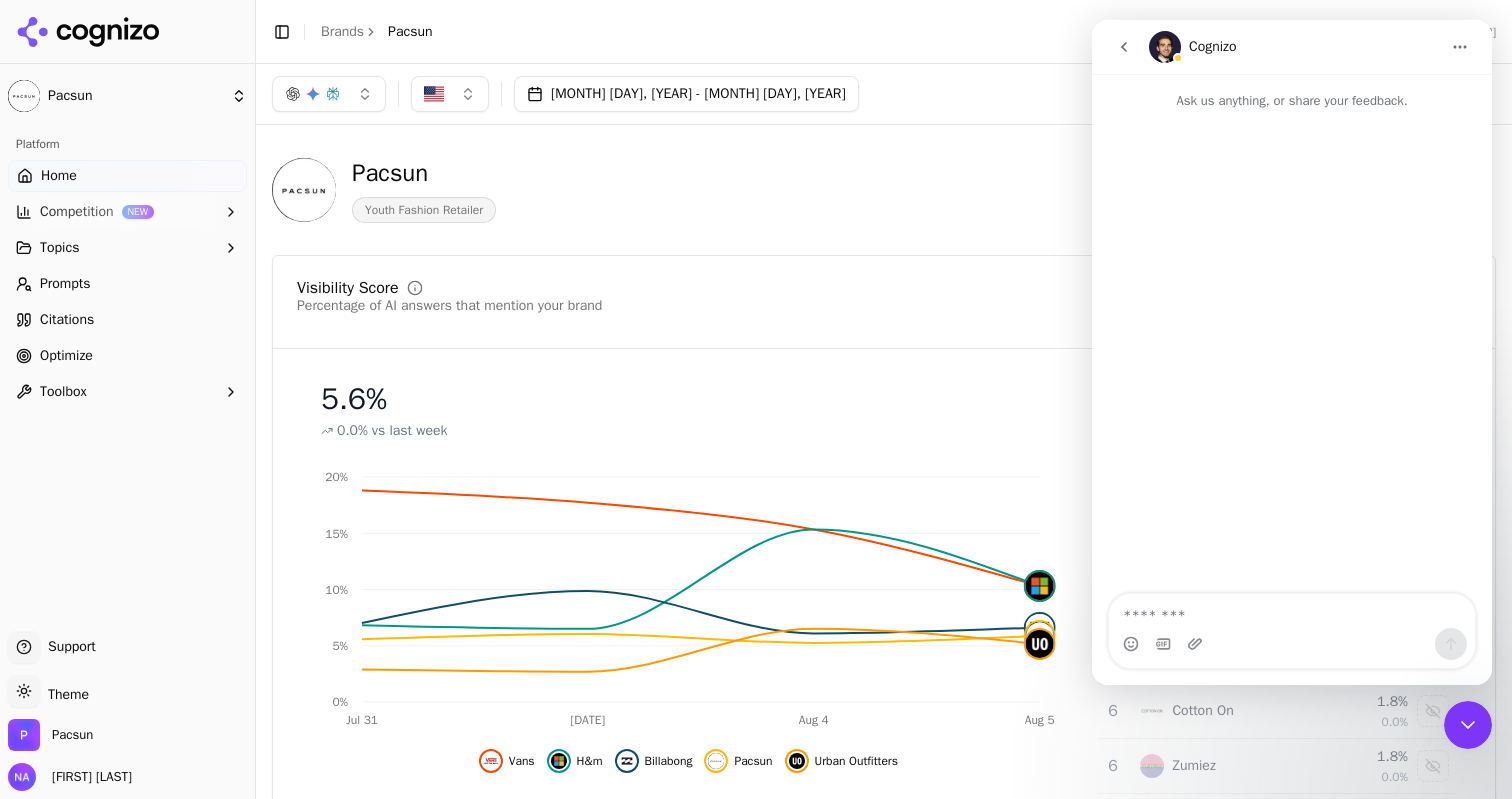 click at bounding box center (1292, 644) 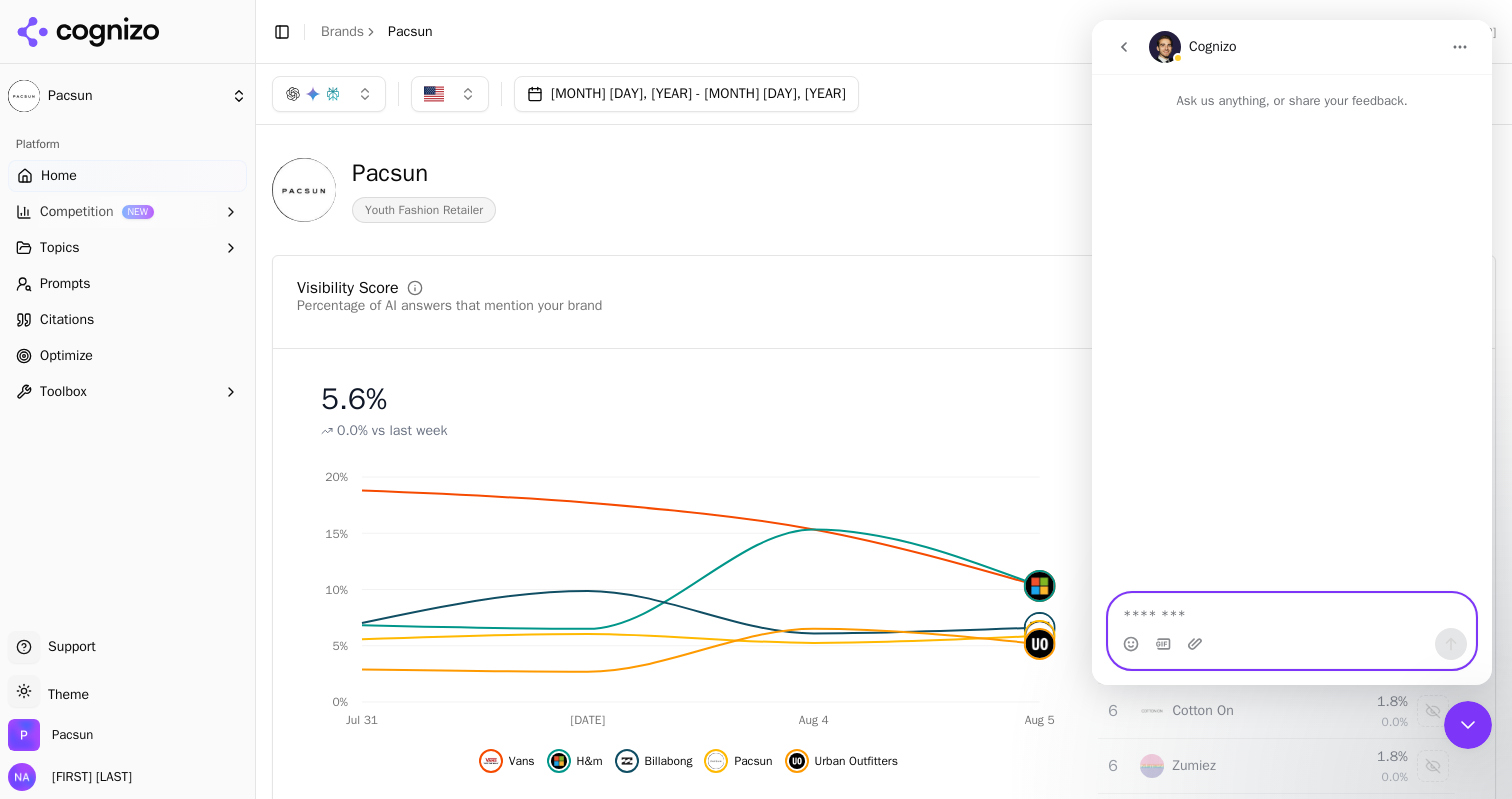 click at bounding box center (1292, 611) 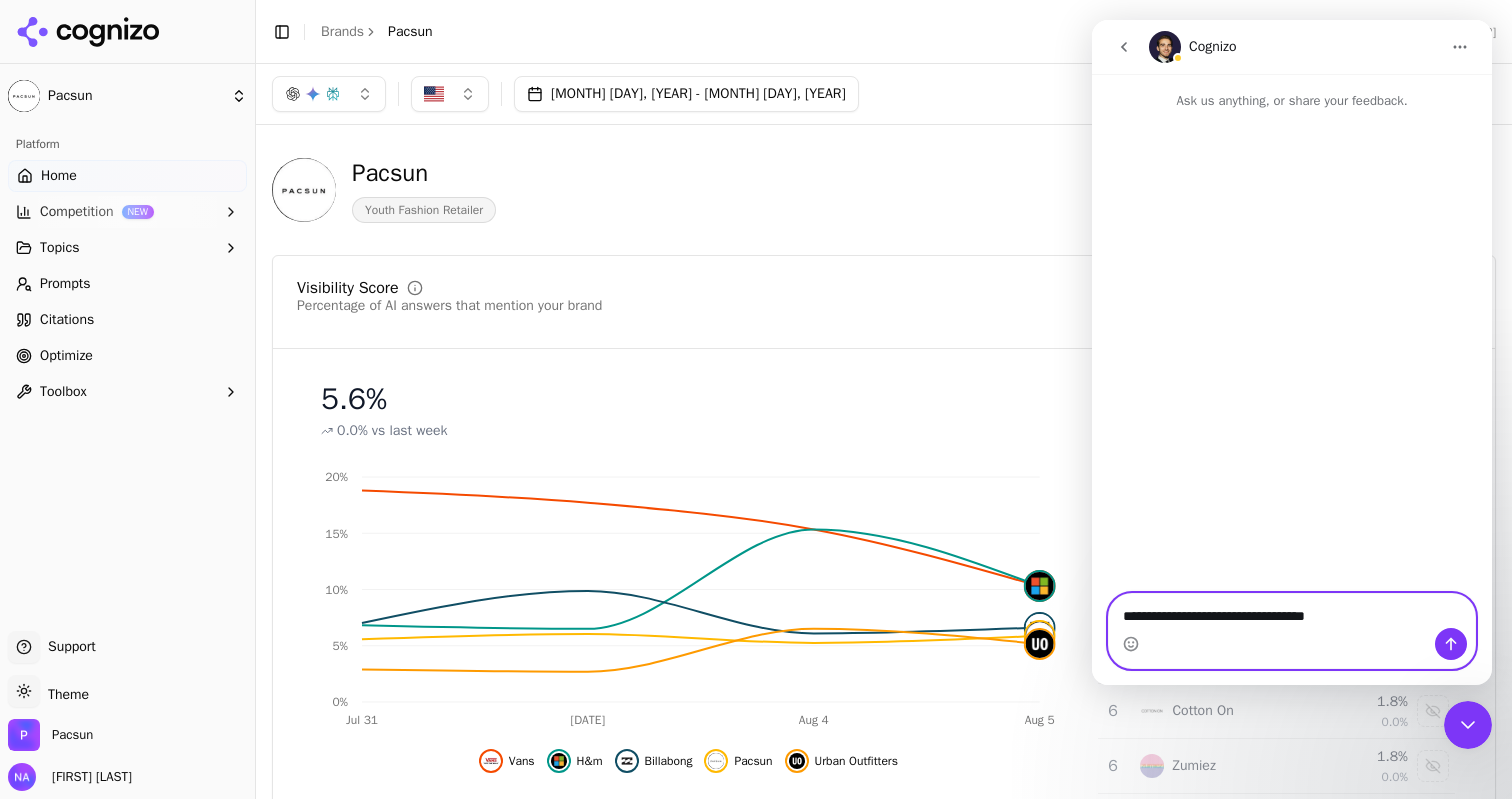 click on "**********" at bounding box center [1292, 611] 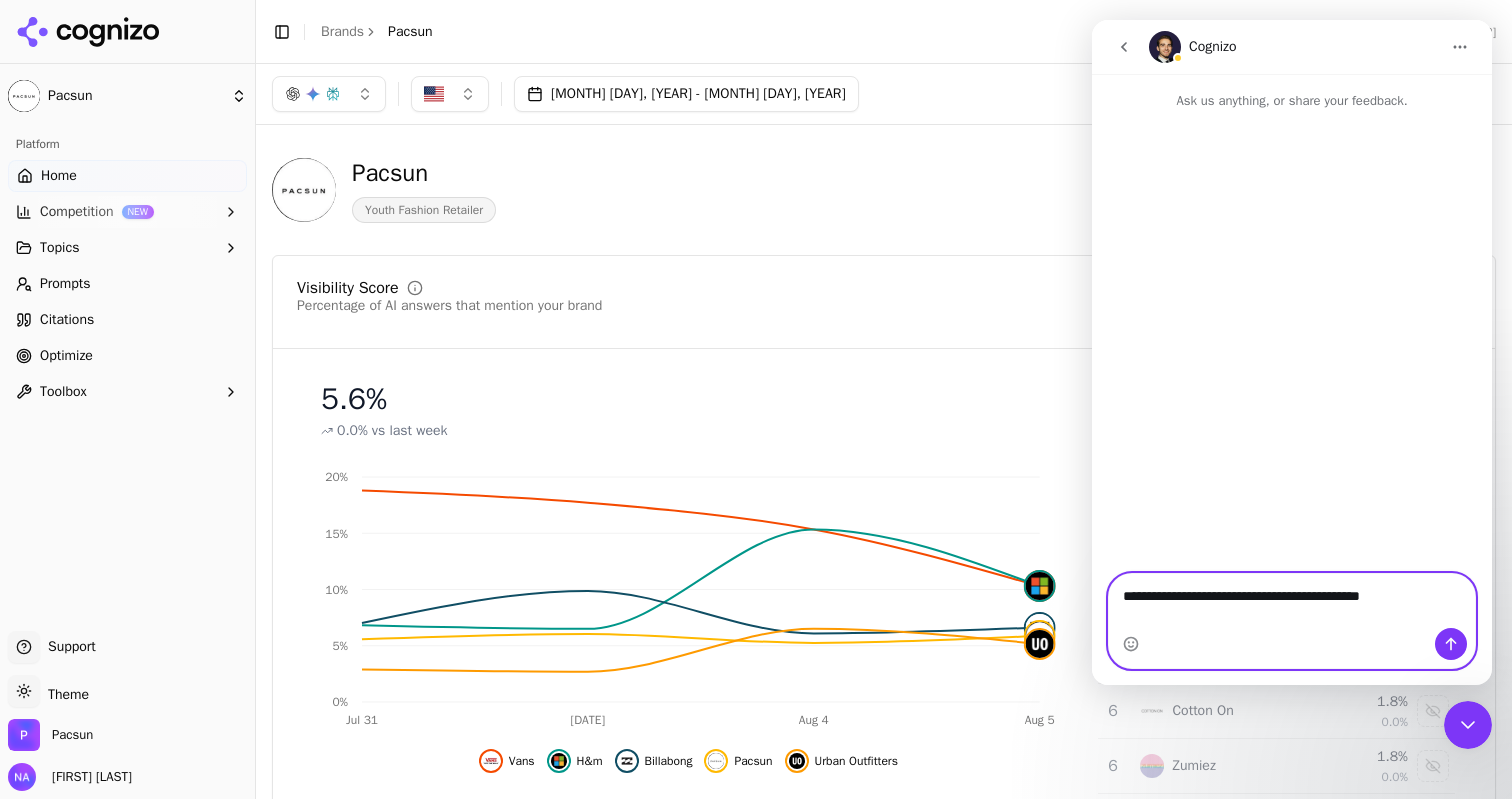 click on "**********" at bounding box center (1292, 591) 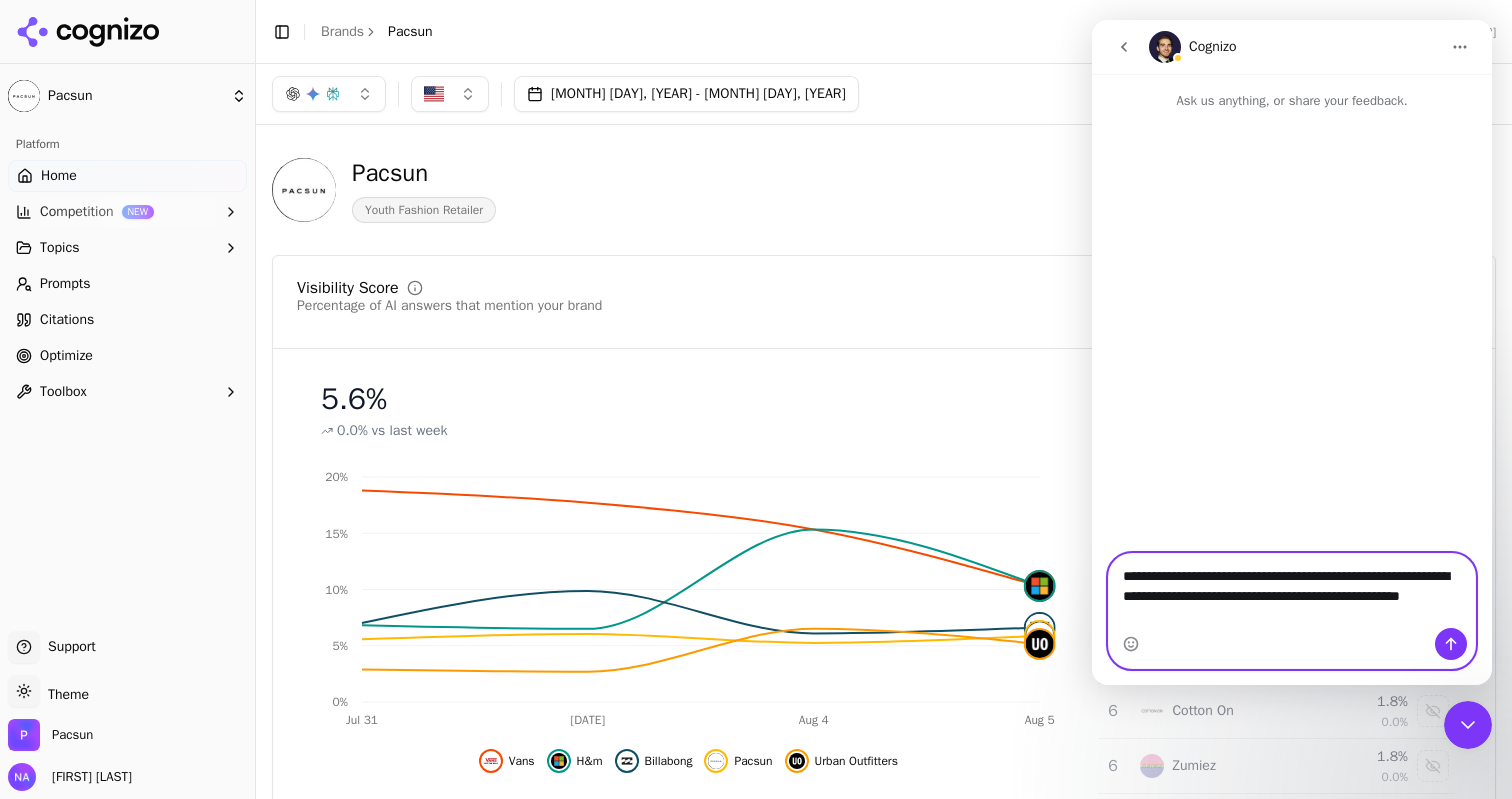 type on "**********" 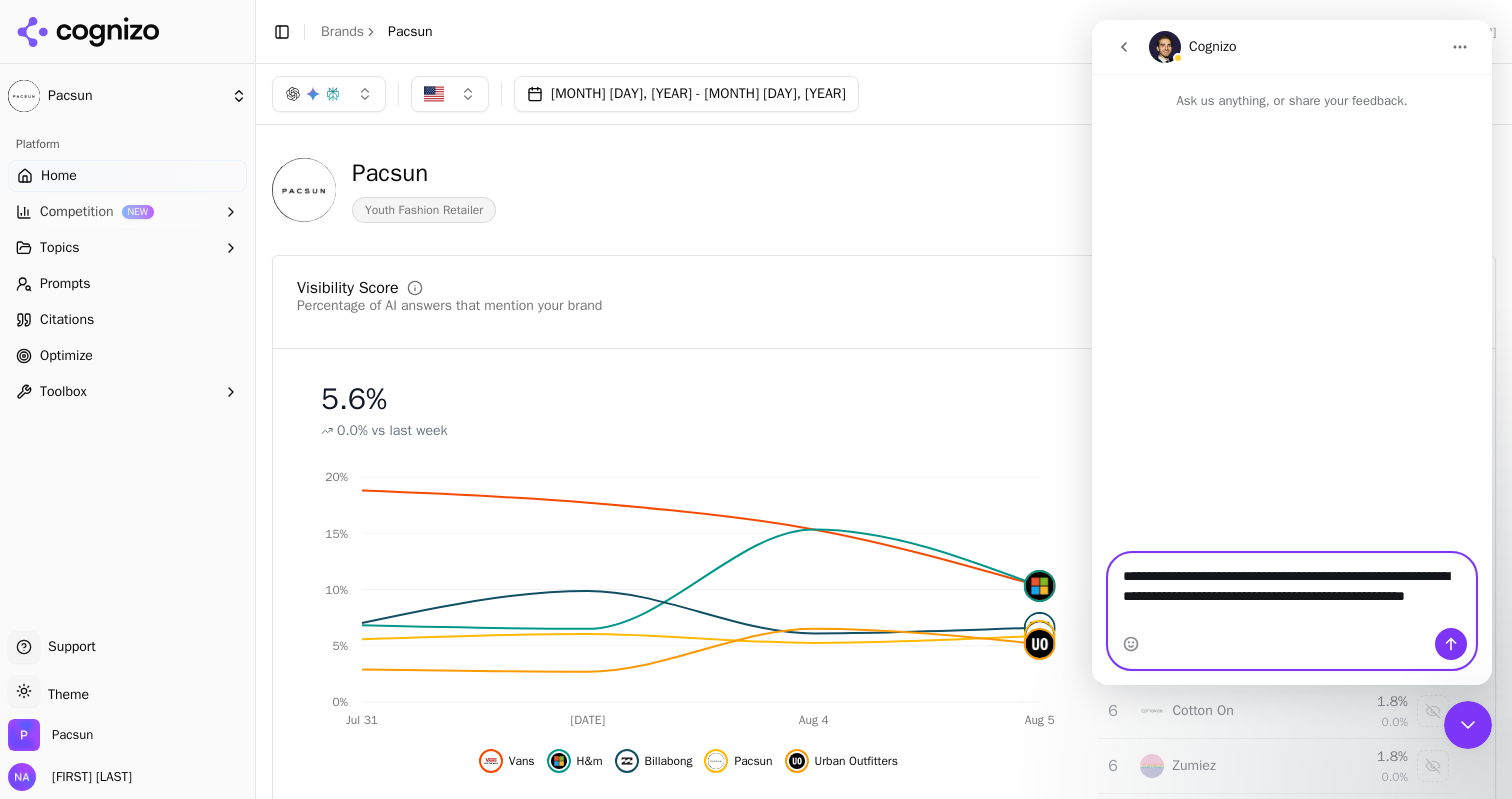 type 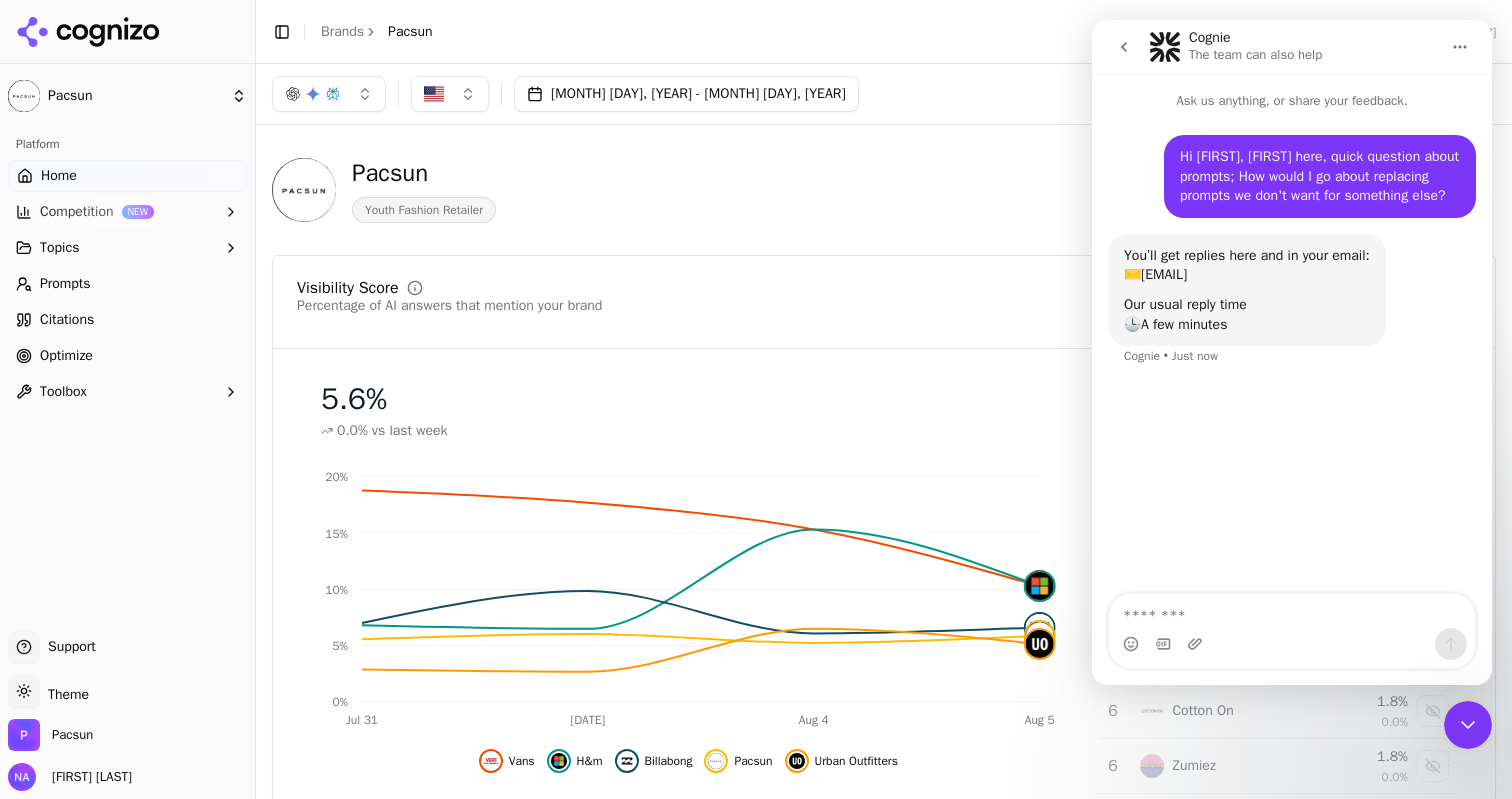 click at bounding box center [1292, 611] 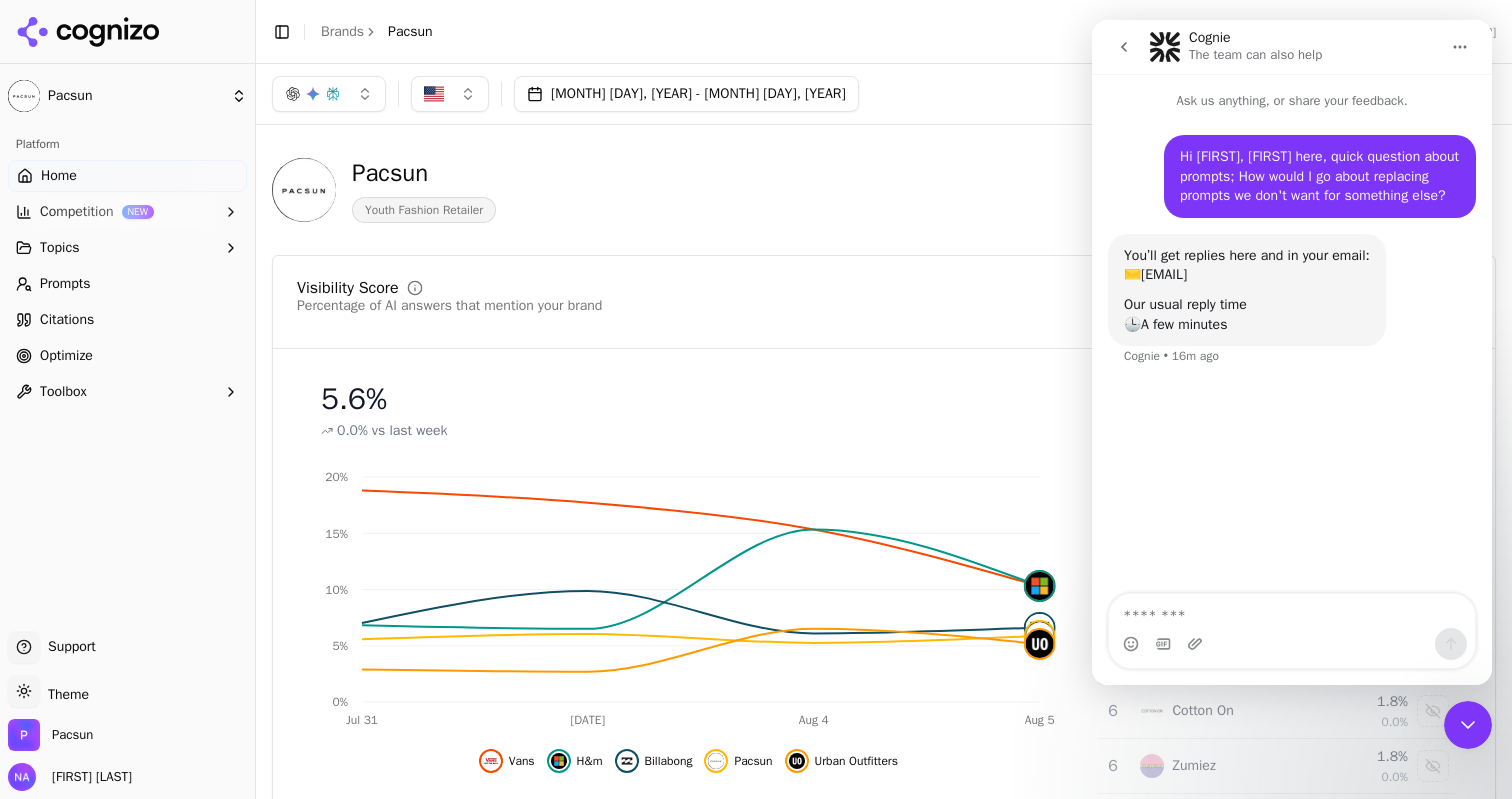 click on "Our usual reply time 🕒  A few minutes" at bounding box center [1247, 314] 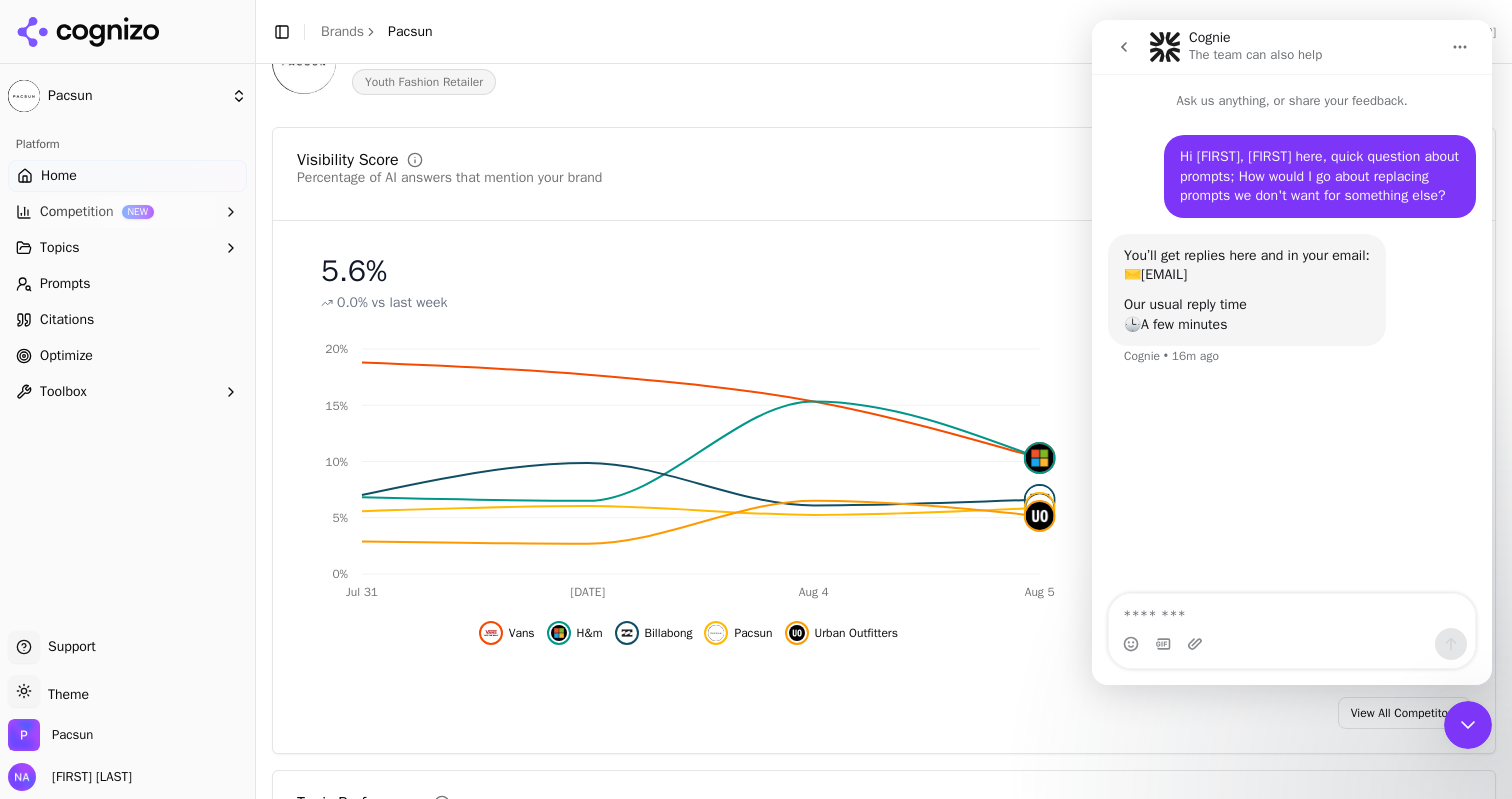 scroll, scrollTop: 0, scrollLeft: 0, axis: both 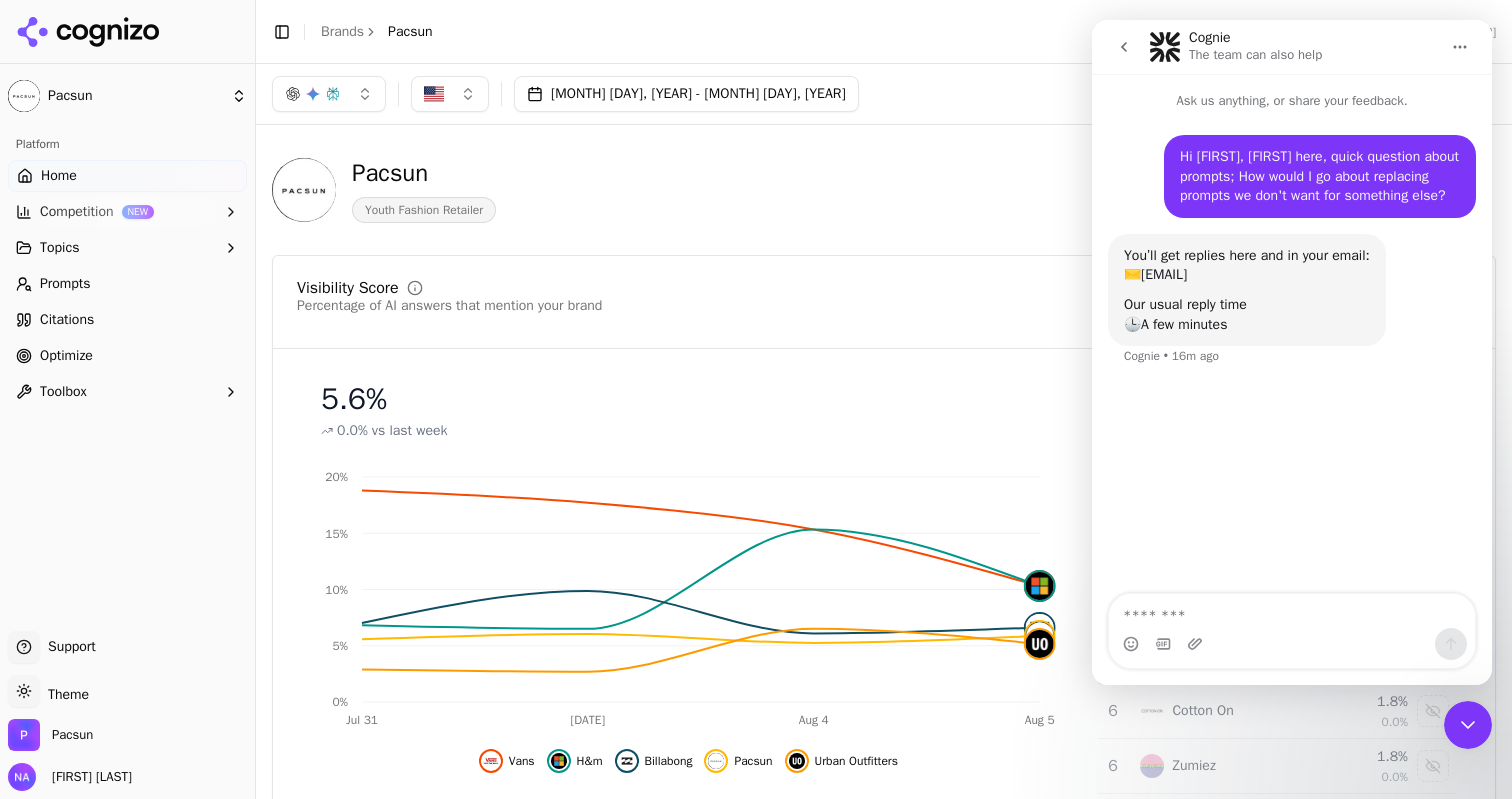 click on "NEW" at bounding box center (138, 212) 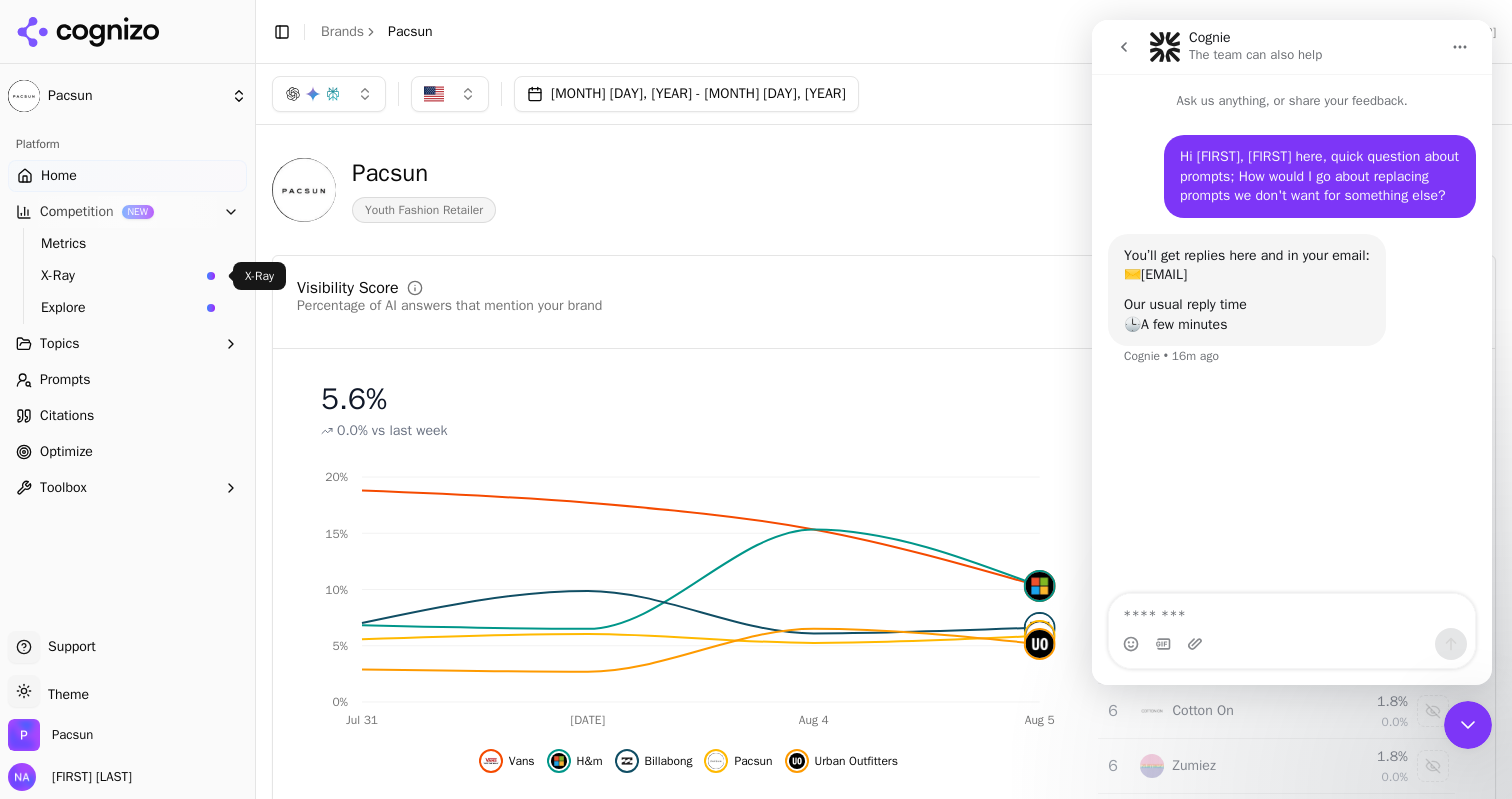 click on "X-Ray" at bounding box center (128, 276) 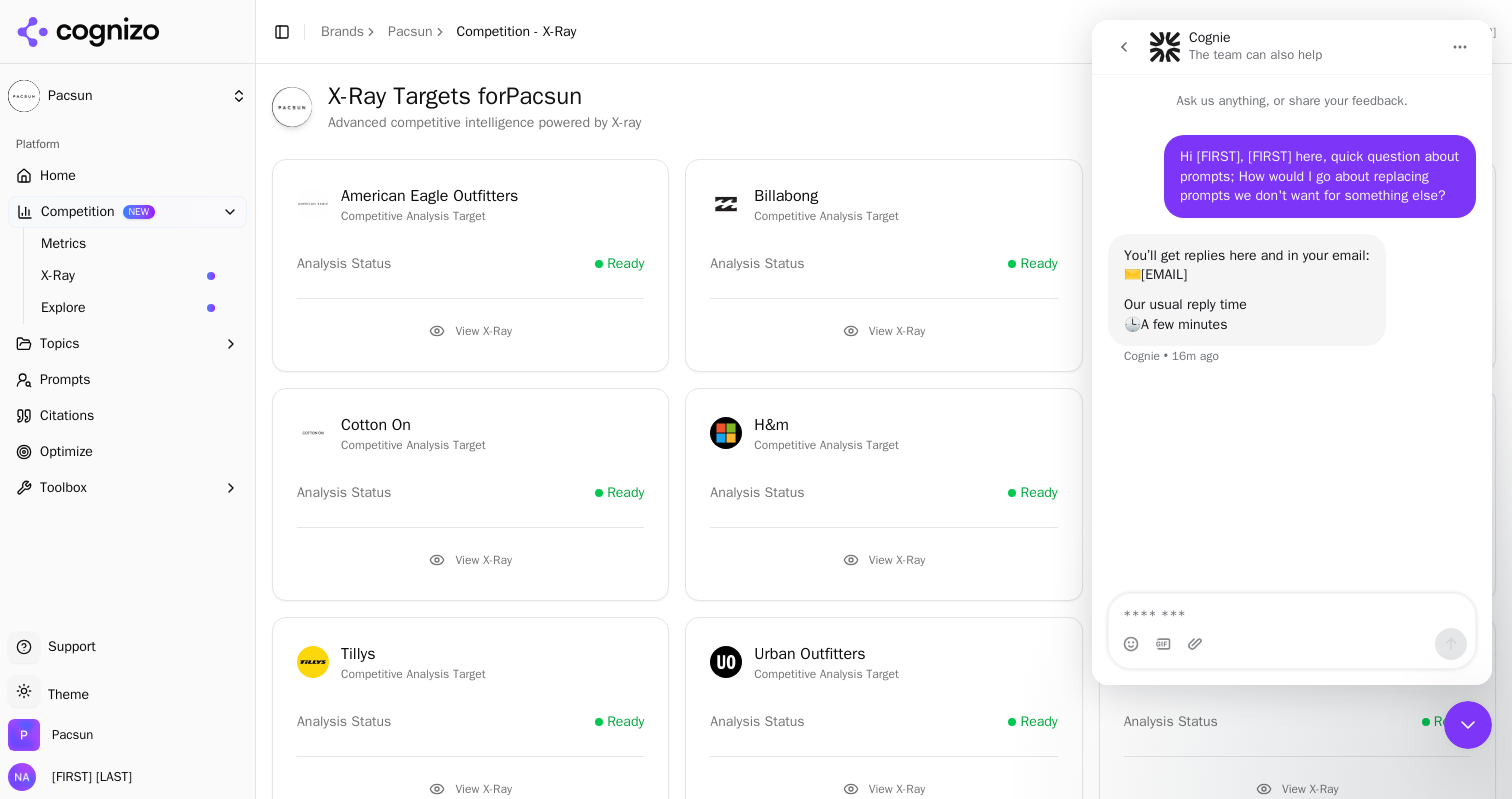 click 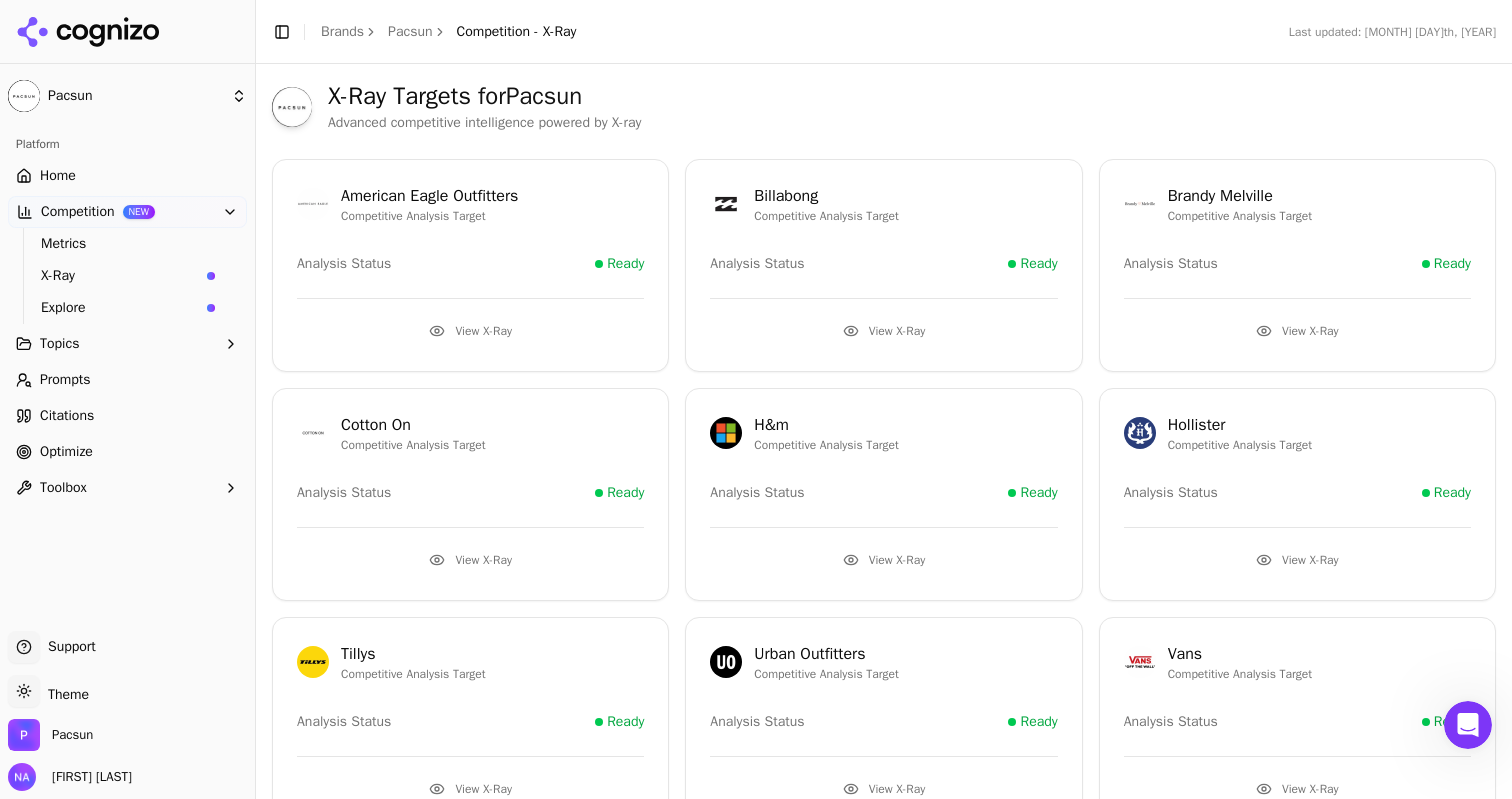 scroll, scrollTop: 0, scrollLeft: 0, axis: both 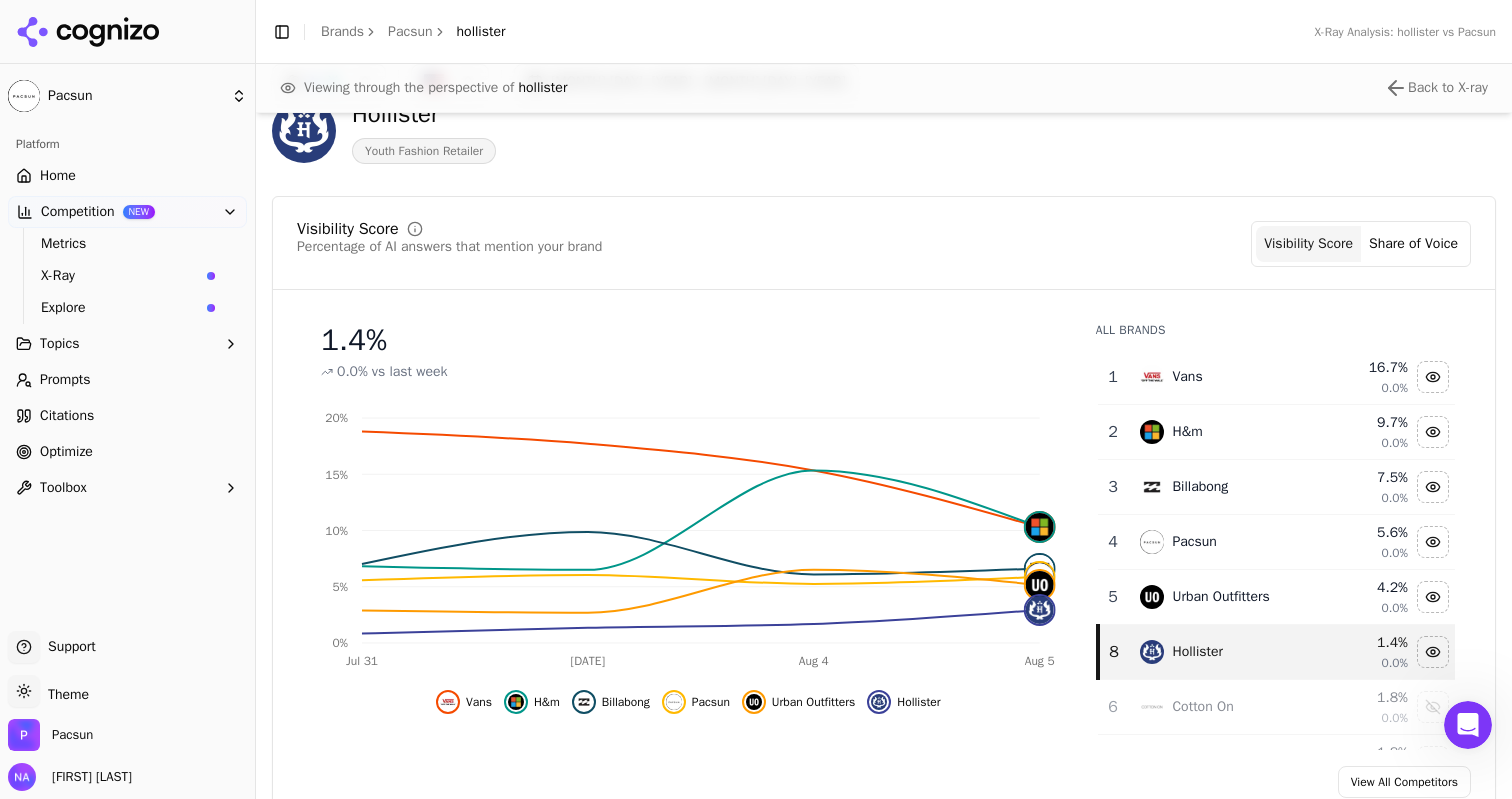 click on "Topics" at bounding box center [127, 344] 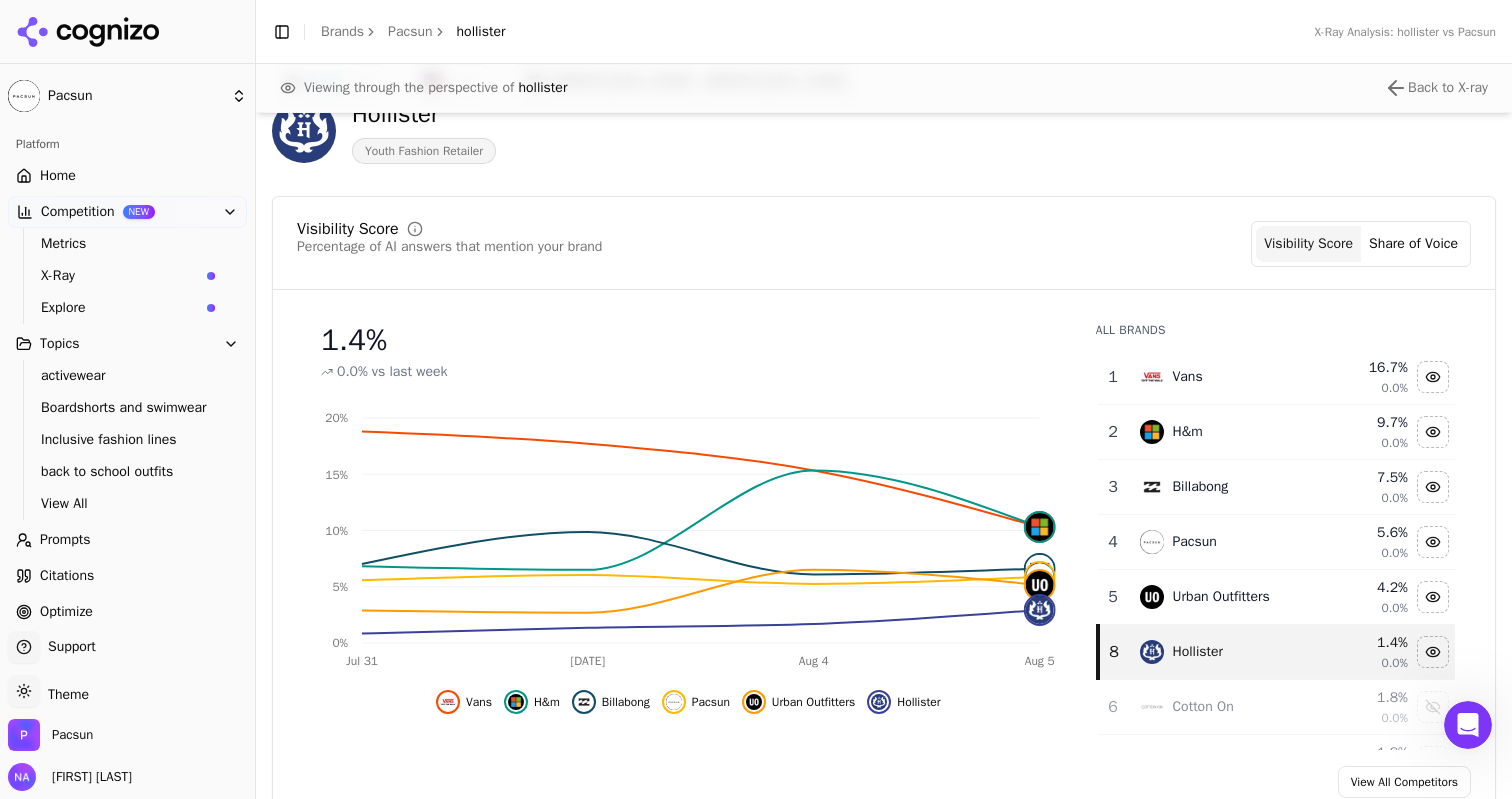 click on "Topics" at bounding box center [127, 344] 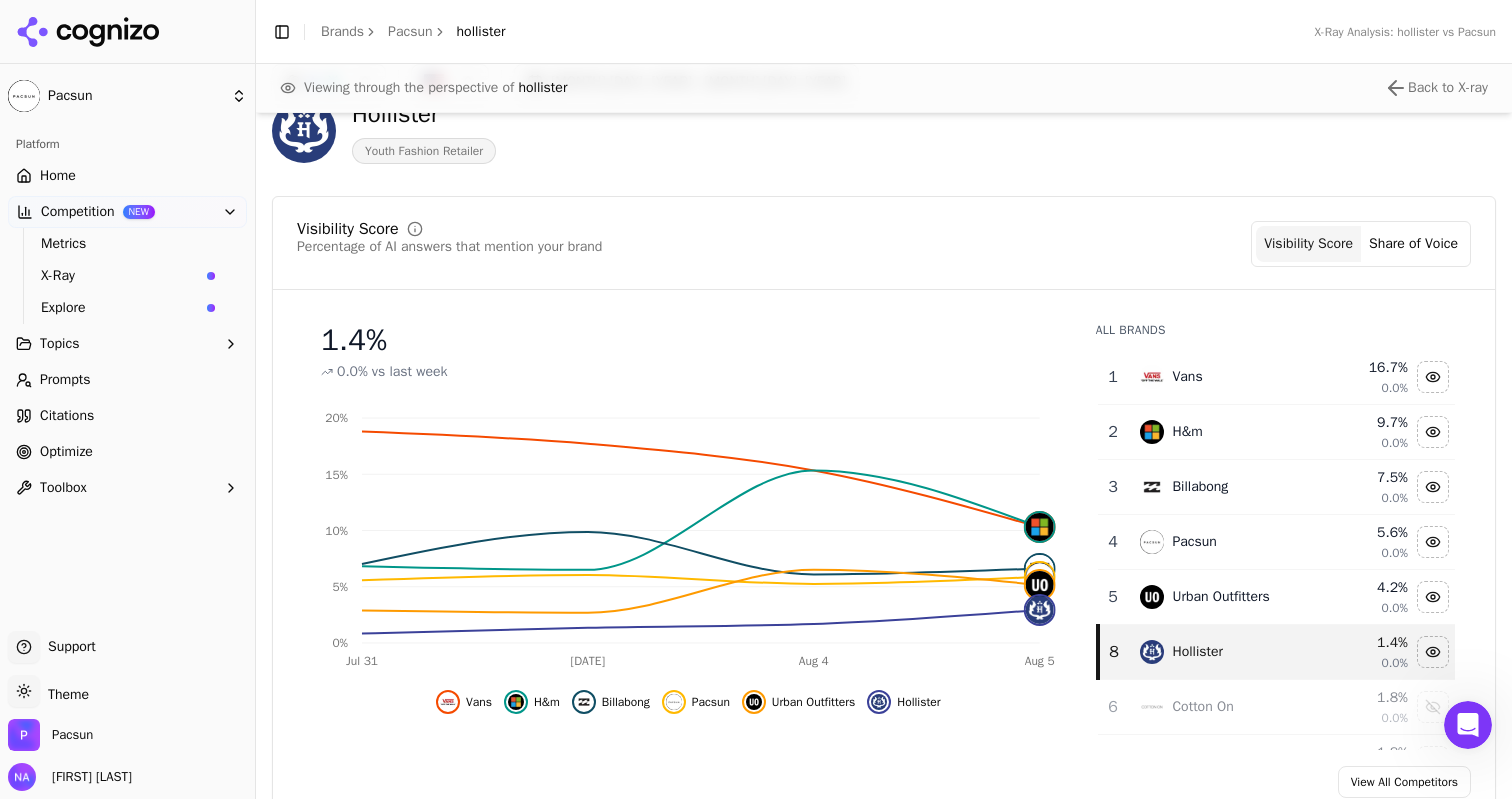 click on "Prompts" at bounding box center (65, 380) 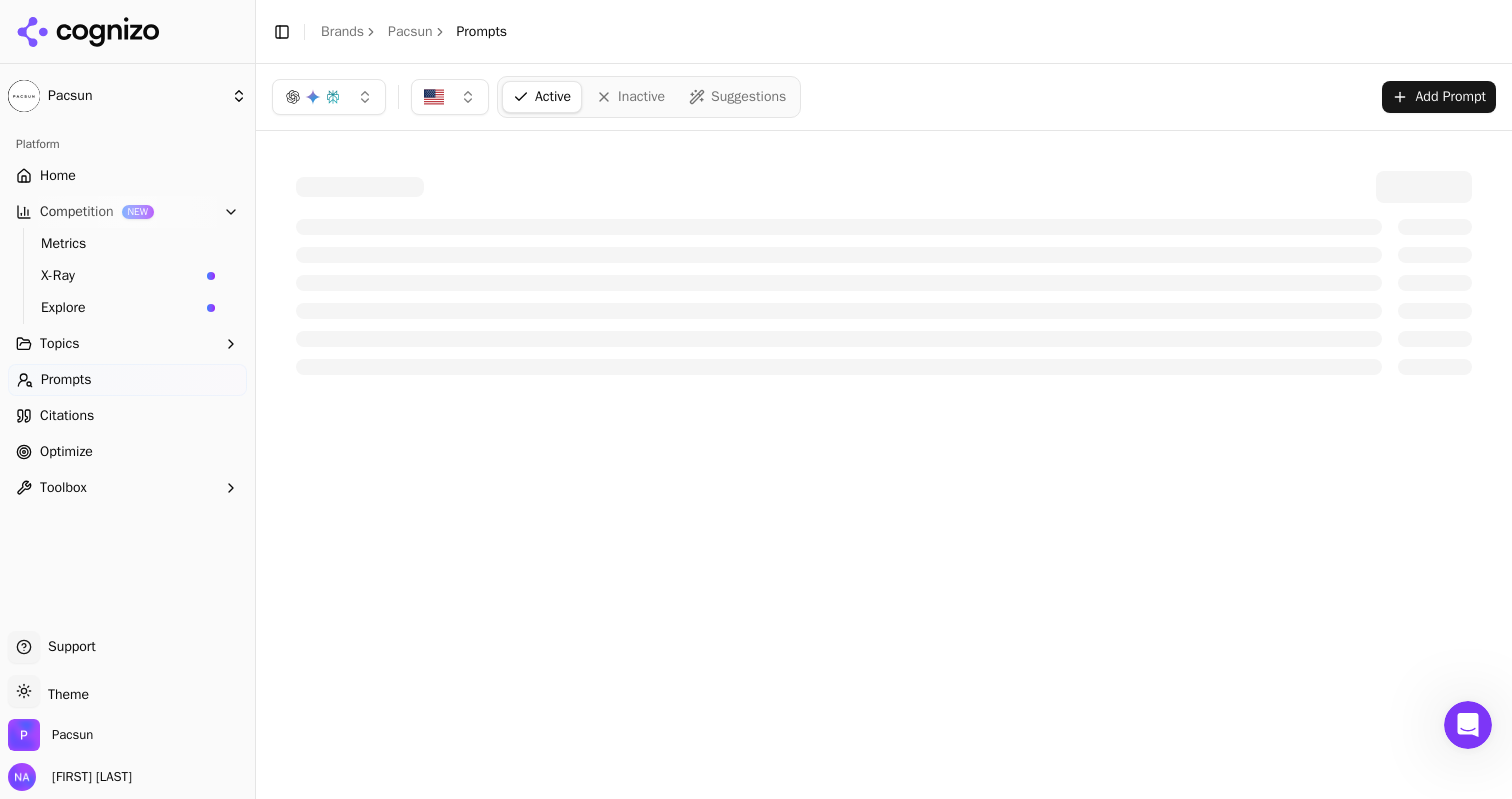 scroll, scrollTop: 0, scrollLeft: 0, axis: both 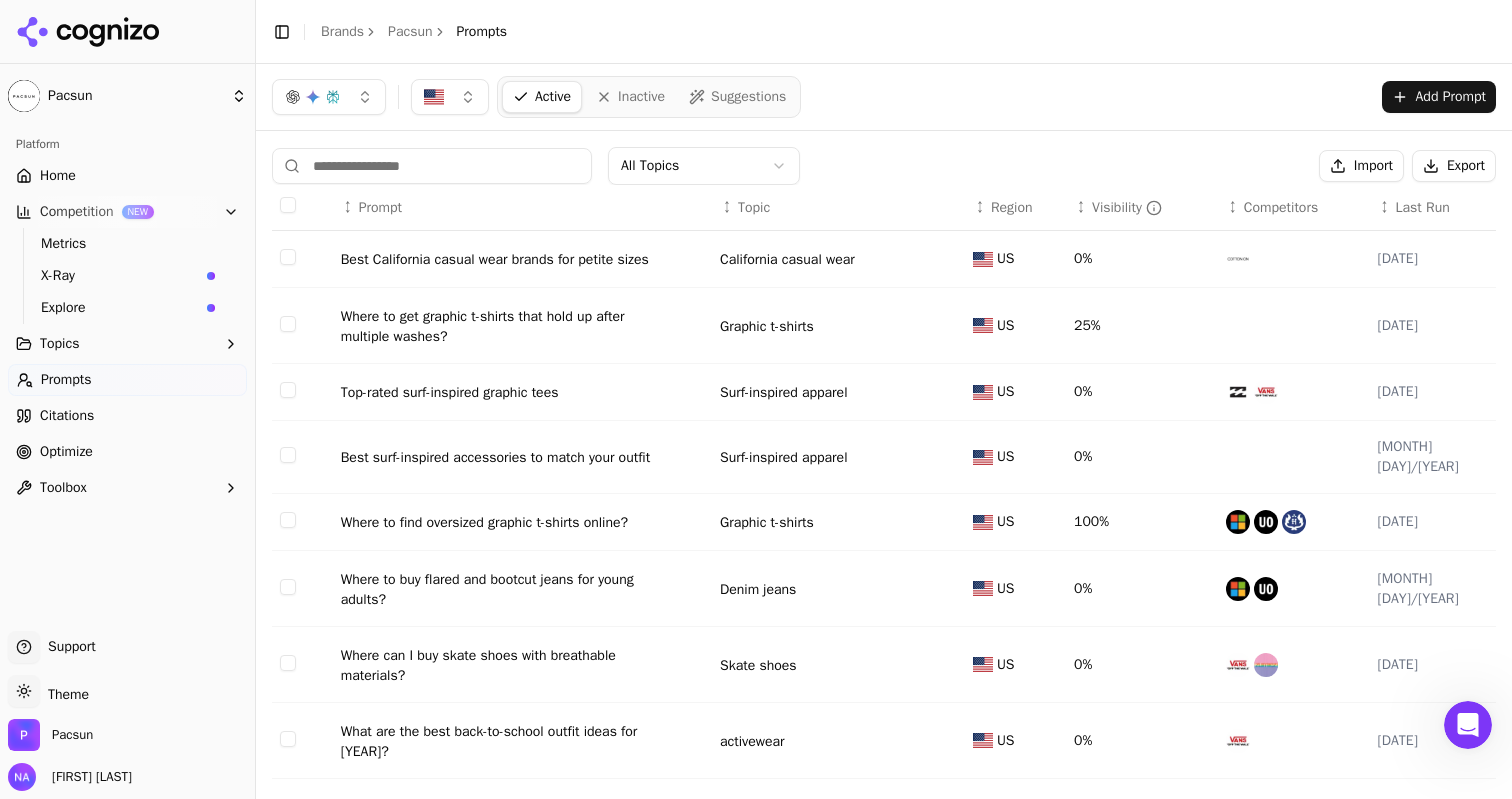click on "Topics" at bounding box center (127, 344) 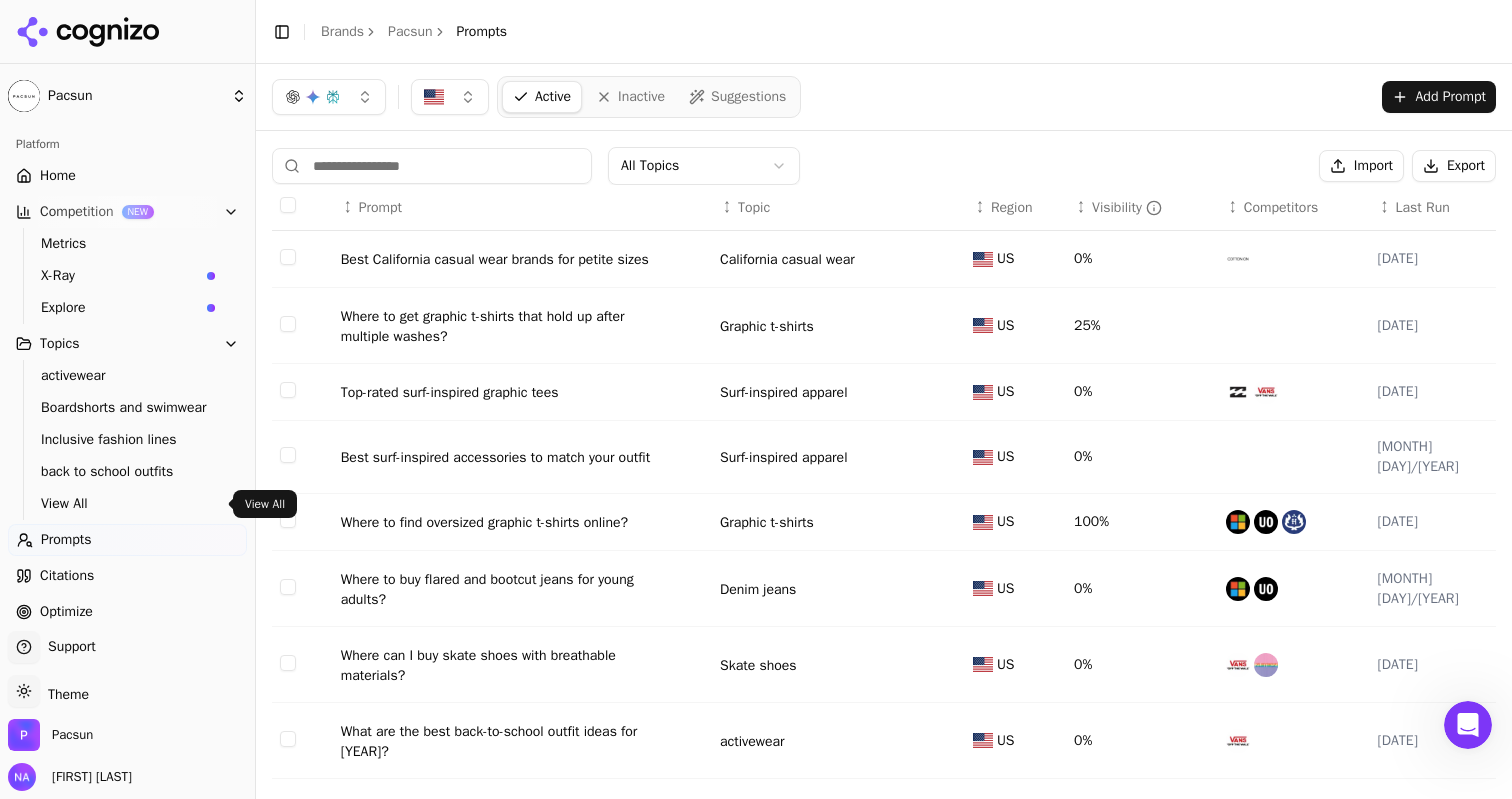 click on "View All" at bounding box center [128, 504] 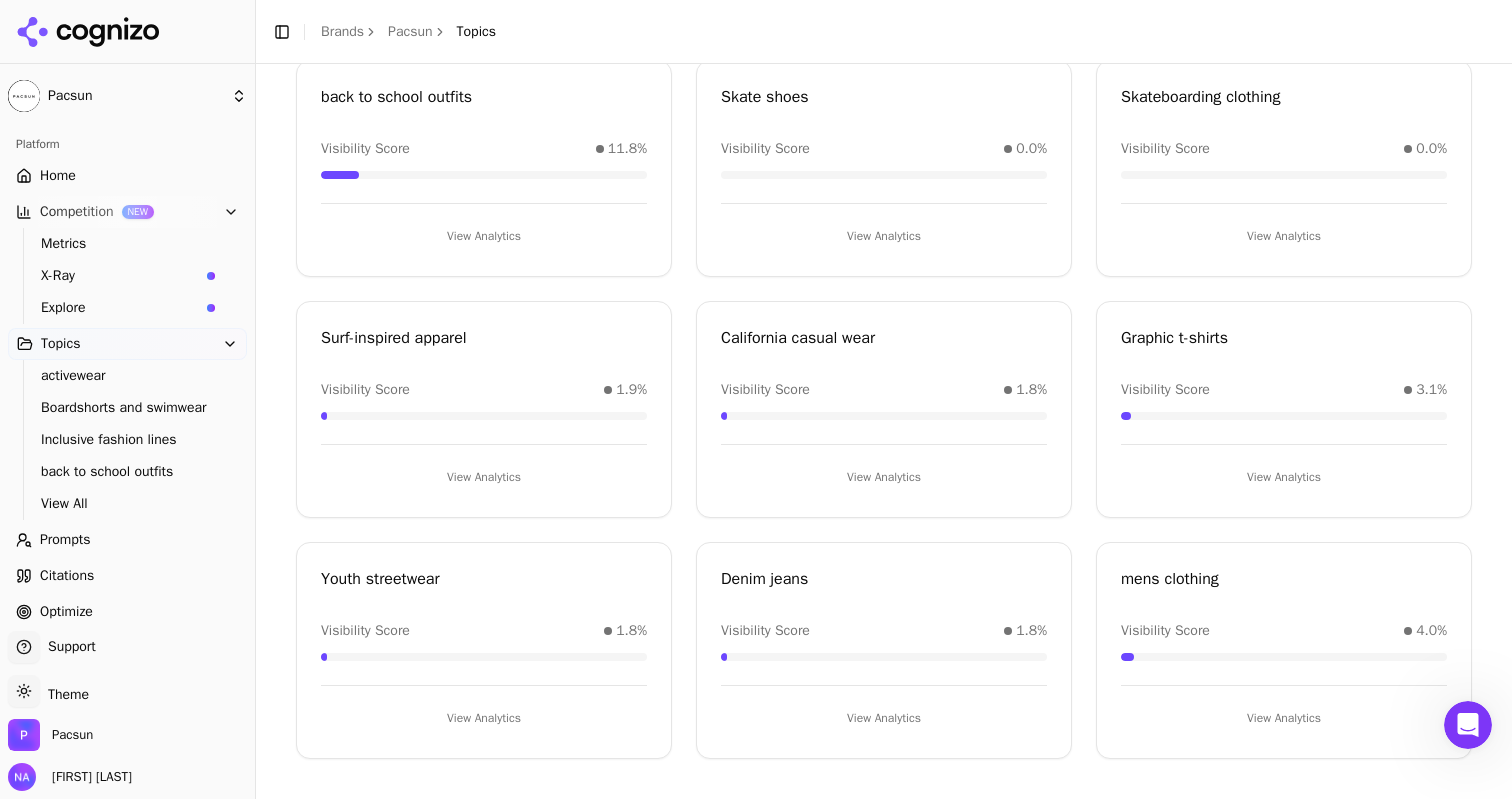 scroll, scrollTop: 0, scrollLeft: 0, axis: both 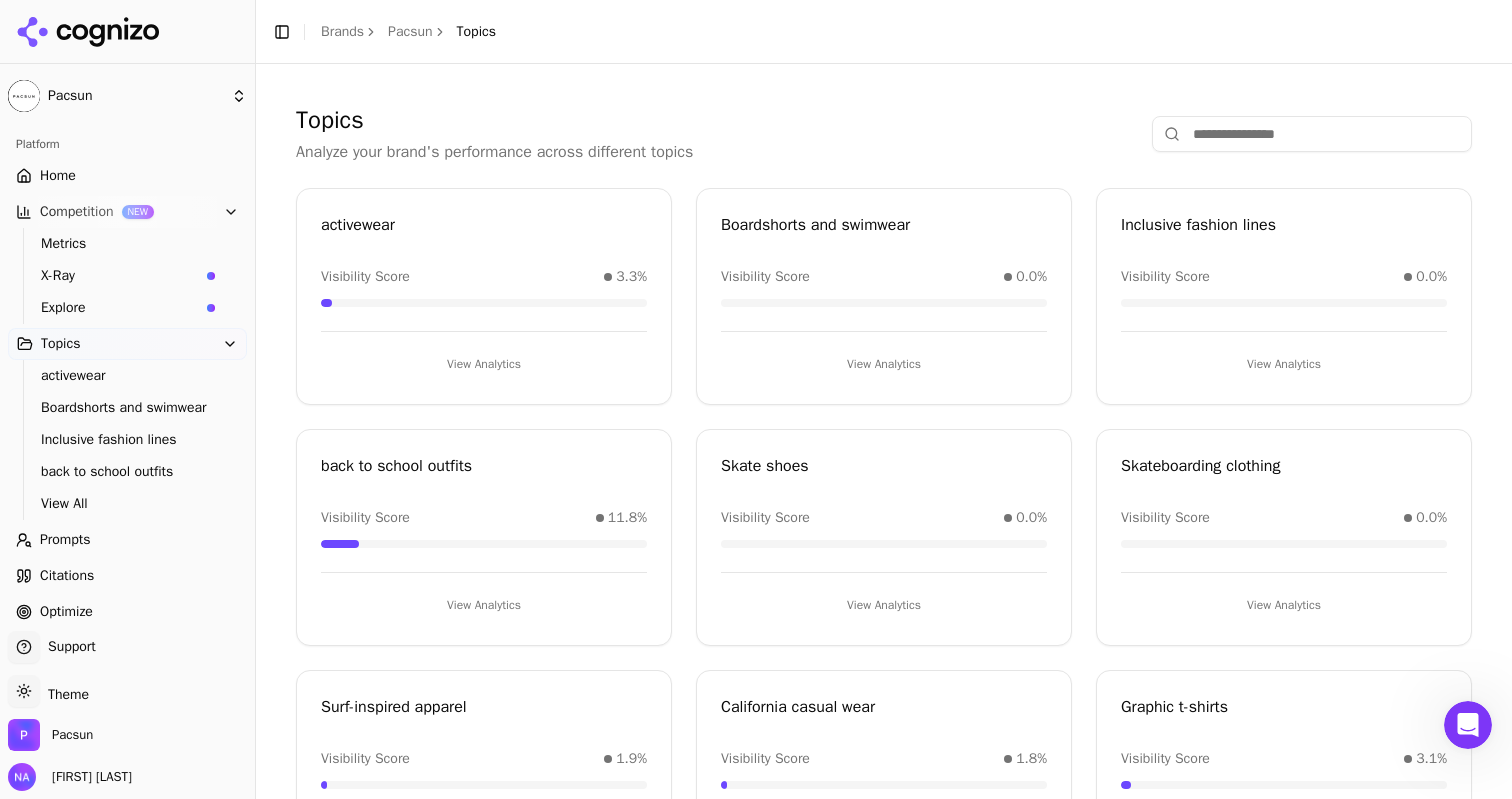 click at bounding box center [1312, 134] 